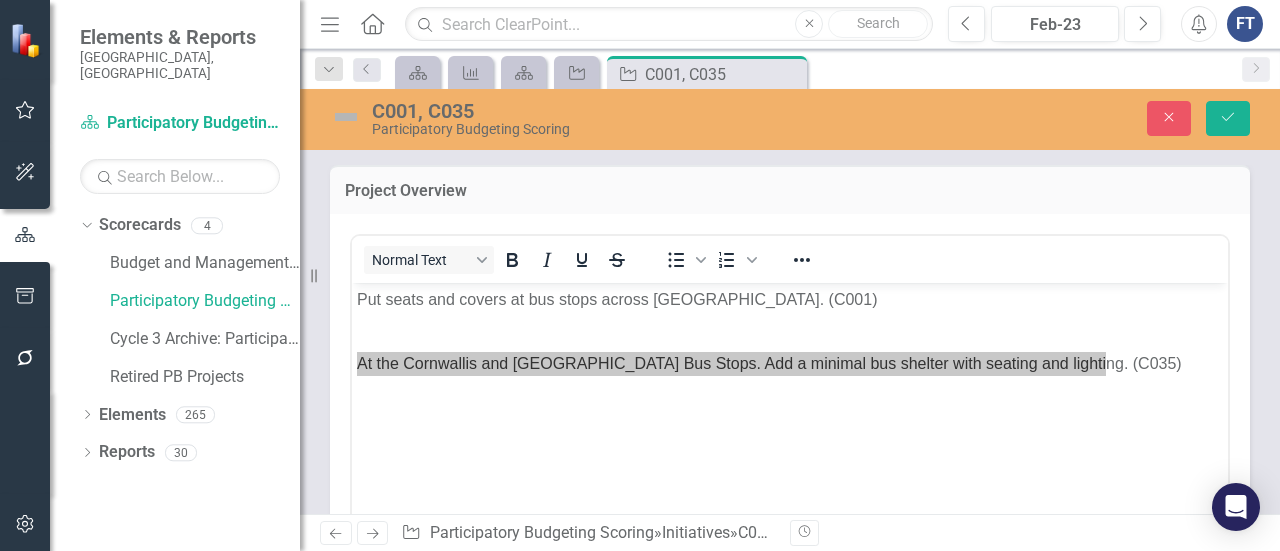 scroll, scrollTop: 0, scrollLeft: 0, axis: both 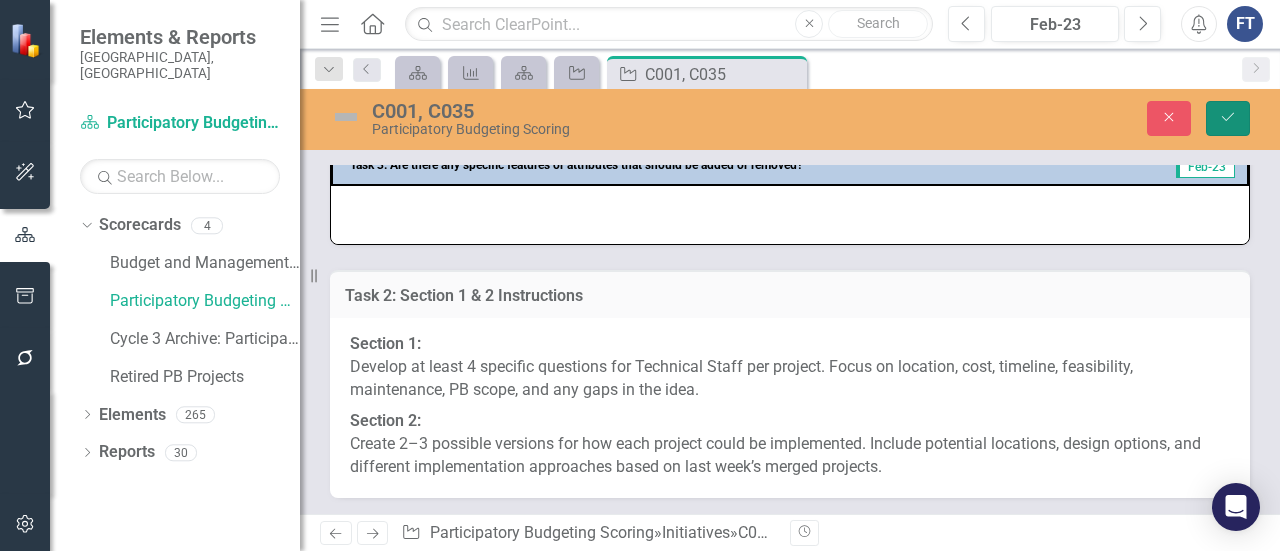 click on "Save" at bounding box center [1228, 118] 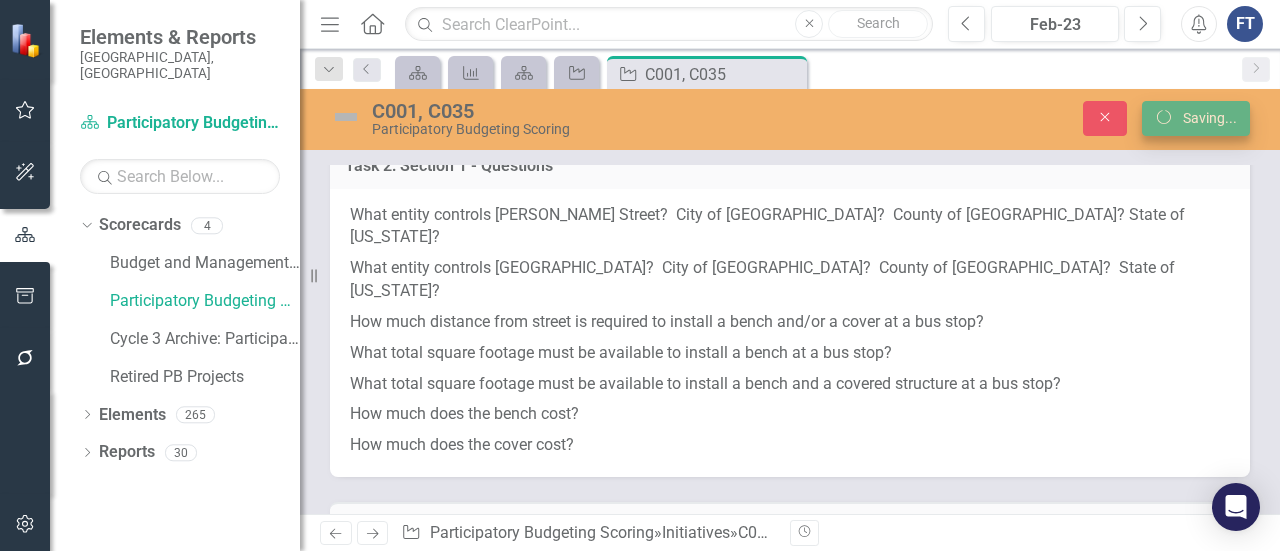 scroll, scrollTop: 0, scrollLeft: 0, axis: both 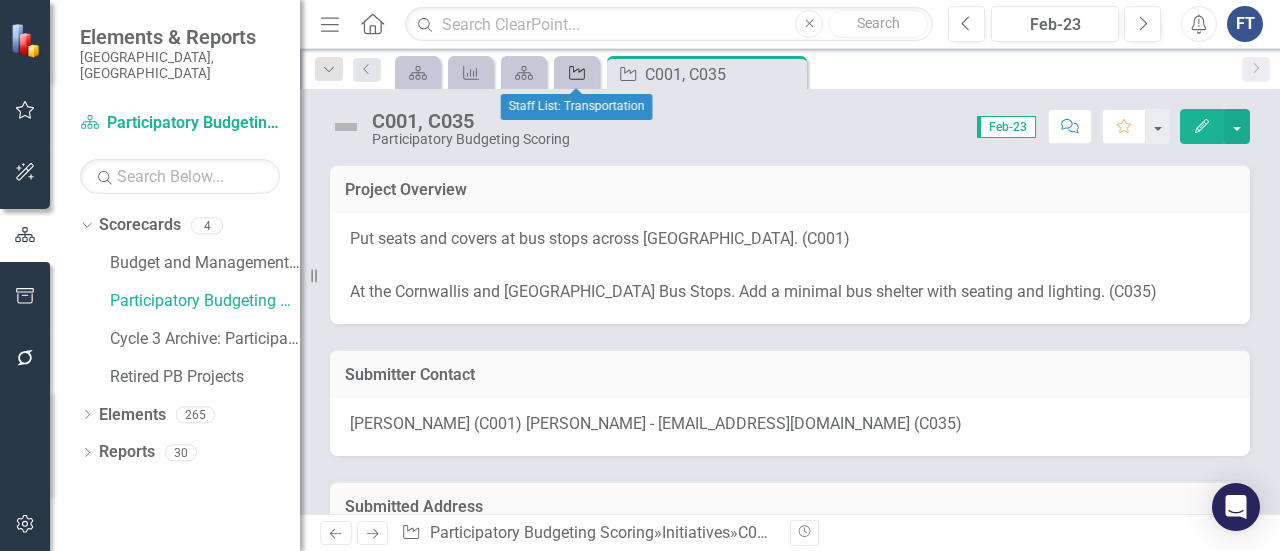 click on "Initiative" at bounding box center (573, 72) 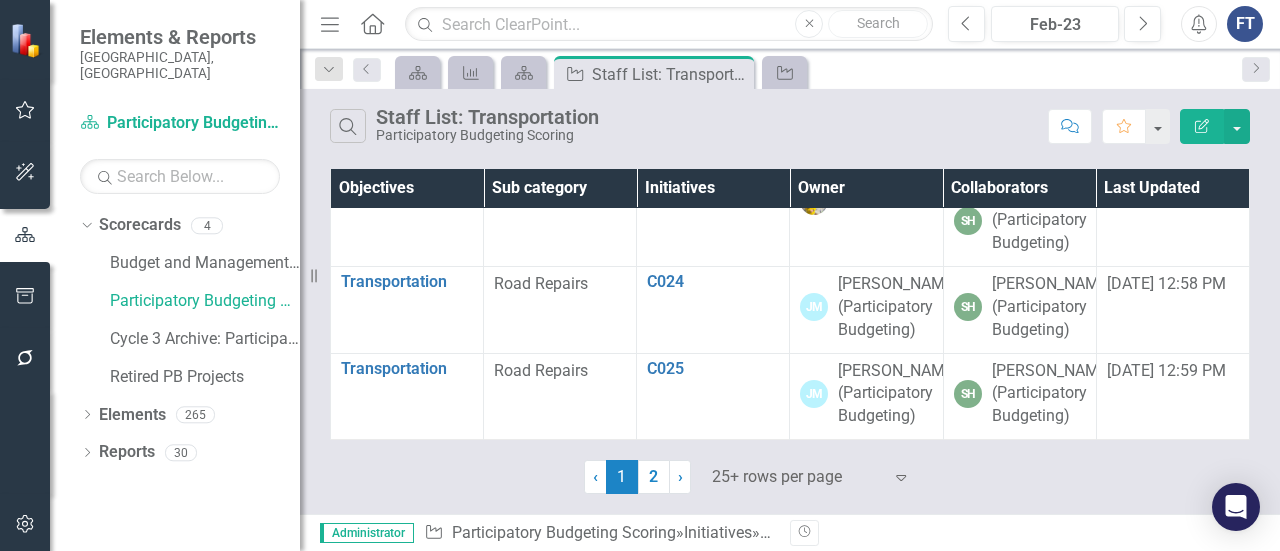 scroll, scrollTop: 3066, scrollLeft: 0, axis: vertical 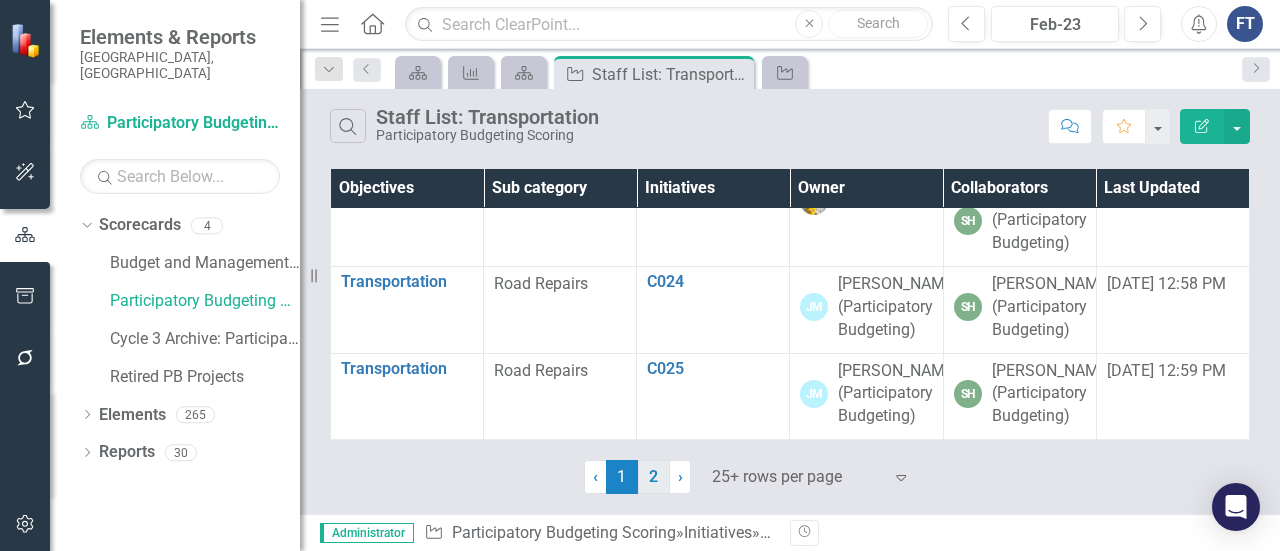 click on "2" at bounding box center (654, 477) 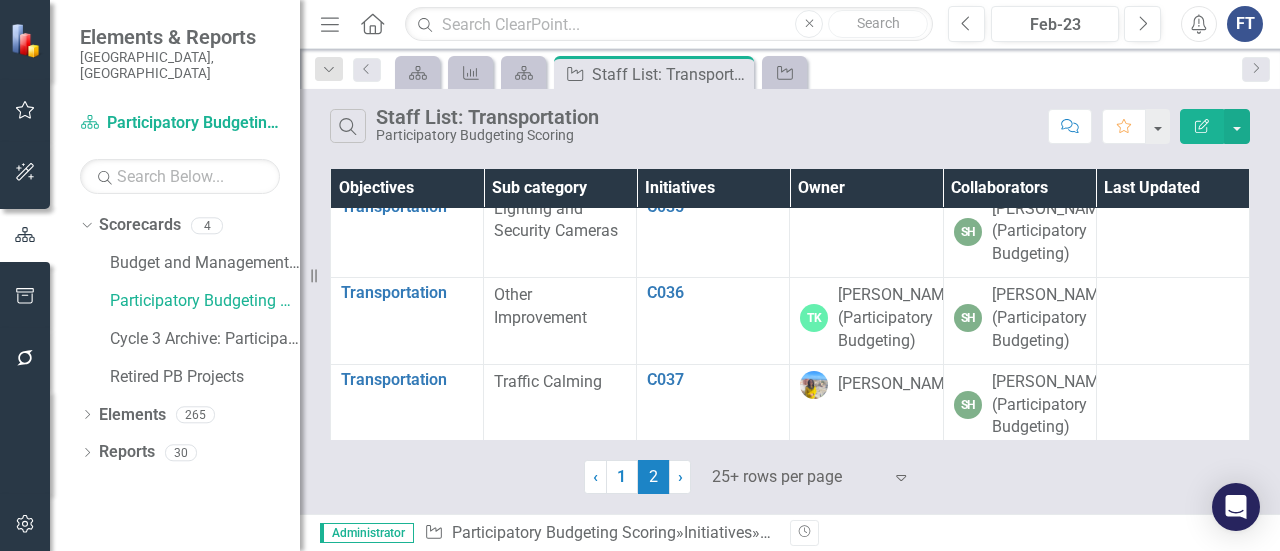 scroll, scrollTop: 800, scrollLeft: 0, axis: vertical 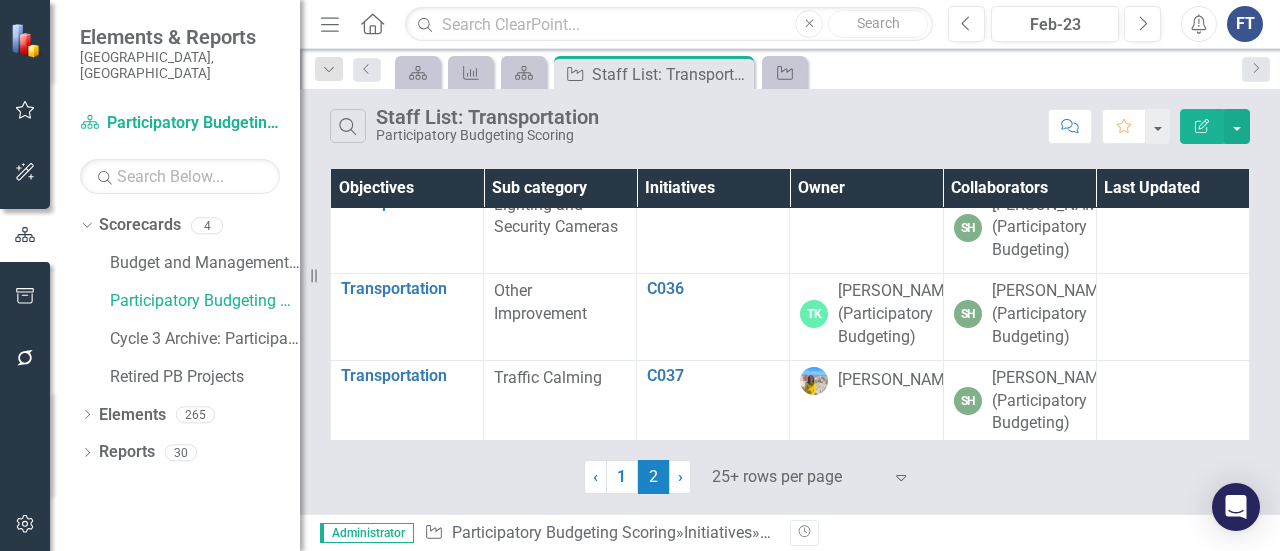click on "C033" at bounding box center [713, 30] 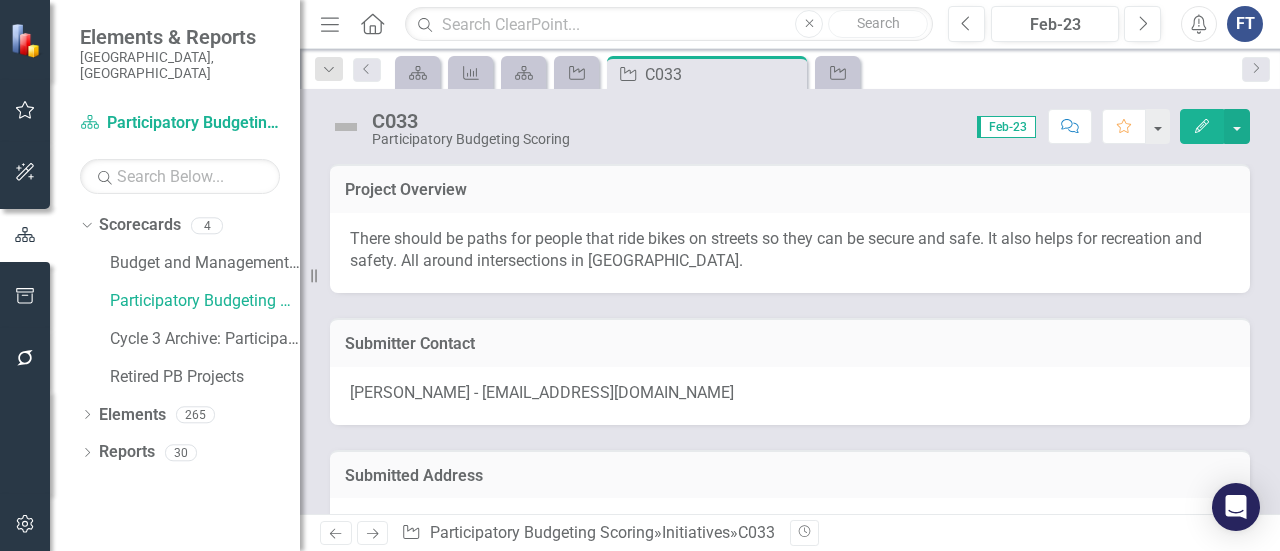 click on "There should be paths for people that ride bikes on streets so they can be secure and safe. It also helps for recreation and safety. All around intersections in [GEOGRAPHIC_DATA]." at bounding box center (790, 251) 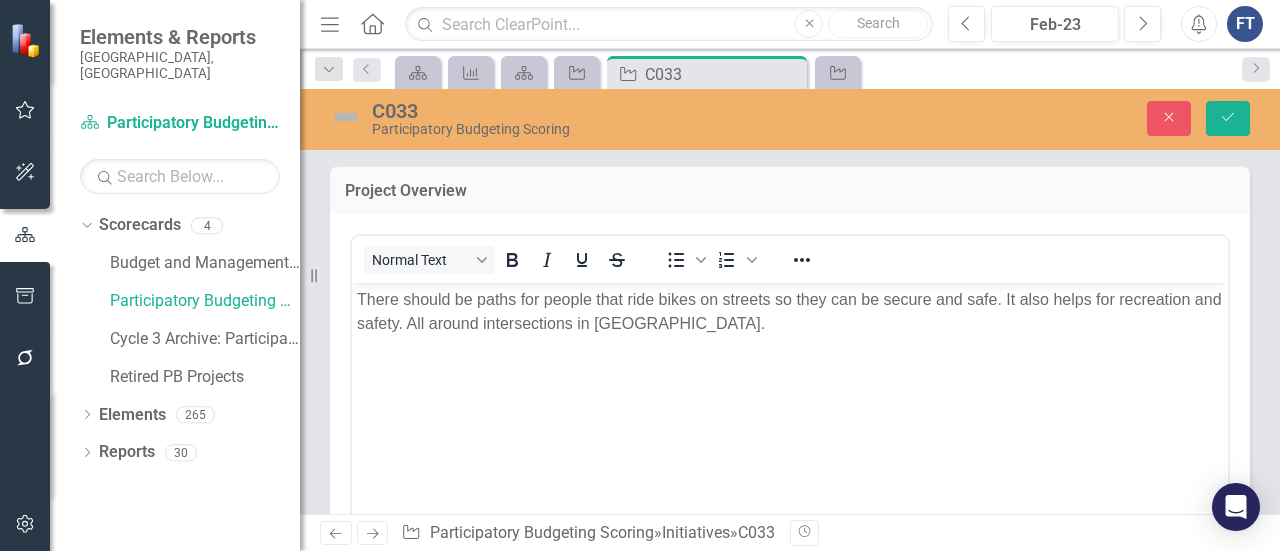 scroll, scrollTop: 0, scrollLeft: 0, axis: both 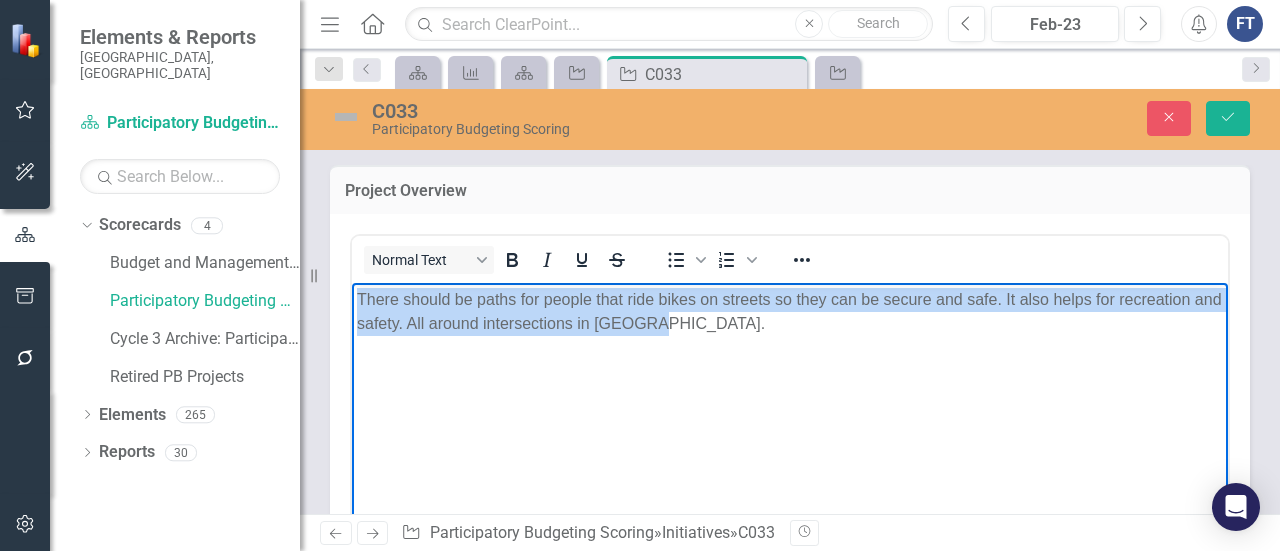 drag, startPoint x: 701, startPoint y: 337, endPoint x: 334, endPoint y: 290, distance: 369.99728 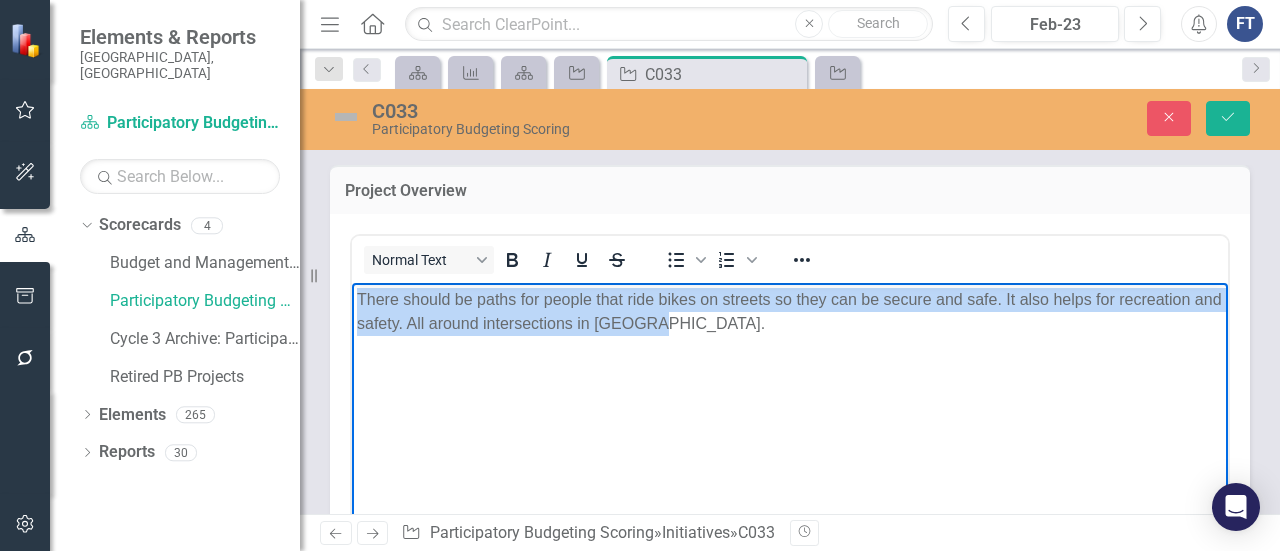 click on "There should be paths for people that ride bikes on streets so they can be secure and safe. It also helps for recreation and safety. All around intersections in [GEOGRAPHIC_DATA]." at bounding box center [790, 432] 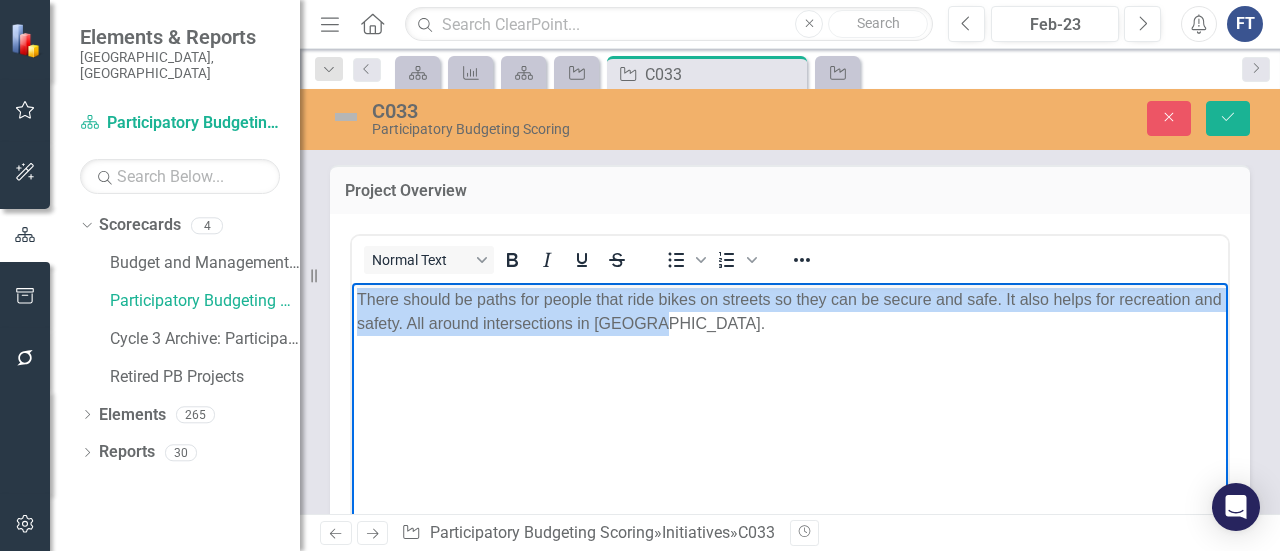copy on "There should be paths for people that ride bikes on streets so they can be secure and safe. It also helps for recreation and safety. All around intersections in [GEOGRAPHIC_DATA]." 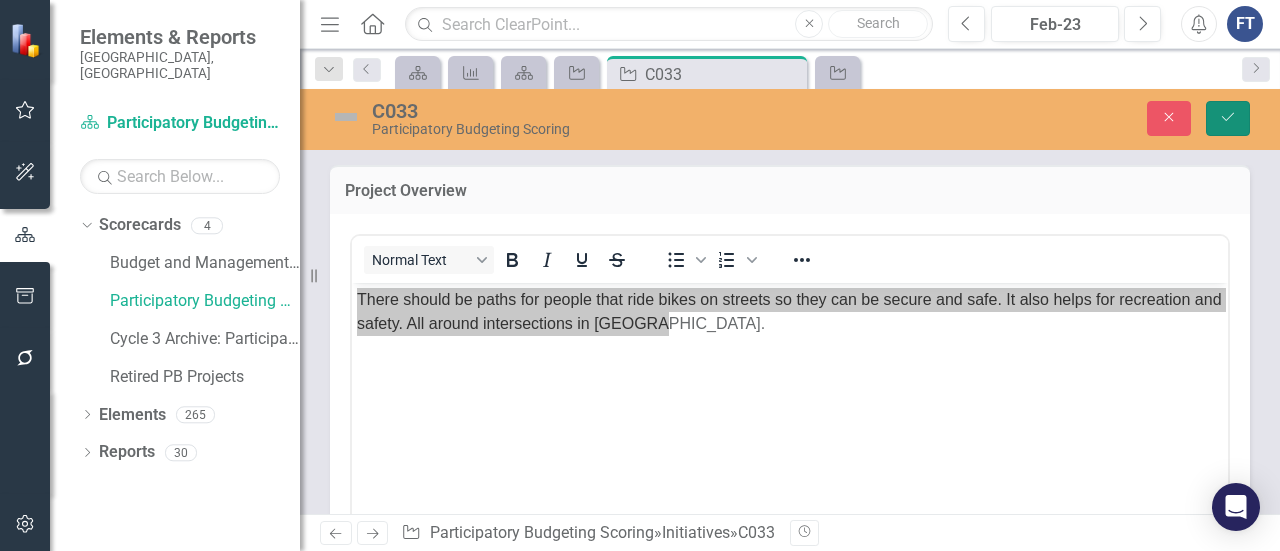 click on "Save" at bounding box center (1228, 118) 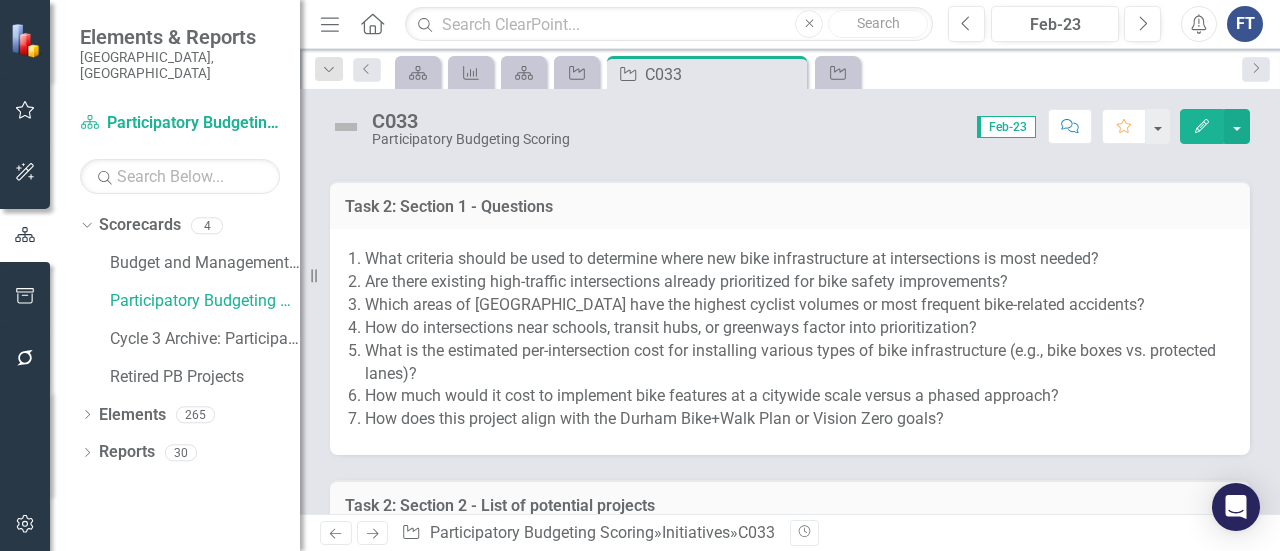 scroll, scrollTop: 1000, scrollLeft: 0, axis: vertical 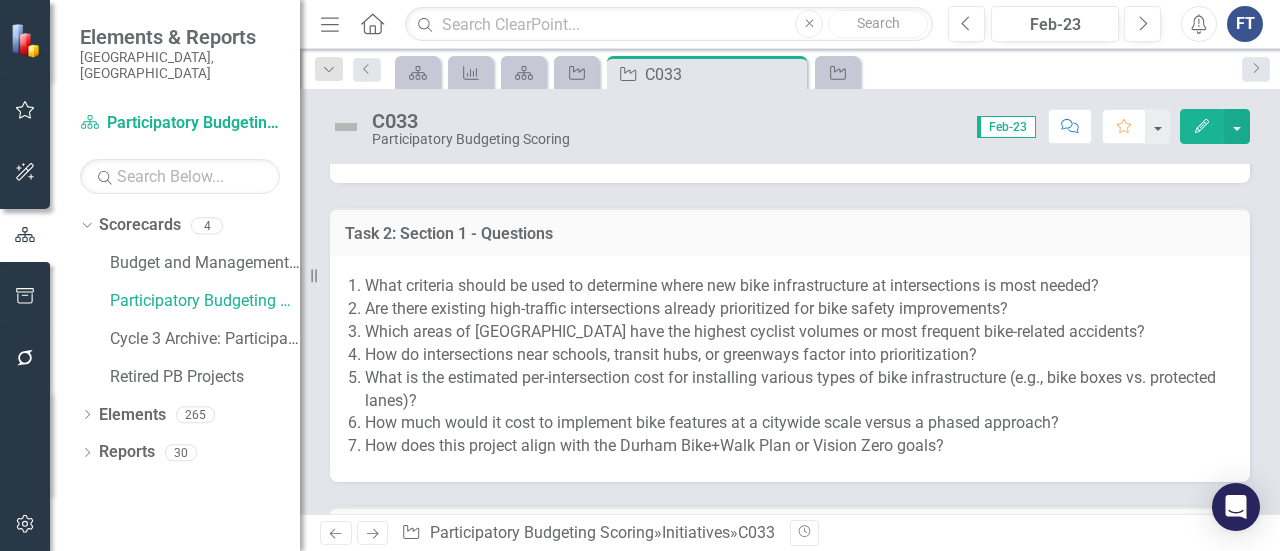 click on "How does this project align with the Durham Bike+Walk Plan or Vision Zero goals?" at bounding box center (797, 446) 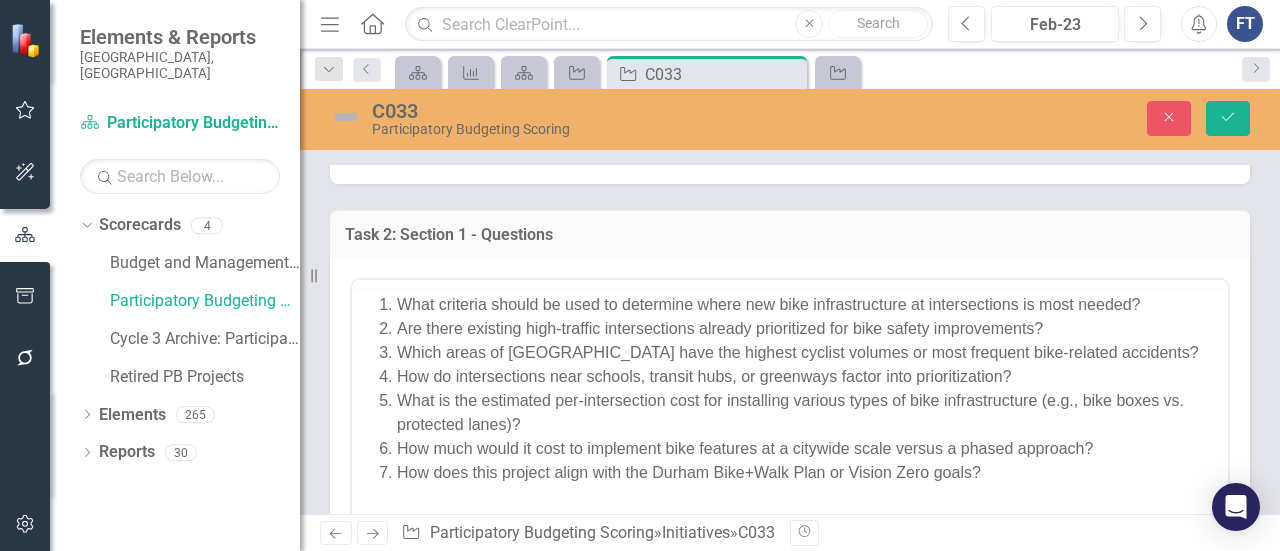 scroll, scrollTop: 0, scrollLeft: 0, axis: both 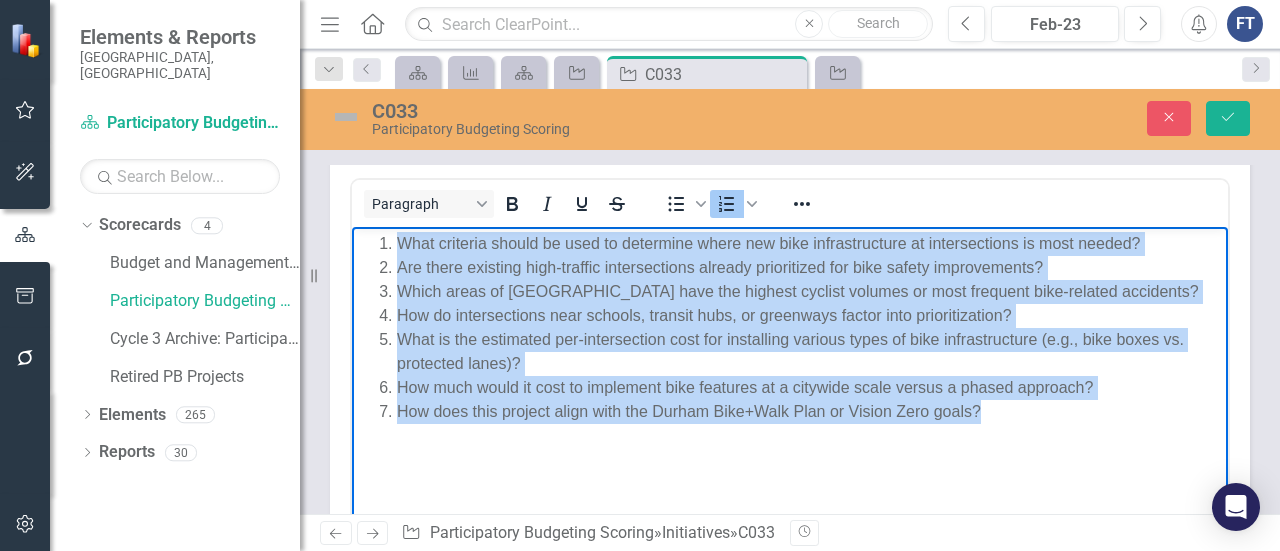 drag, startPoint x: 979, startPoint y: 408, endPoint x: 333, endPoint y: 216, distance: 673.9288 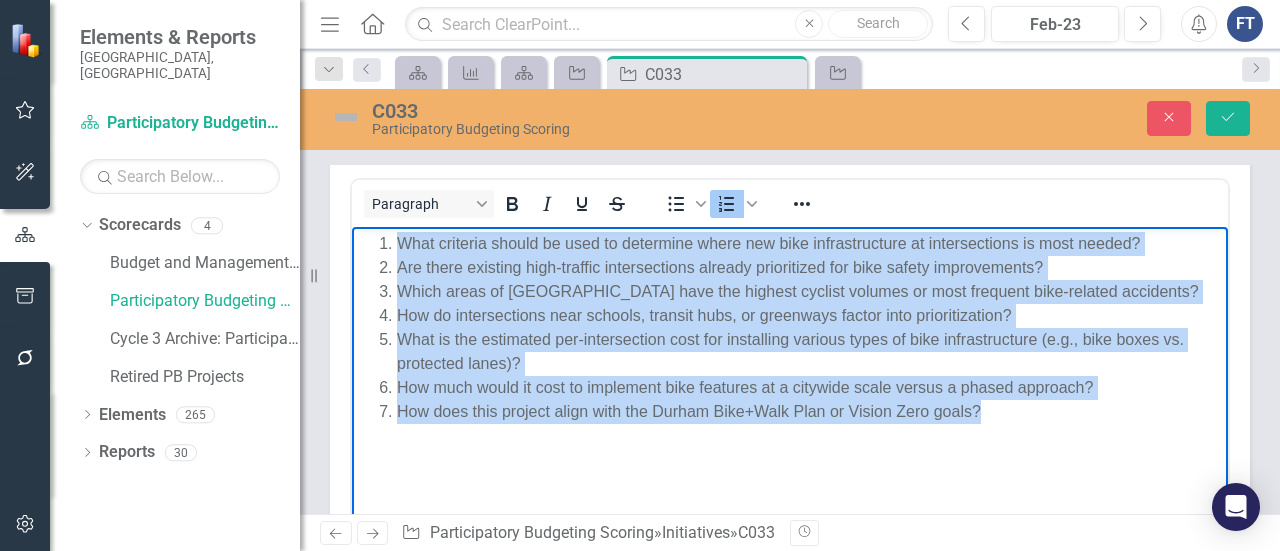 click on "What criteria should be used to determine where new bike infrastructure at intersections is most needed? Are there existing high-traffic intersections already prioritized for bike safety improvements? Which areas of [GEOGRAPHIC_DATA] have the highest cyclist volumes or most frequent bike-related accidents? How do intersections near schools, transit hubs, or greenways factor into prioritization? What is the estimated per-intersection cost for installing various types of bike infrastructure (e.g., bike boxes vs. protected lanes)? How much would it cost to implement bike features at a citywide scale versus a phased approach? How does this project align with the Durham Bike+Walk Plan or Vision Zero goals?" at bounding box center (790, 376) 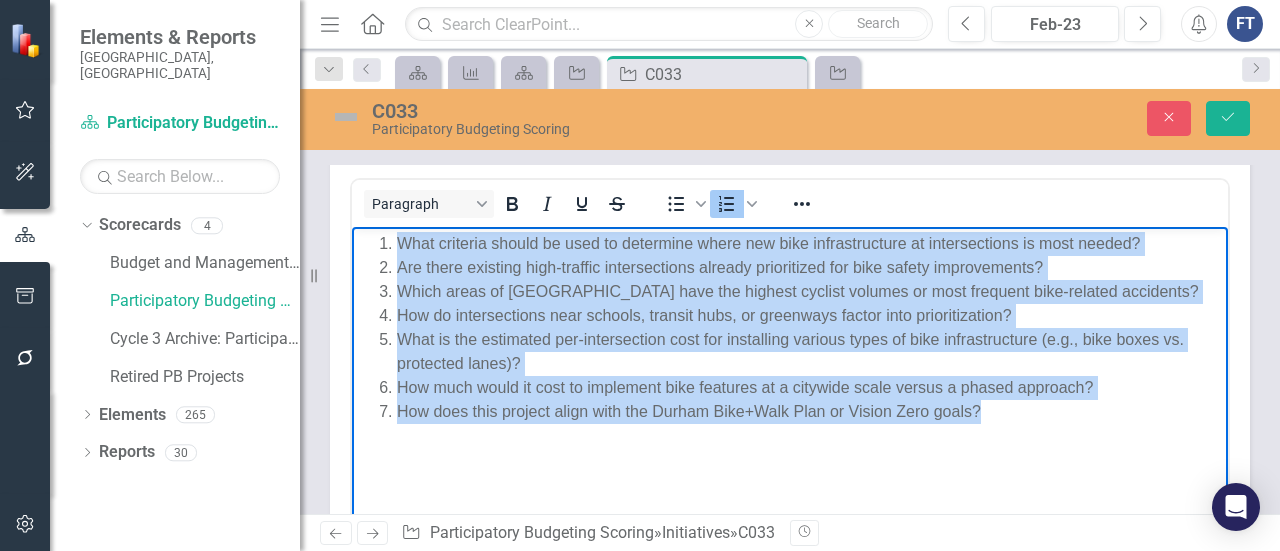 copy on "What criteria should be used to determine where new bike infrastructure at intersections is most needed? Are there existing high-traffic intersections already prioritized for bike safety improvements? Which areas of [GEOGRAPHIC_DATA] have the highest cyclist volumes or most frequent bike-related accidents? How do intersections near schools, transit hubs, or greenways factor into prioritization? What is the estimated per-intersection cost for installing various types of bike infrastructure (e.g., bike boxes vs. protected lanes)? How much would it cost to implement bike features at a citywide scale versus a phased approach? How does this project align with the Durham Bike+Walk Plan or Vision Zero goals?" 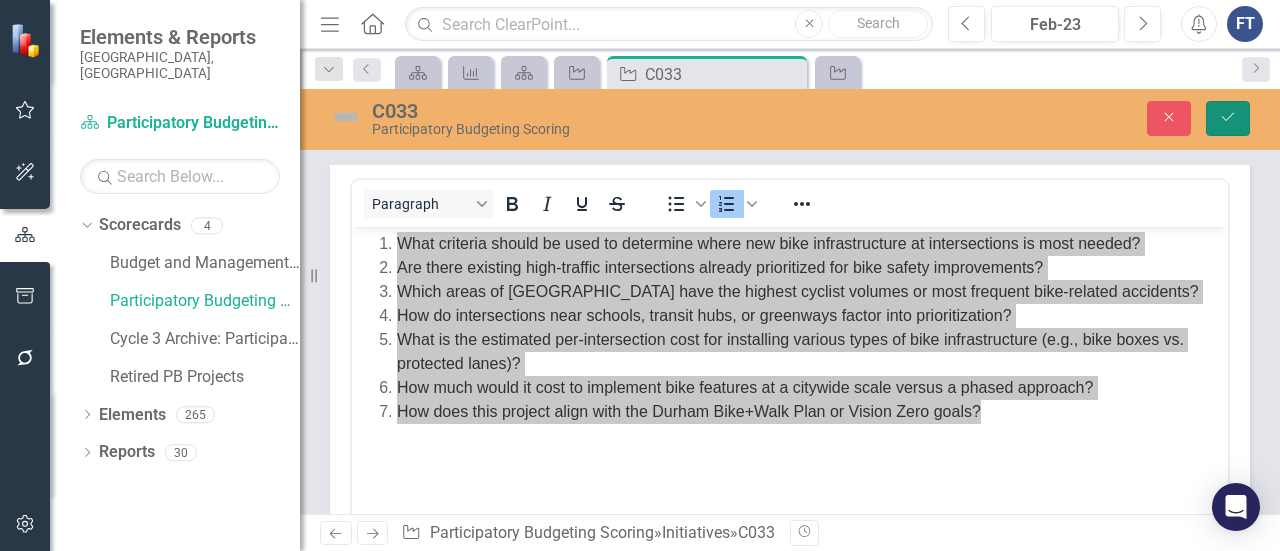 click on "Save" 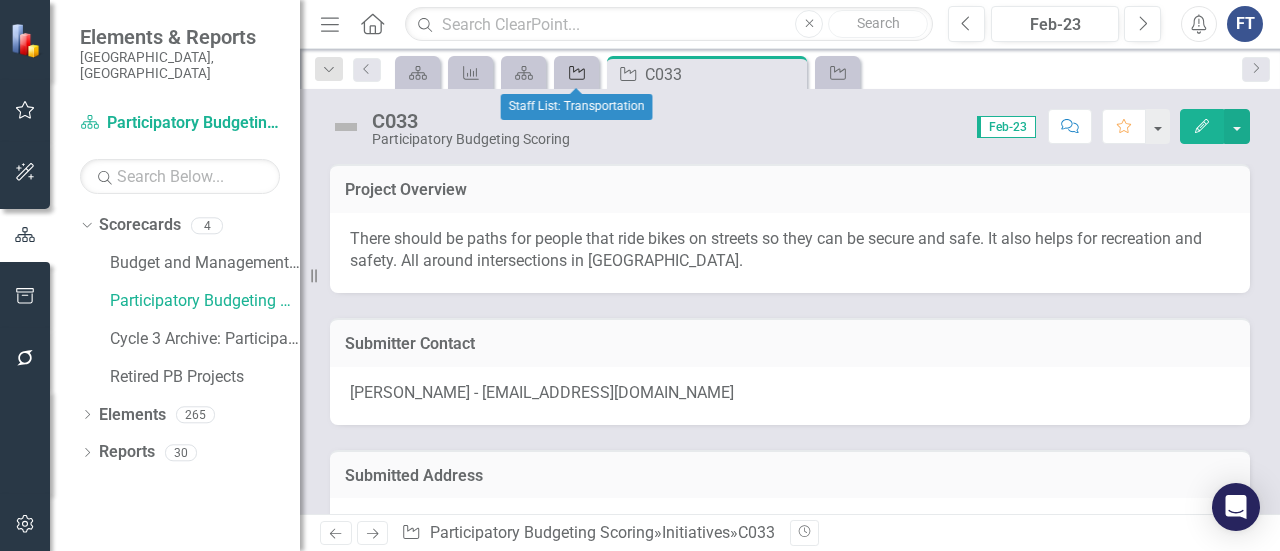click on "Initiative" 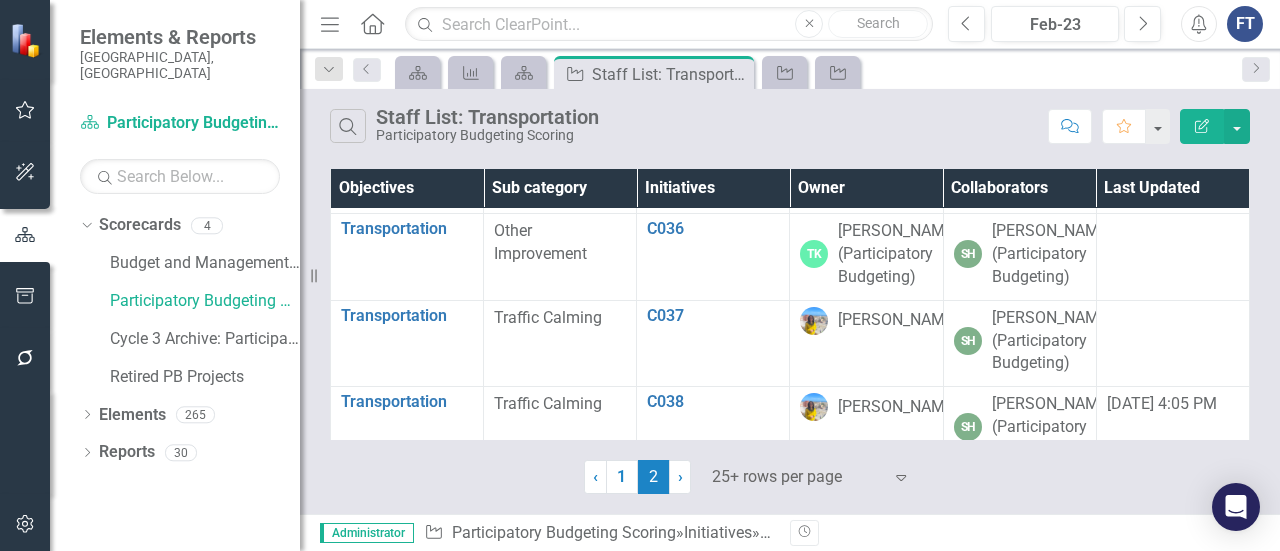 scroll, scrollTop: 900, scrollLeft: 0, axis: vertical 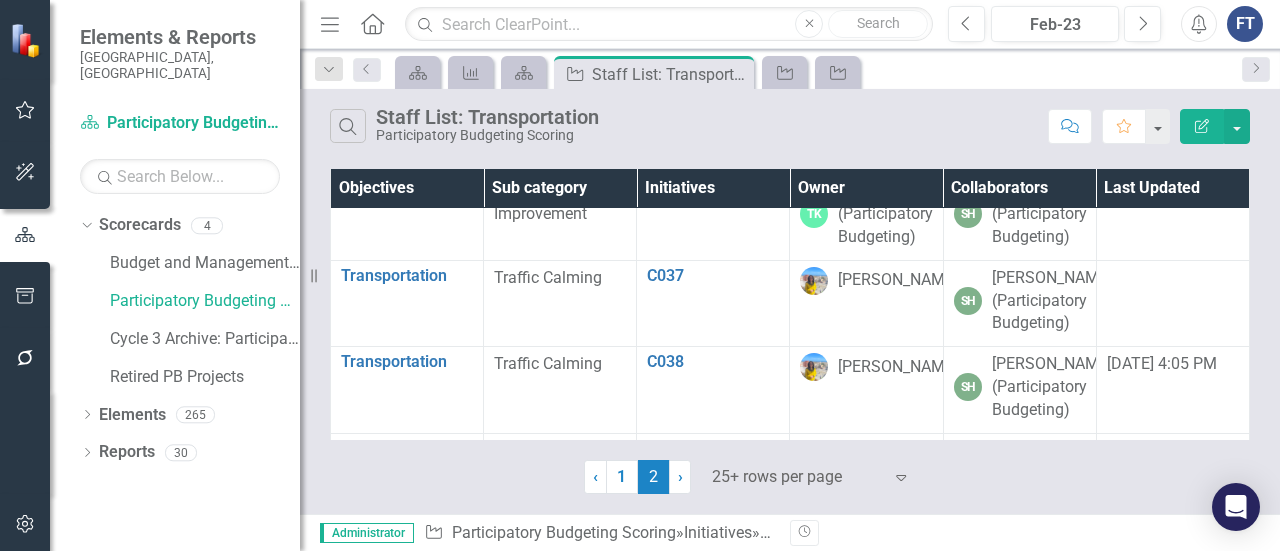 click on "C034" at bounding box center [713, 16] 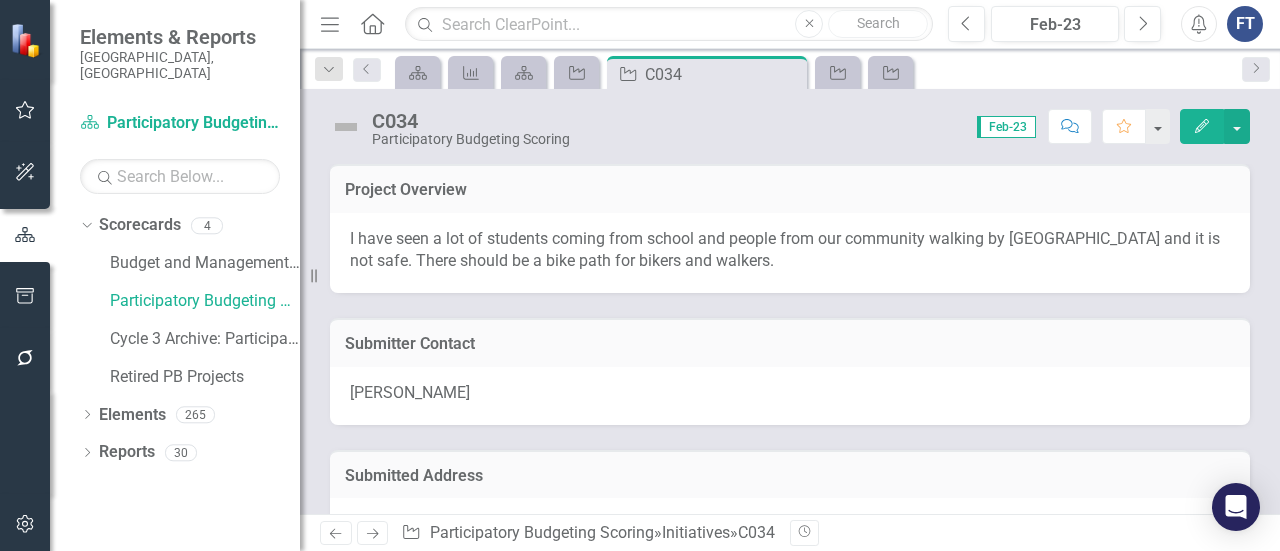 click on "I have seen a lot of students coming from school and people from our community walking by [GEOGRAPHIC_DATA] and it is not safe. There should be a bike path for bikers and walkers." at bounding box center (785, 250) 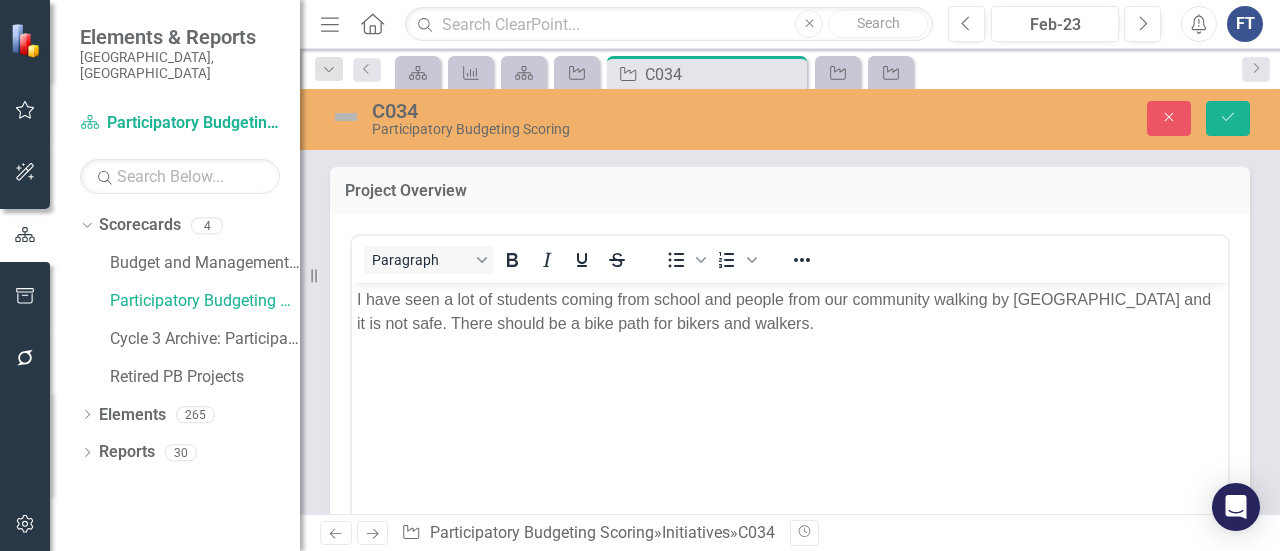 scroll, scrollTop: 0, scrollLeft: 0, axis: both 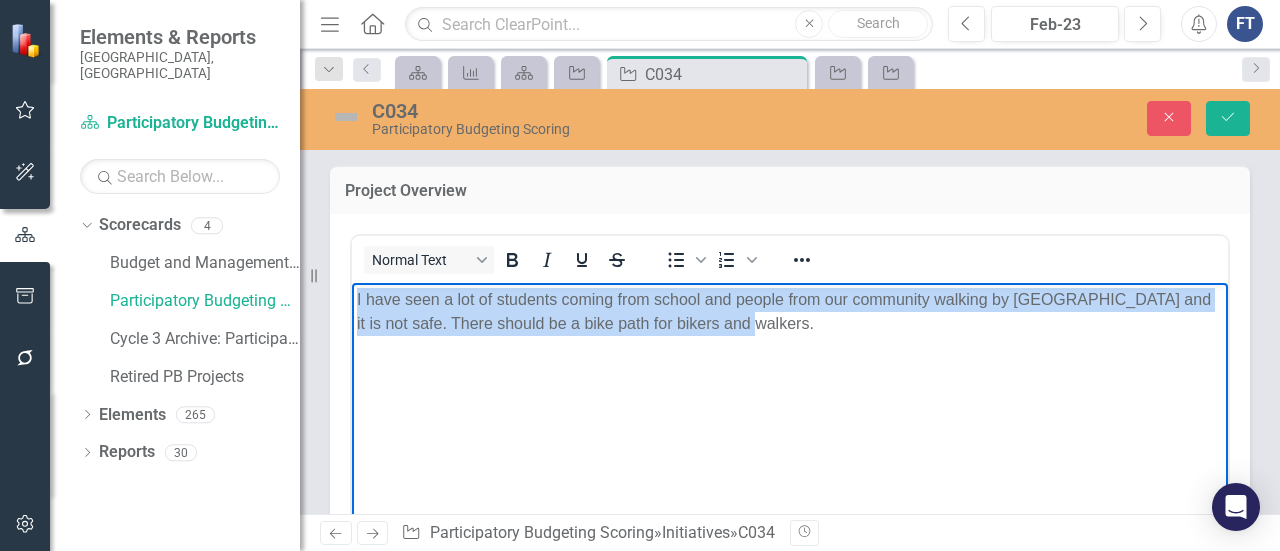 drag, startPoint x: 777, startPoint y: 323, endPoint x: 355, endPoint y: 286, distance: 423.61893 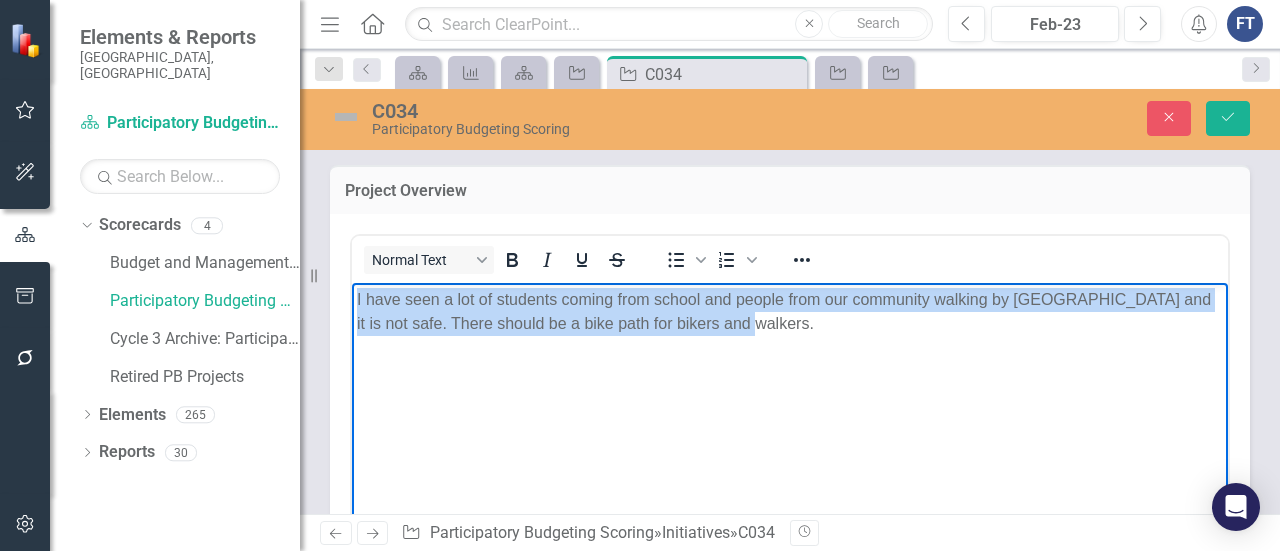 click on "I have seen a lot of students coming from school and people from our community walking by [GEOGRAPHIC_DATA] and it is not safe. There should be a bike path for bikers and walkers." at bounding box center [790, 432] 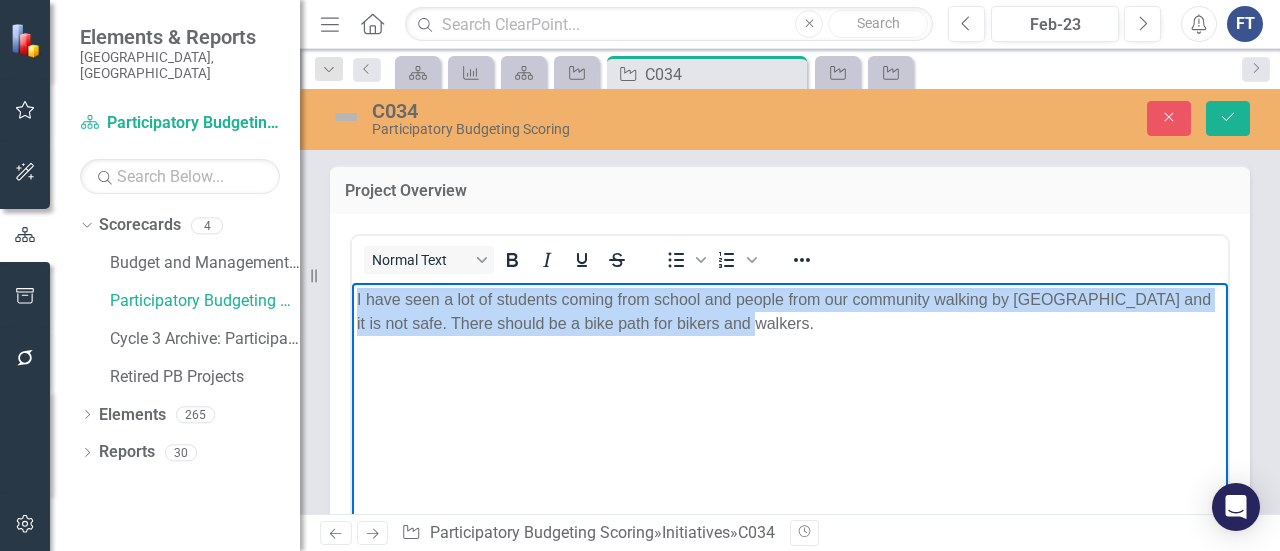 copy on "I have seen a lot of students coming from school and people from our community walking by [GEOGRAPHIC_DATA] and it is not safe. There should be a bike path for bikers and walkers." 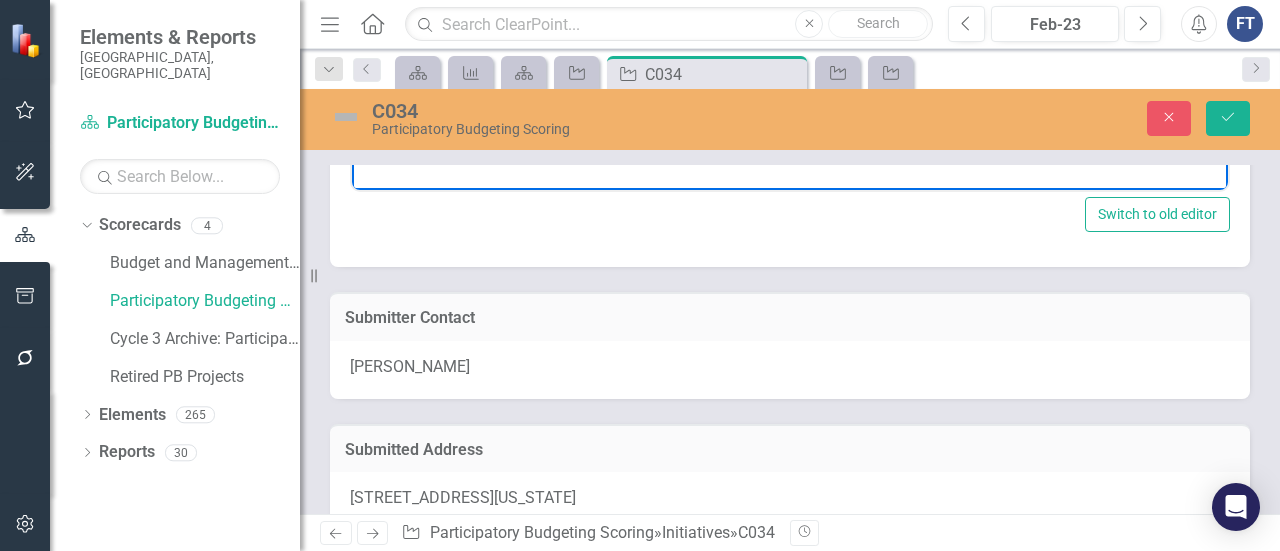 scroll, scrollTop: 500, scrollLeft: 0, axis: vertical 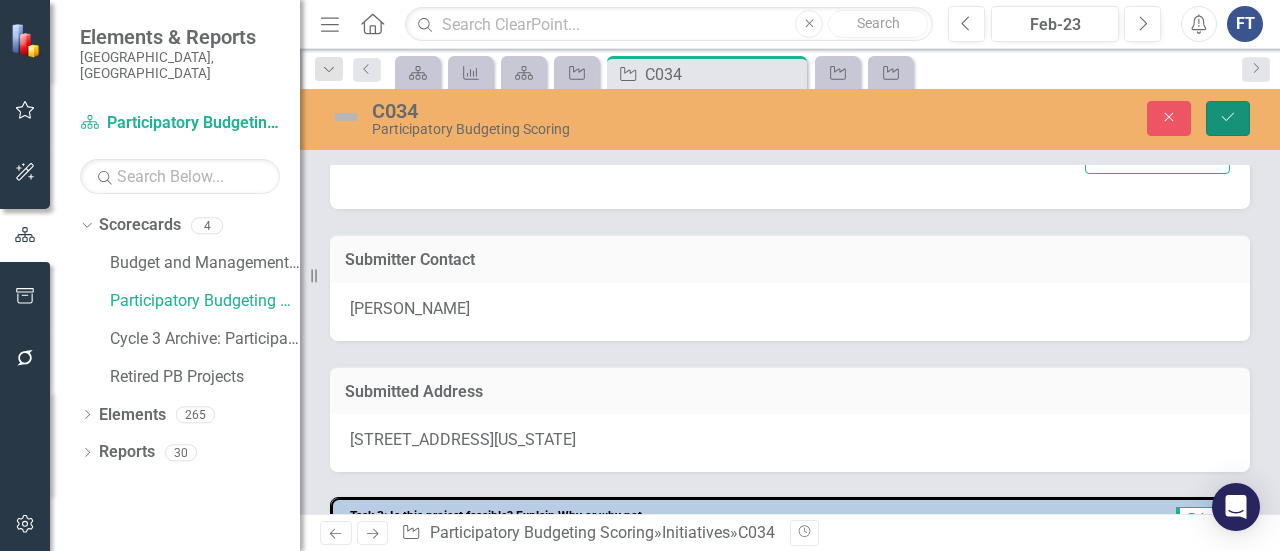 click on "Save" at bounding box center (1228, 118) 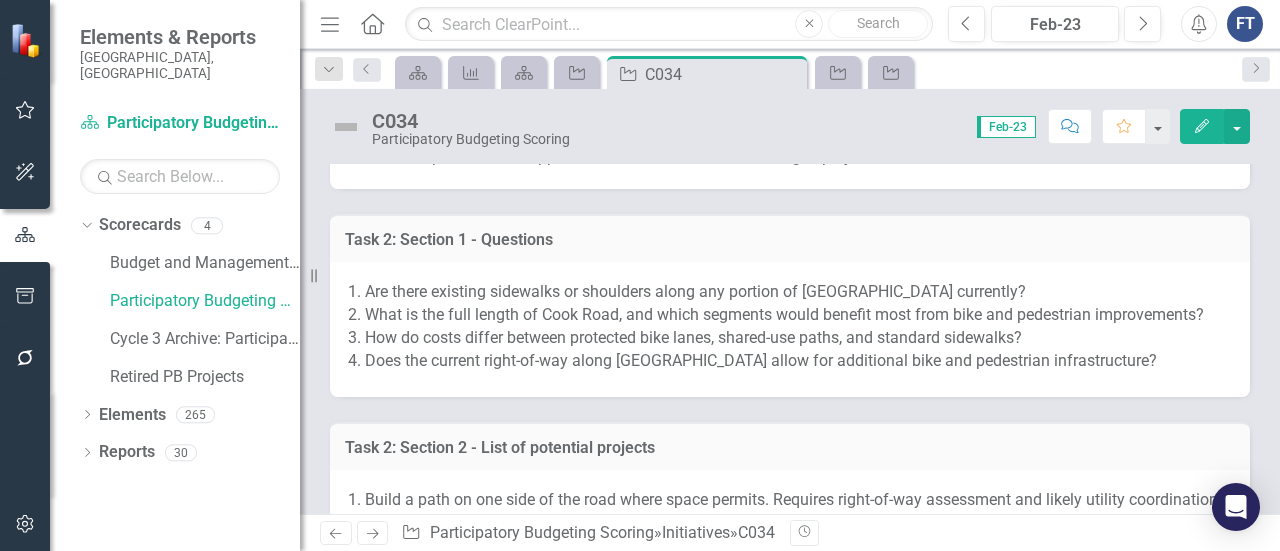 scroll, scrollTop: 1000, scrollLeft: 0, axis: vertical 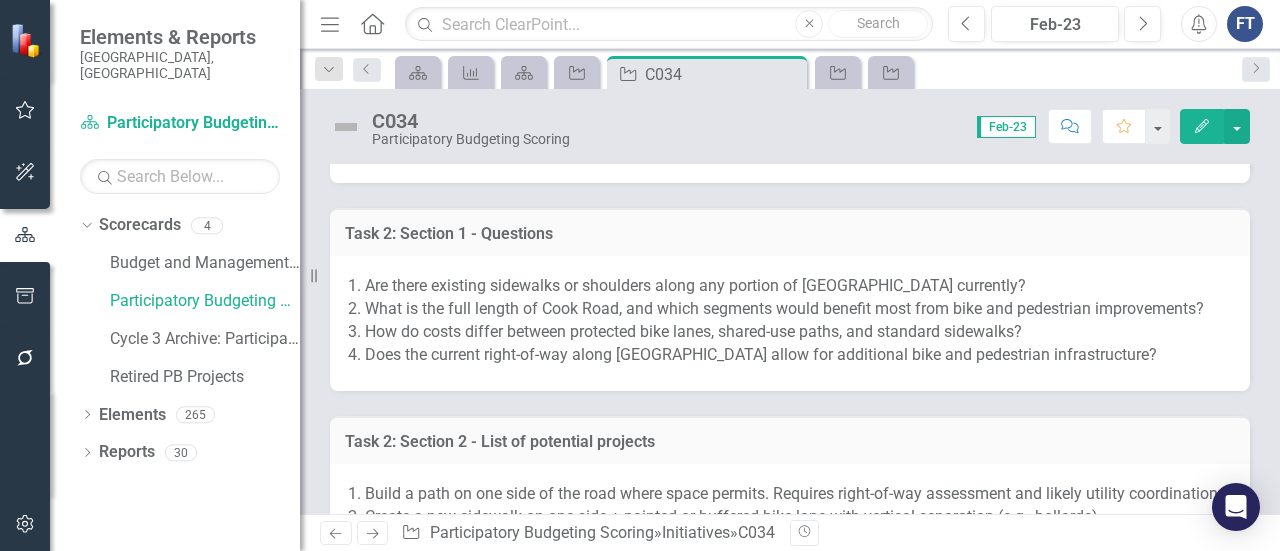click on "Does the current right-of-way along [GEOGRAPHIC_DATA] allow for additional bike and pedestrian infrastructure?" at bounding box center (797, 355) 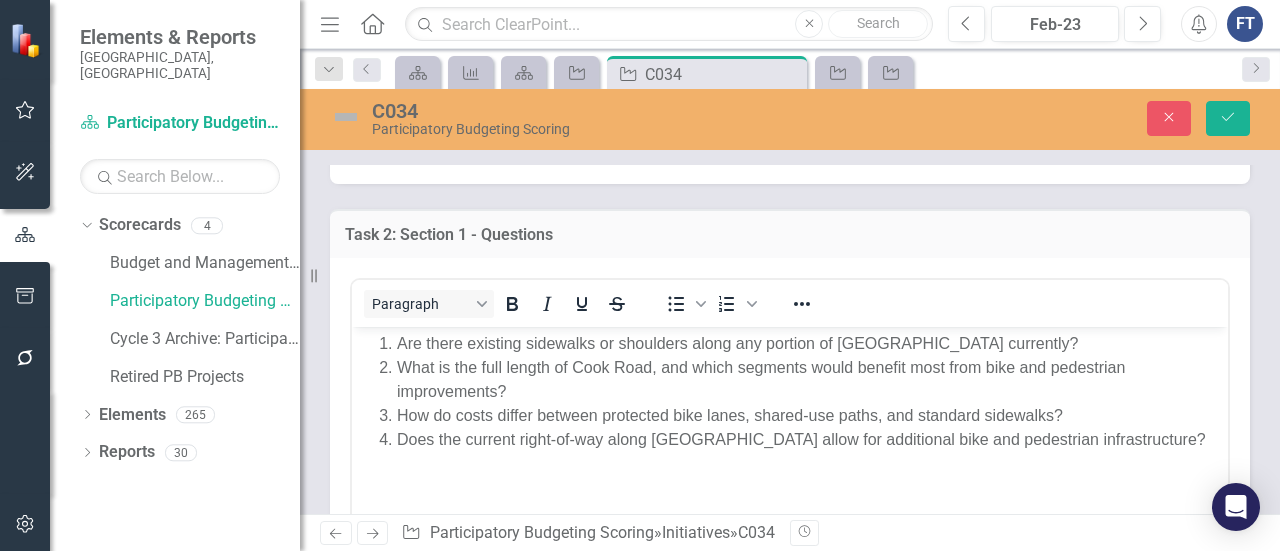 scroll, scrollTop: 0, scrollLeft: 0, axis: both 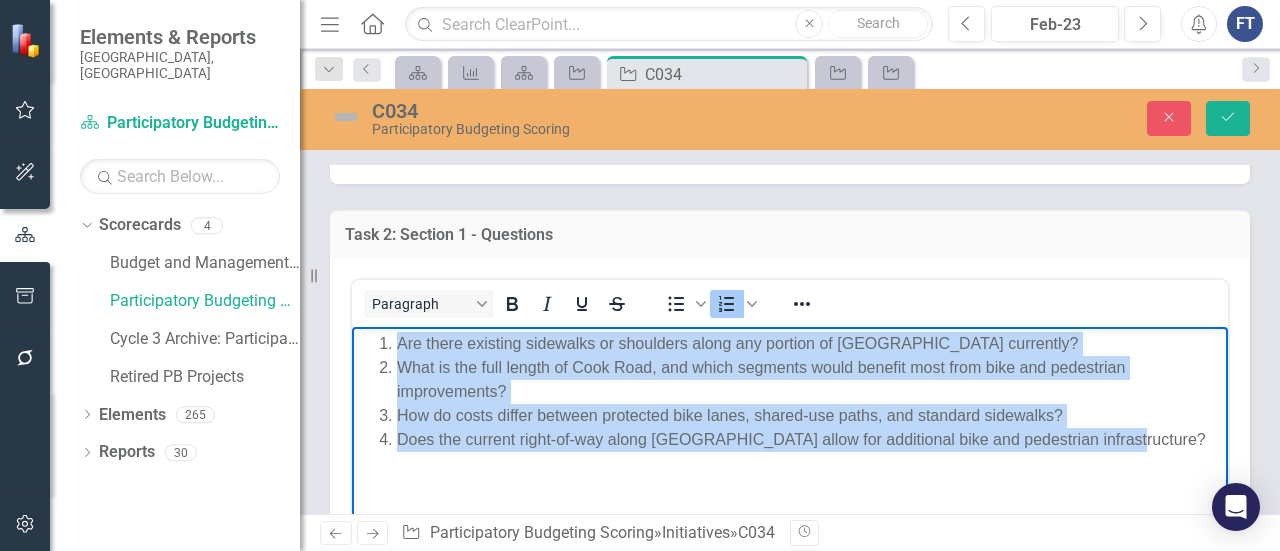 drag, startPoint x: 966, startPoint y: 415, endPoint x: 309, endPoint y: 313, distance: 664.87067 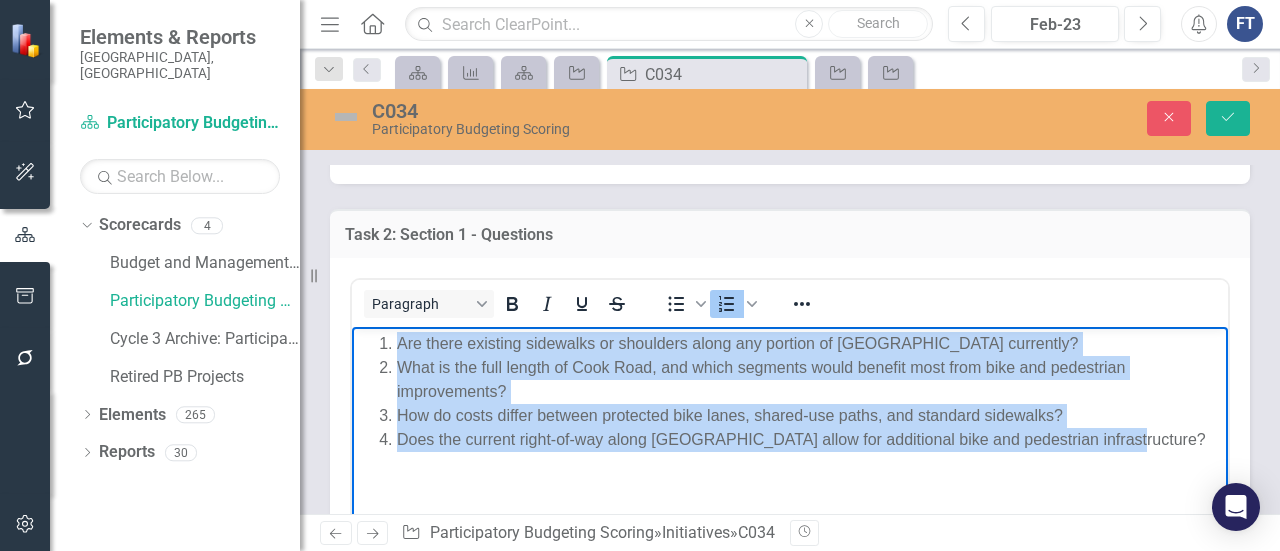 click on "Are there existing sidewalks or shoulders along any portion of [GEOGRAPHIC_DATA] currently? What is the full length of Cook Road, and which segments would benefit most from bike and pedestrian improvements? How do costs differ between protected bike lanes, shared-use paths, and standard sidewalks? Does the current right-of-way along [GEOGRAPHIC_DATA] allow for additional bike and pedestrian infrastructure?" at bounding box center [790, 476] 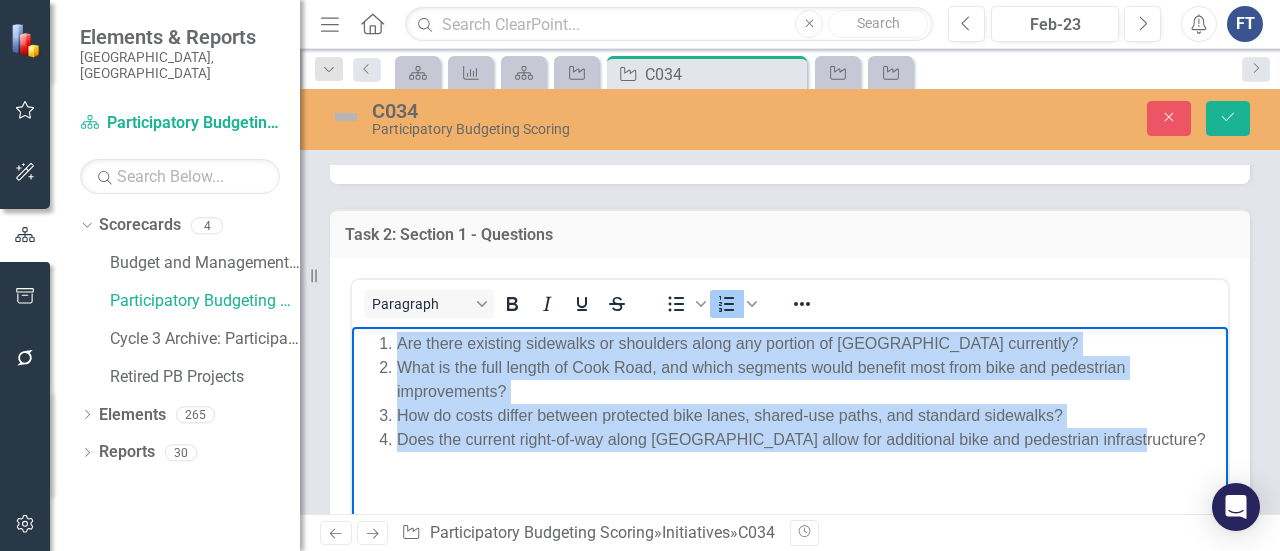 copy on "Are there existing sidewalks or shoulders along any portion of [GEOGRAPHIC_DATA] currently? What is the full length of Cook Road, and which segments would benefit most from bike and pedestrian improvements? How do costs differ between protected bike lanes, shared-use paths, and standard sidewalks? Does the current right-of-way along [GEOGRAPHIC_DATA] allow for additional bike and pedestrian infrastructure?" 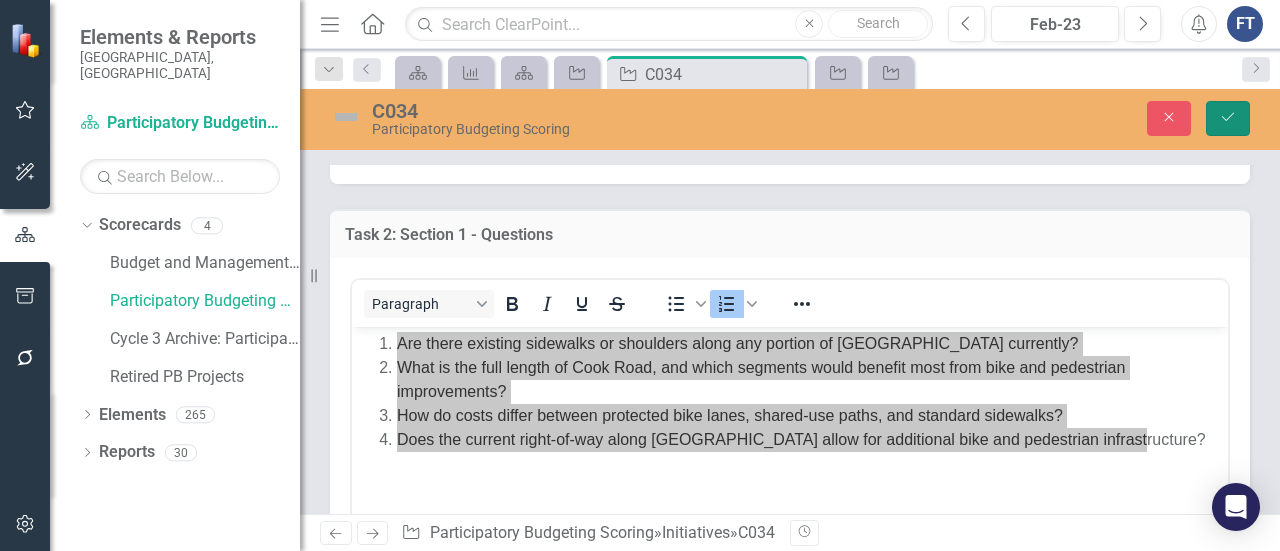 click on "Save" at bounding box center (1228, 118) 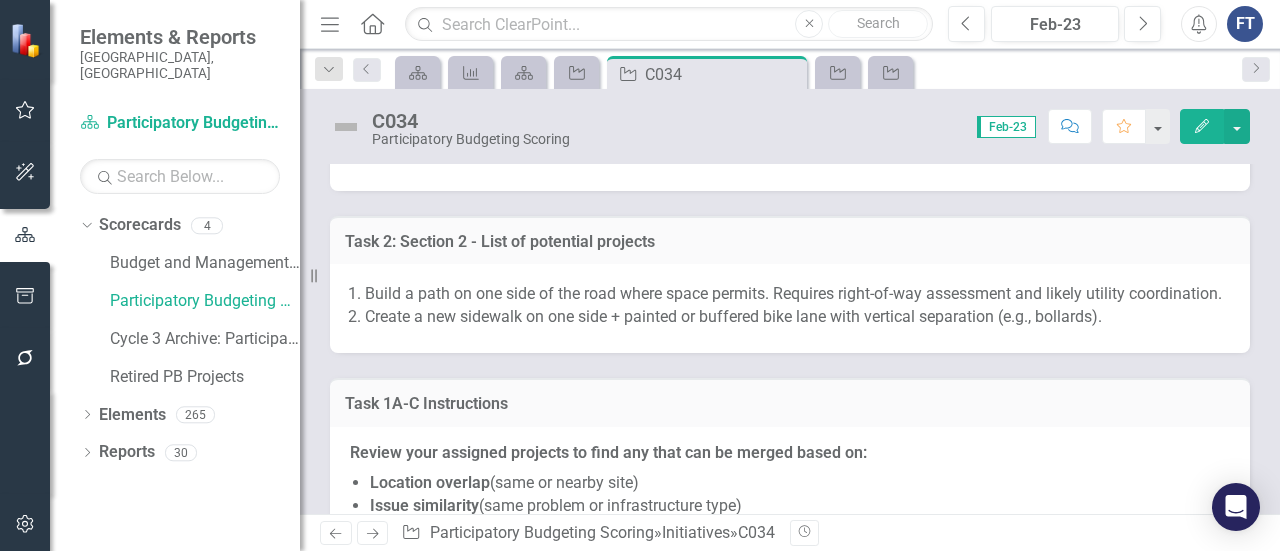 scroll, scrollTop: 1100, scrollLeft: 0, axis: vertical 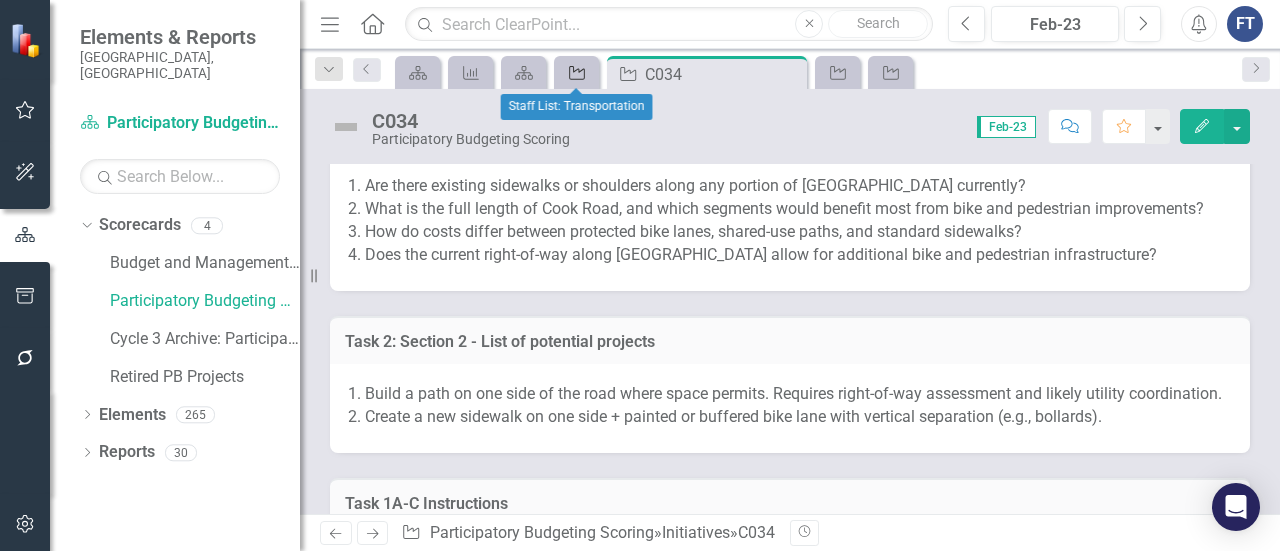 click 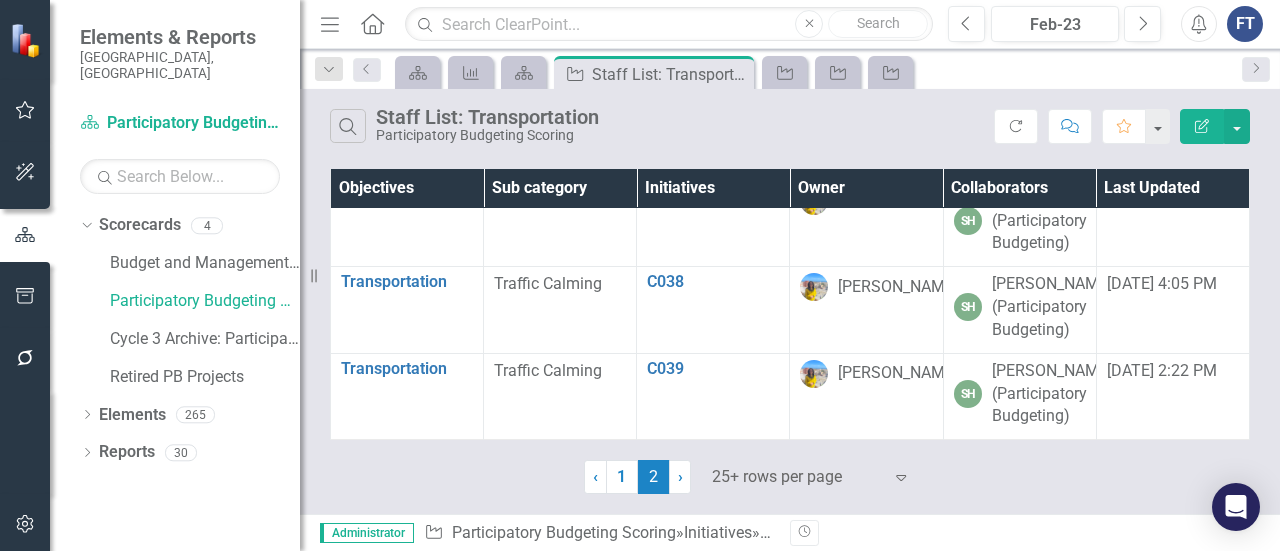 scroll, scrollTop: 1100, scrollLeft: 0, axis: vertical 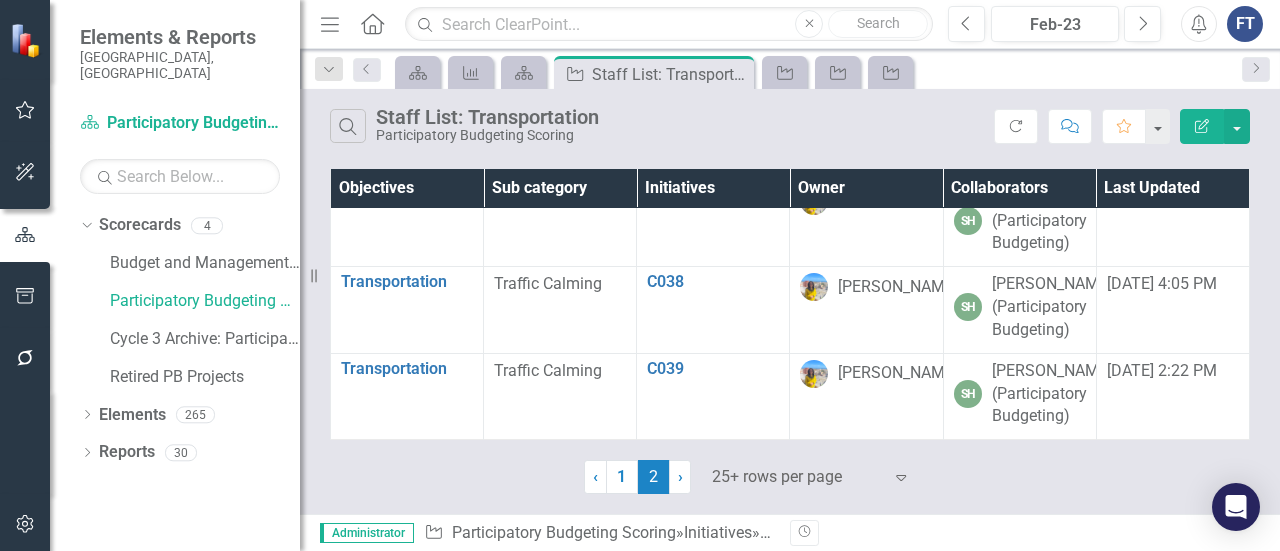 click on "C035" at bounding box center (713, 23) 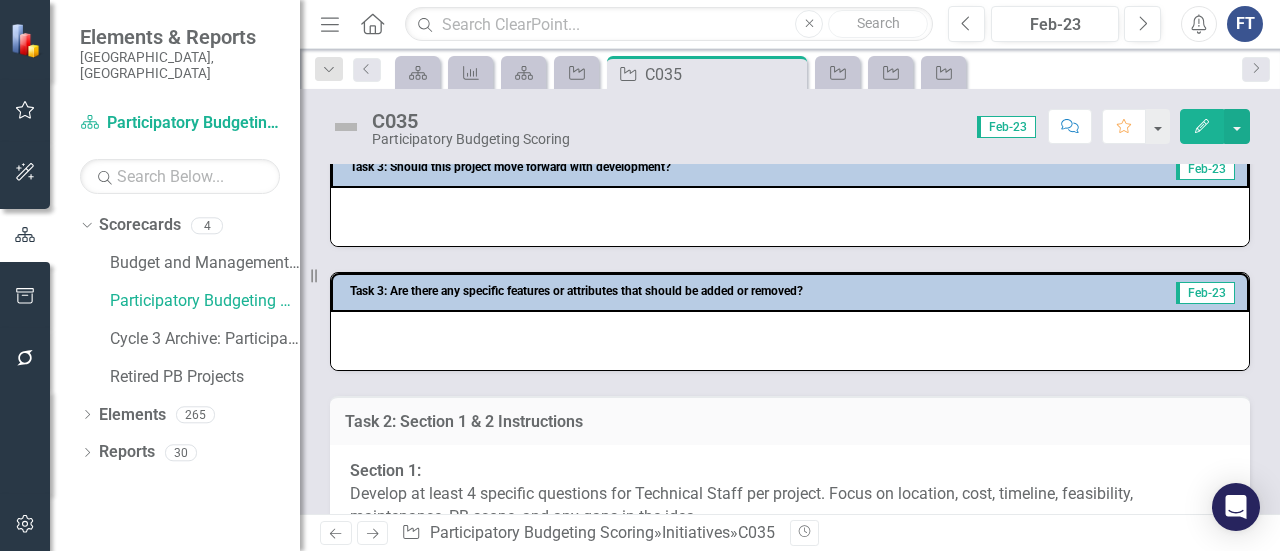 scroll, scrollTop: 500, scrollLeft: 0, axis: vertical 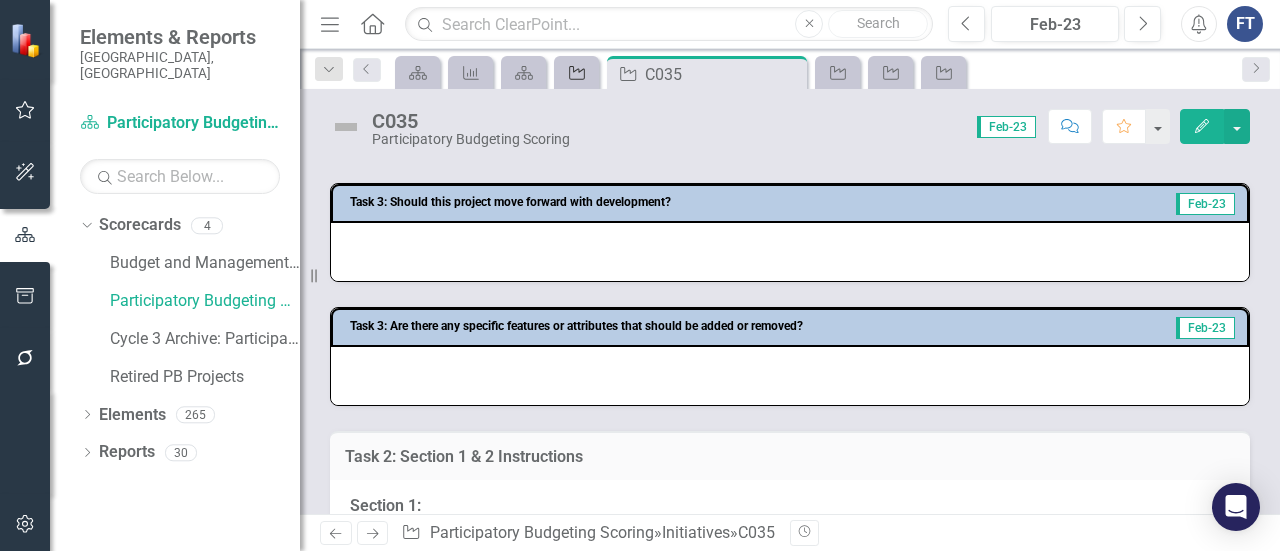 click 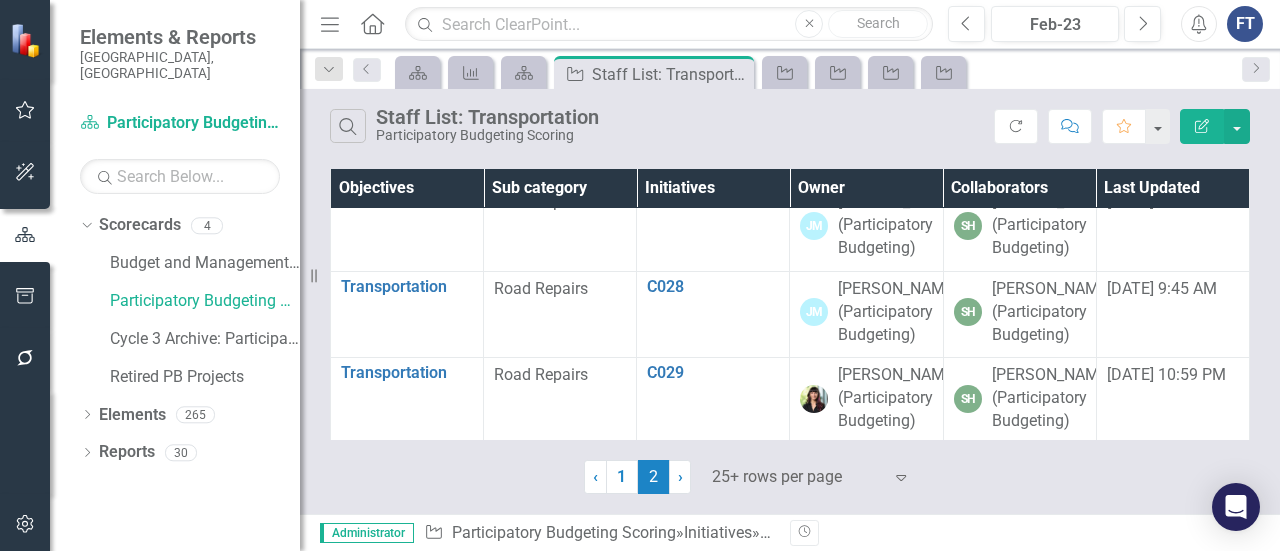 scroll, scrollTop: 0, scrollLeft: 0, axis: both 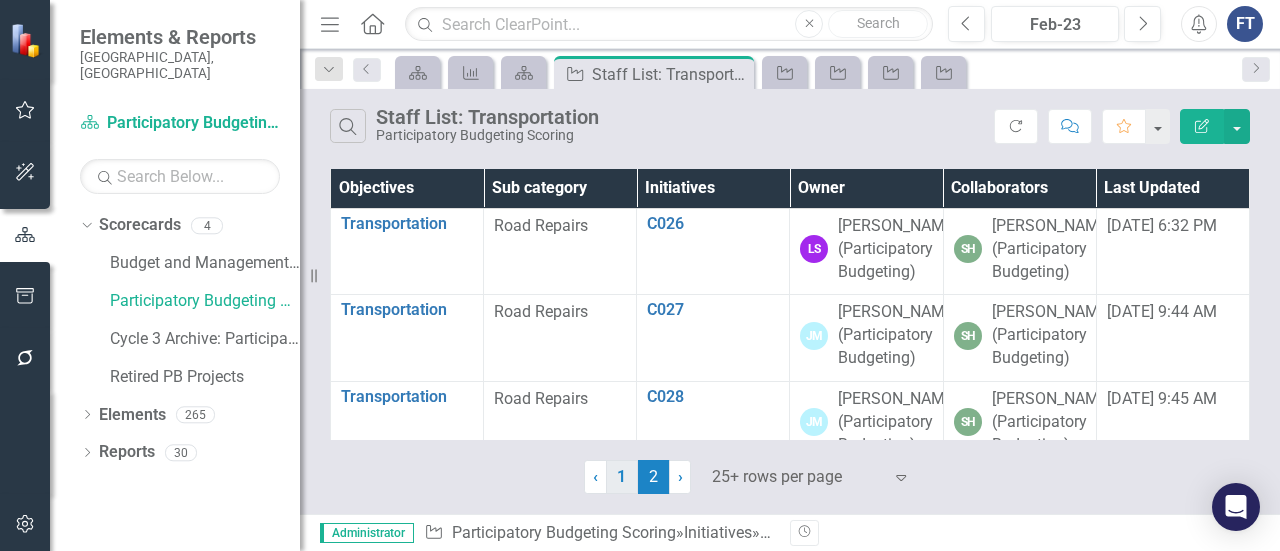 click on "1" at bounding box center [622, 477] 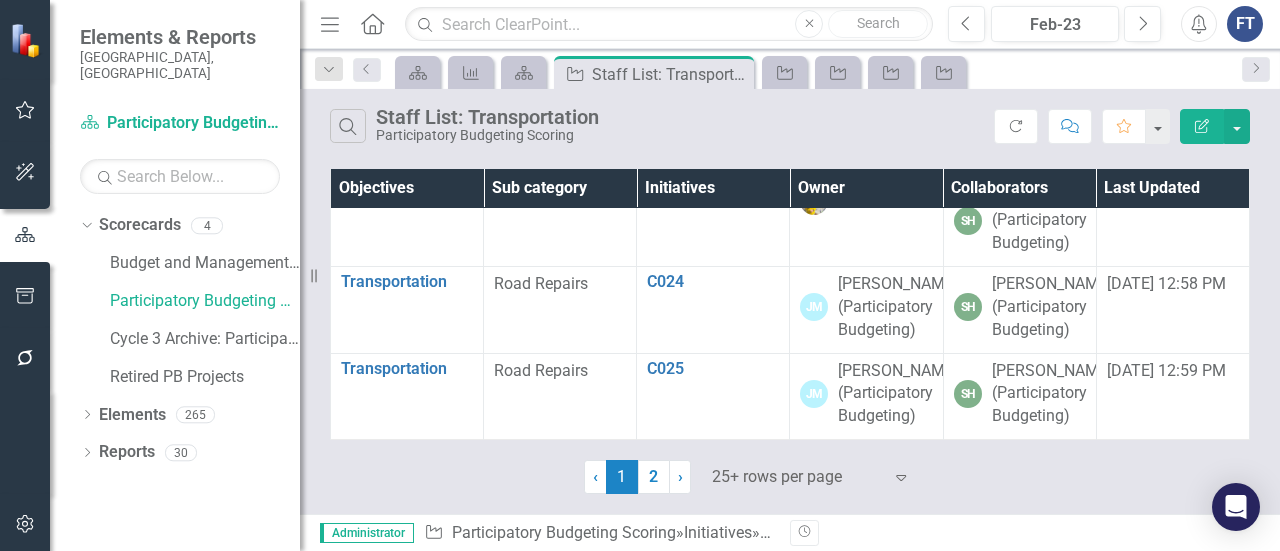 scroll, scrollTop: 3066, scrollLeft: 0, axis: vertical 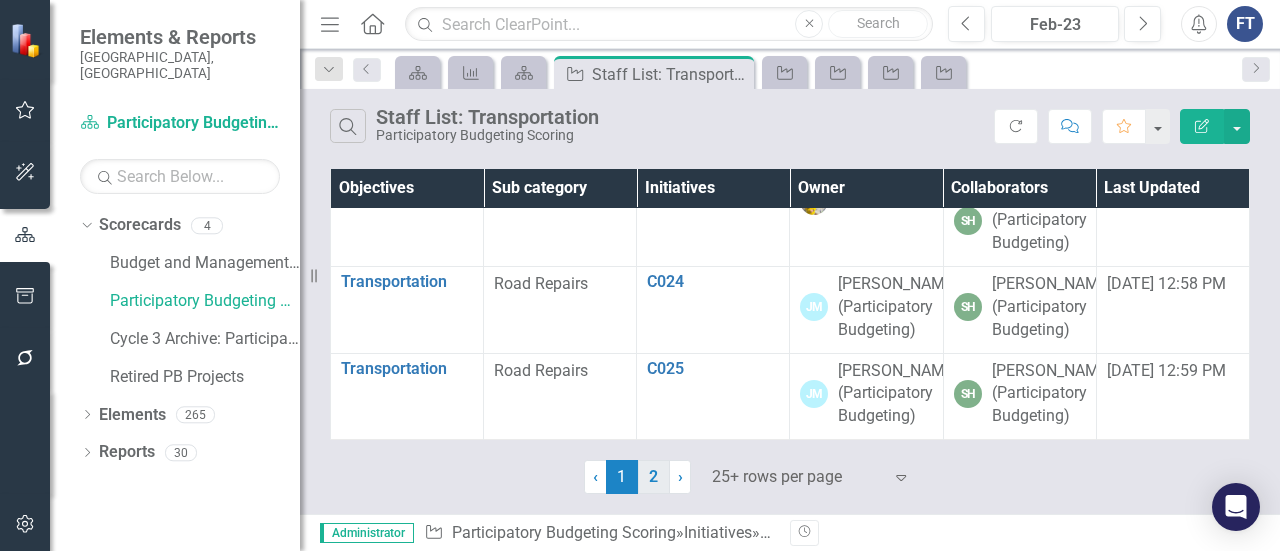 click on "2" at bounding box center (654, 477) 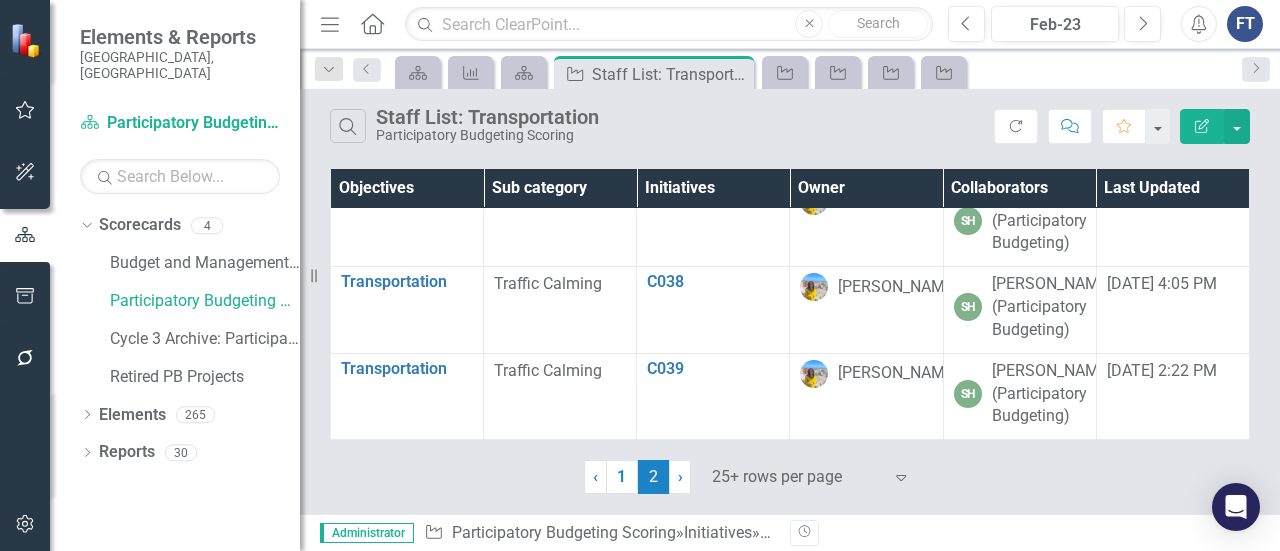 scroll, scrollTop: 1300, scrollLeft: 0, axis: vertical 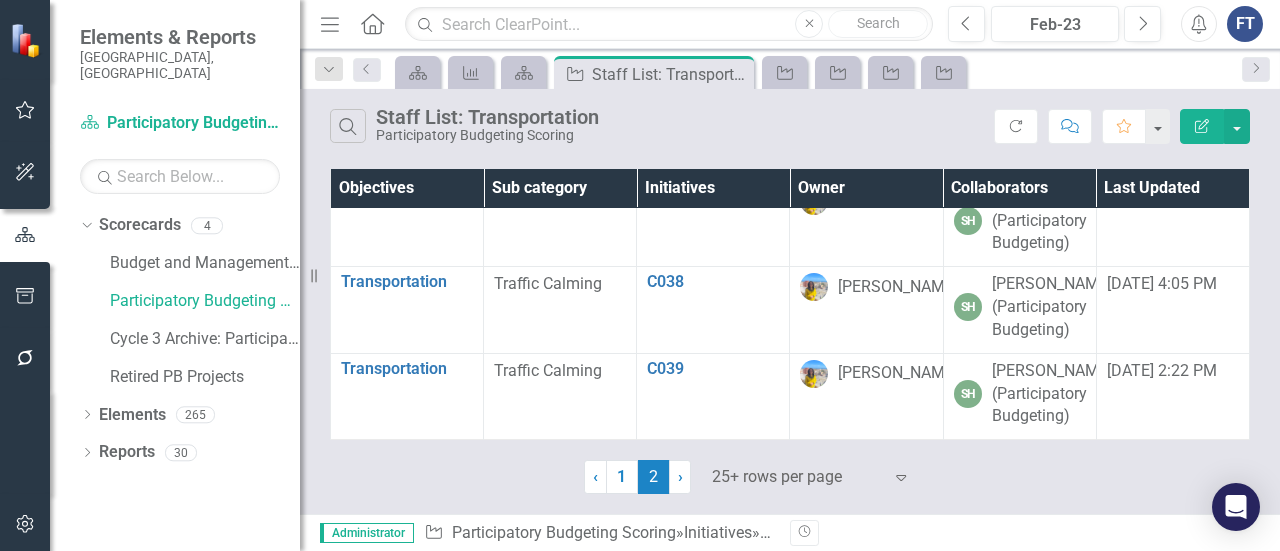 click on "C036 Link Map View Link Map Edit Edit Initiative Link Open Element" at bounding box center [713, 112] 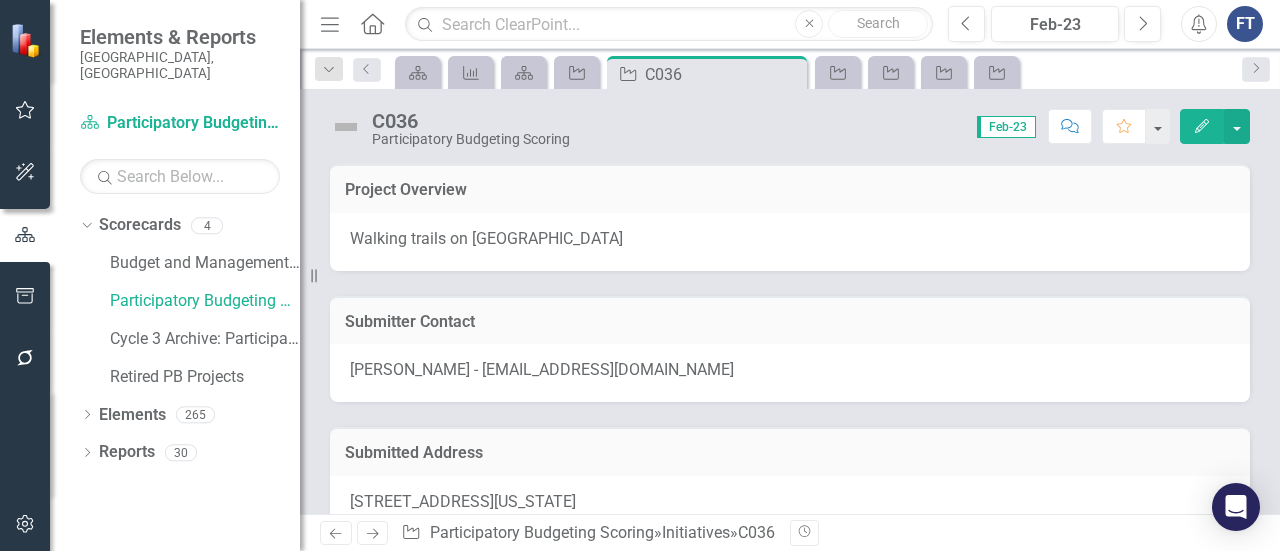 click on "Walking trails on [GEOGRAPHIC_DATA]" at bounding box center (790, 239) 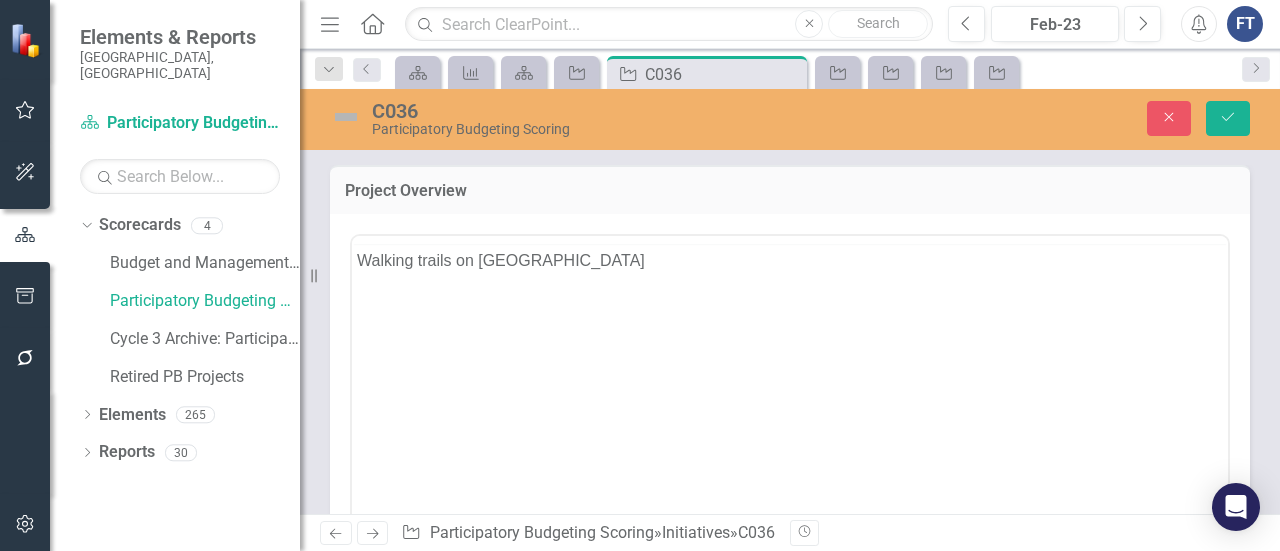 scroll, scrollTop: 0, scrollLeft: 0, axis: both 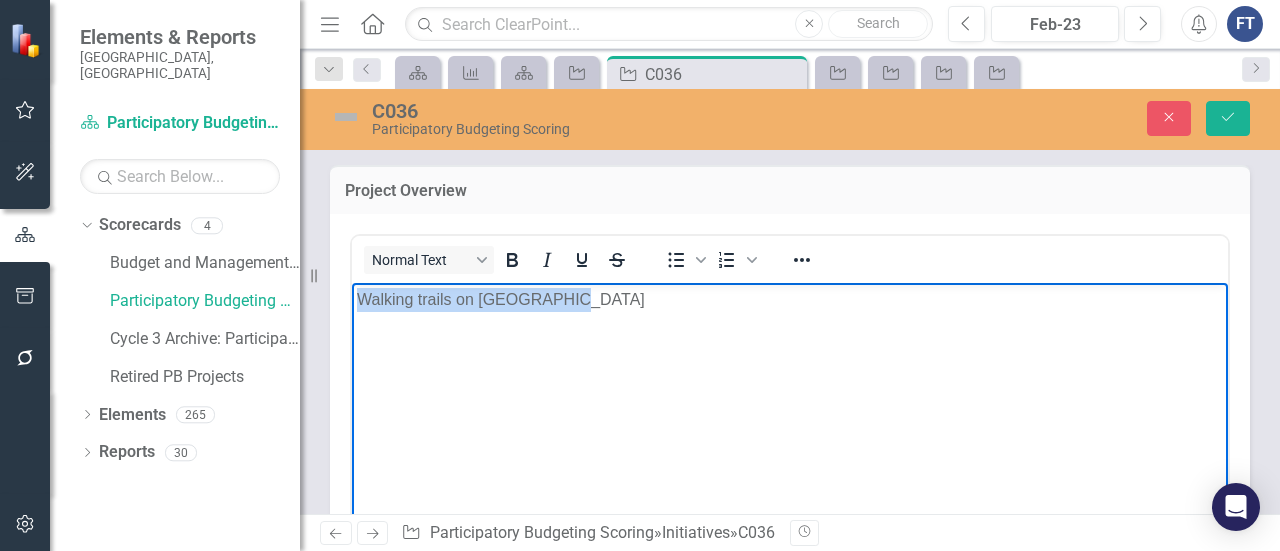 drag, startPoint x: 620, startPoint y: 297, endPoint x: 362, endPoint y: 289, distance: 258.124 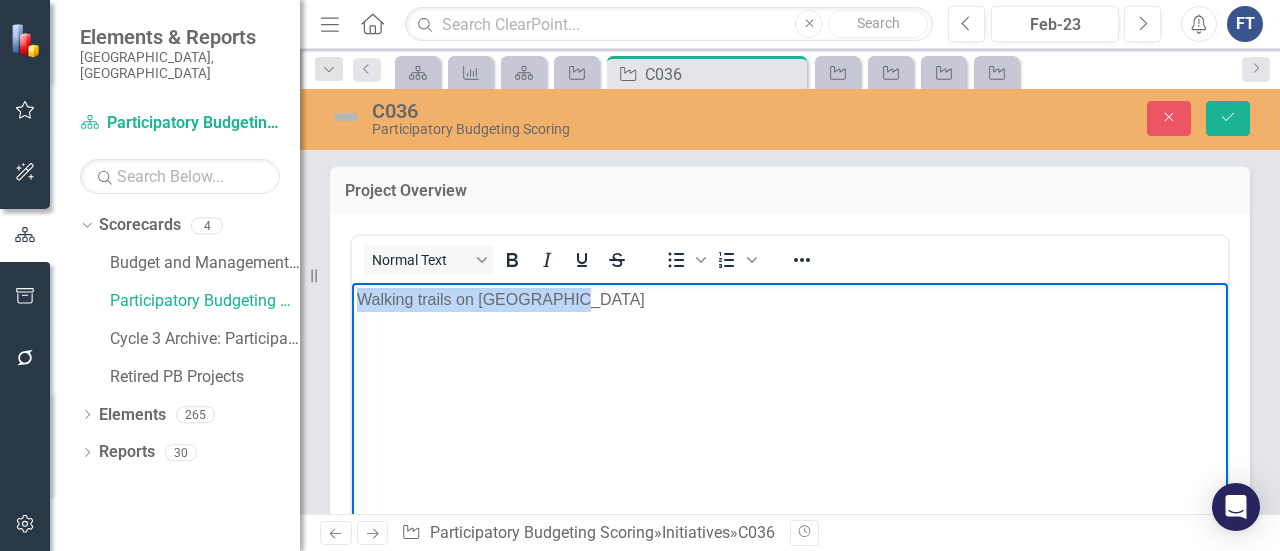 click on "Walking trails on [GEOGRAPHIC_DATA]" at bounding box center [790, 299] 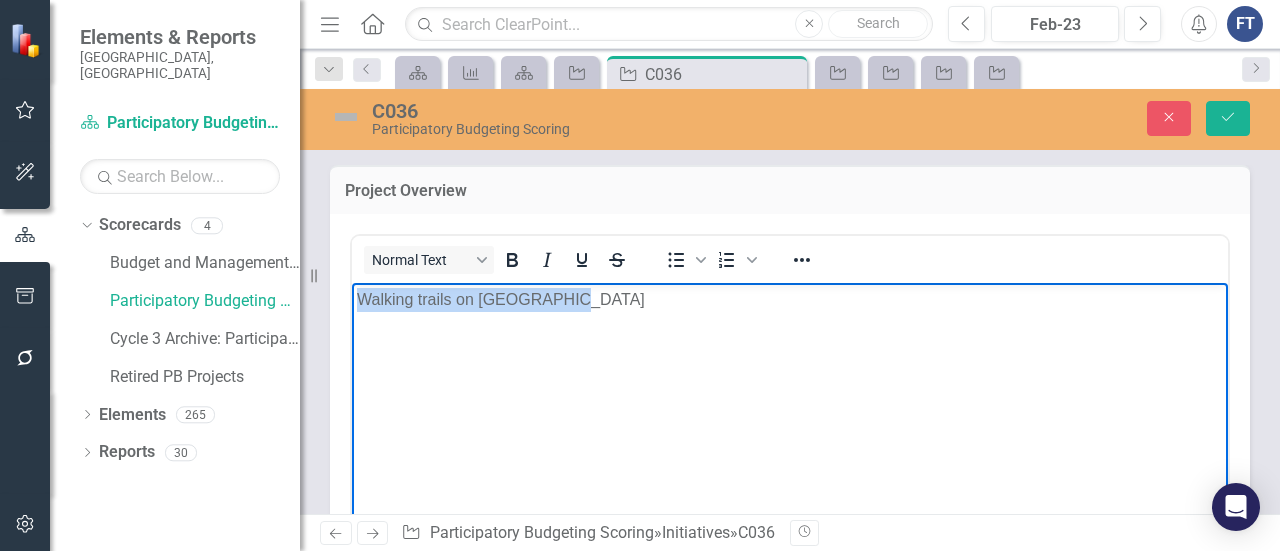 copy on "Walking trails on [GEOGRAPHIC_DATA]" 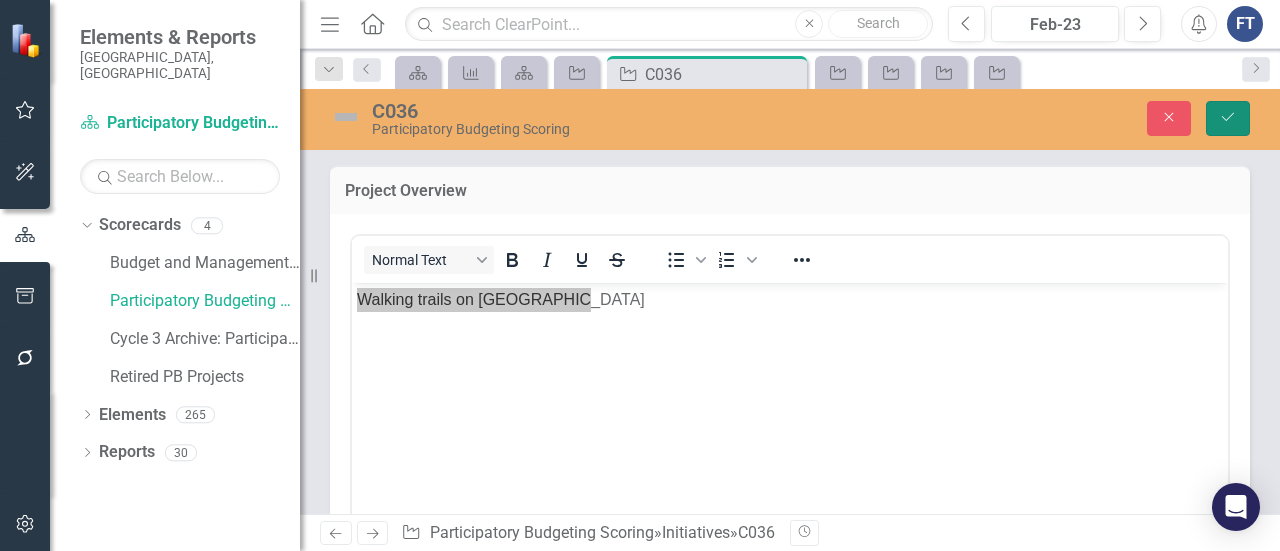 click on "Save" at bounding box center [1228, 118] 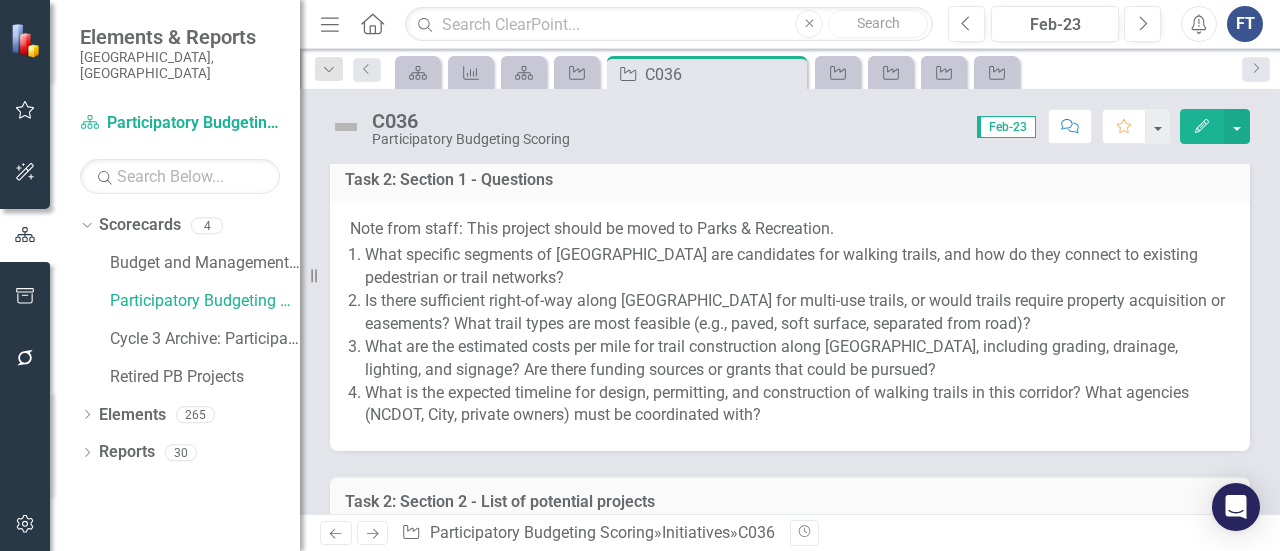scroll, scrollTop: 1000, scrollLeft: 0, axis: vertical 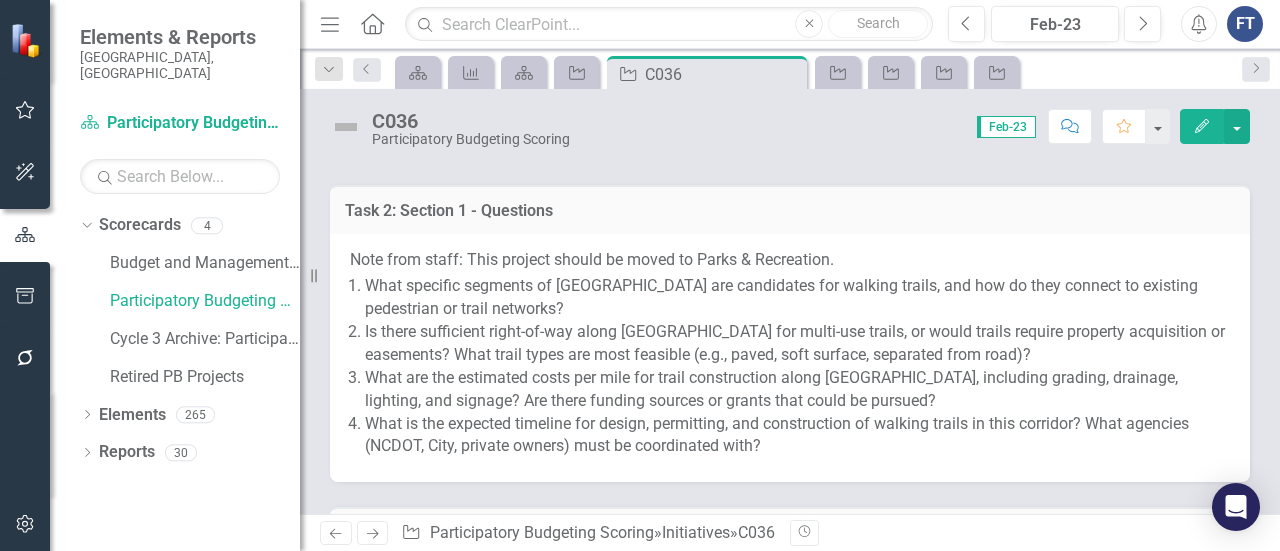 click on "Is there sufficient right-of-way along [GEOGRAPHIC_DATA] for multi-use trails, or would trails require property acquisition or easements? What trail types are most feasible (e.g., paved, soft surface, separated from road)?" at bounding box center [797, 344] 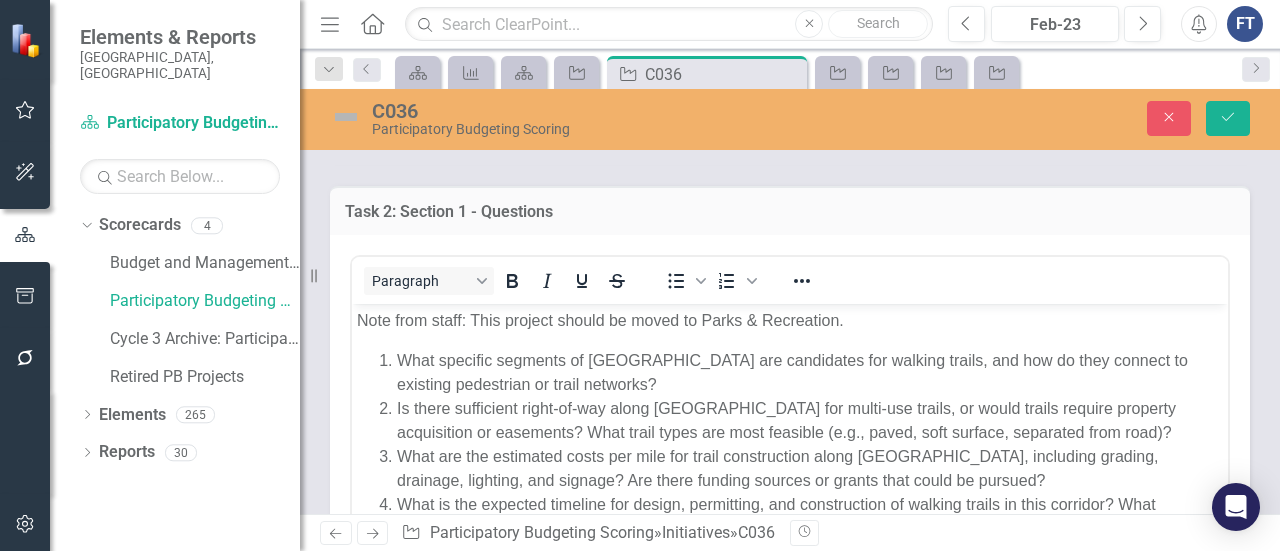 scroll, scrollTop: 0, scrollLeft: 0, axis: both 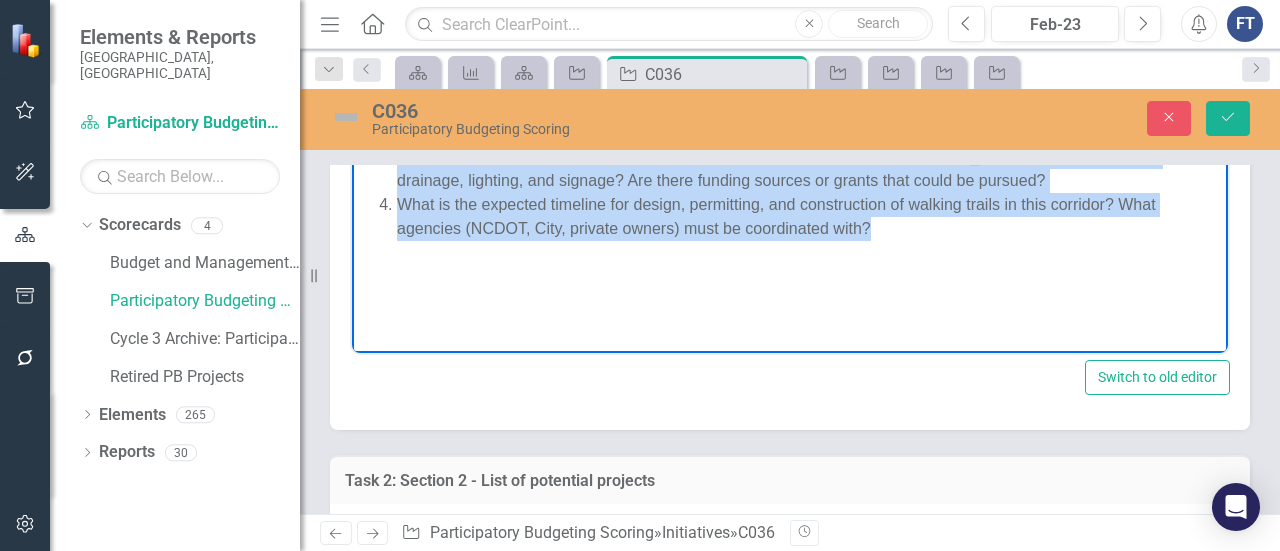 drag, startPoint x: 402, startPoint y: 54, endPoint x: 870, endPoint y: 217, distance: 495.5734 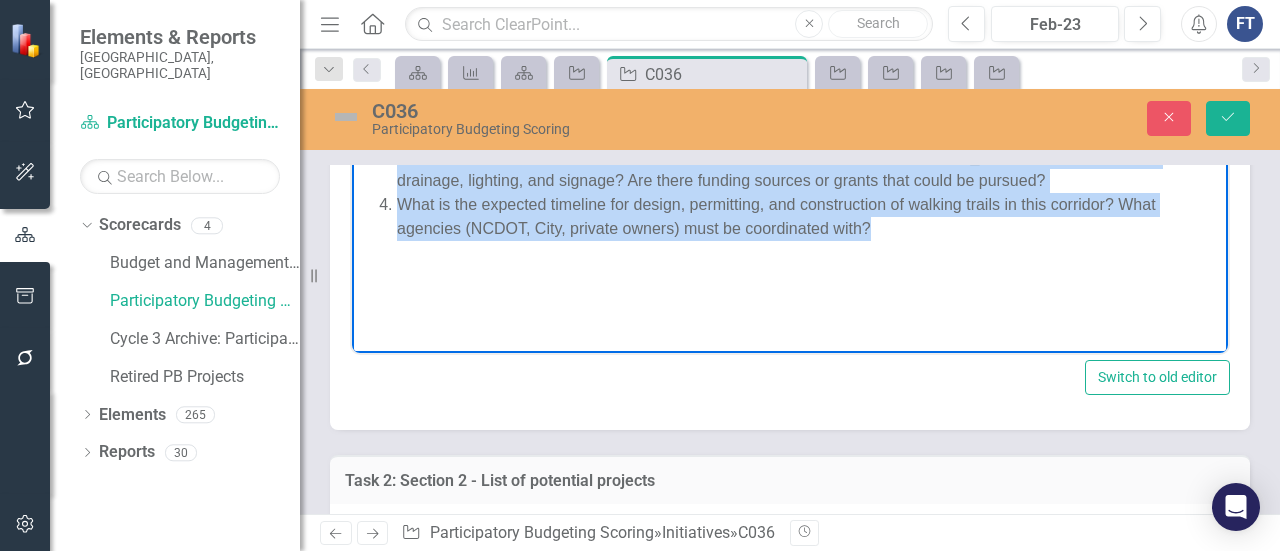 click on "What specific segments of [GEOGRAPHIC_DATA] are candidates for walking trails, and how do they connect to existing pedestrian or trail networks? Is there sufficient right-of-way along [GEOGRAPHIC_DATA] for multi-use trails, or would trails require property acquisition or easements? What trail types are most feasible (e.g., paved, soft surface, separated from road)? What are the estimated costs per mile for trail construction along [GEOGRAPHIC_DATA], including grading, drainage, lighting, and signage? Are there funding sources or grants that could be pursued? What is the expected timeline for design, permitting, and construction of walking trails in this corridor? What agencies (NCDOT, City, private owners) must be coordinated with?" at bounding box center [790, 144] 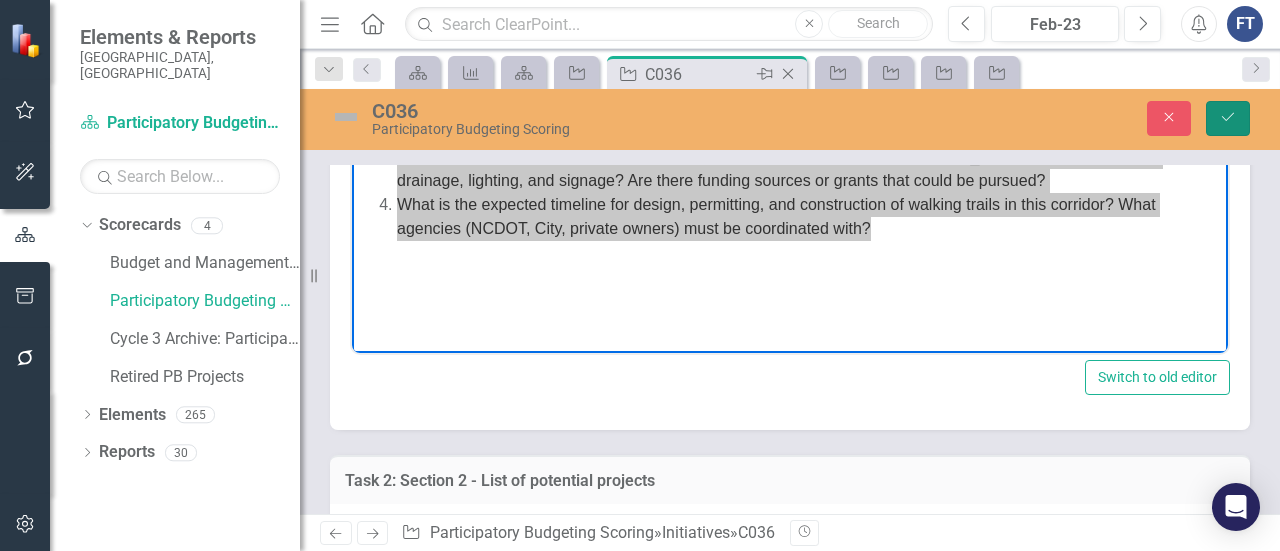 click on "Save" at bounding box center (1228, 118) 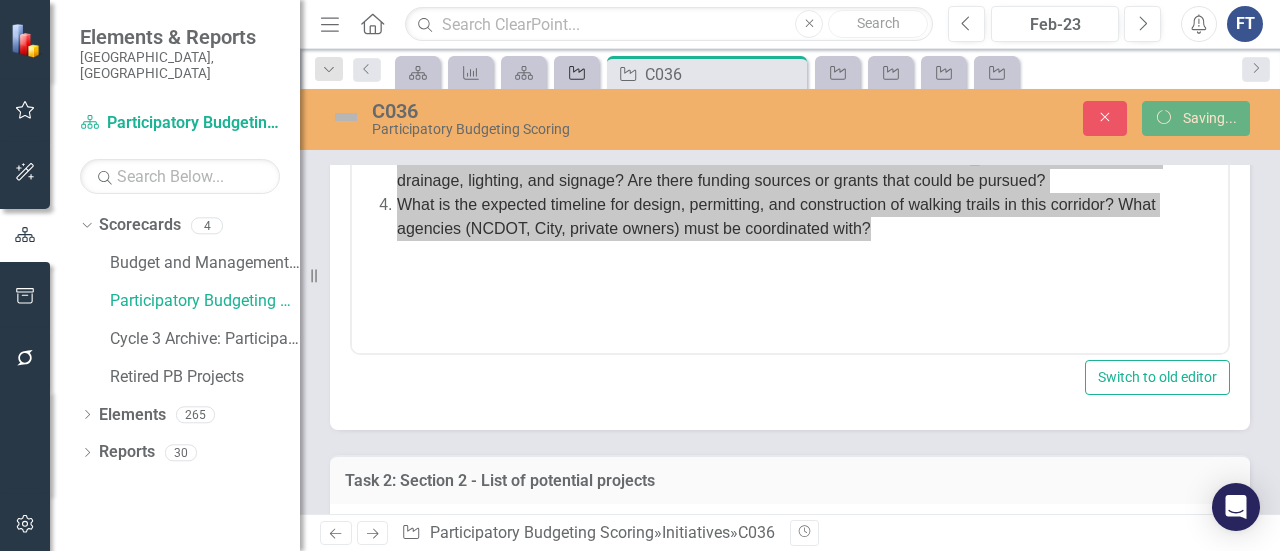 click on "Initiative" 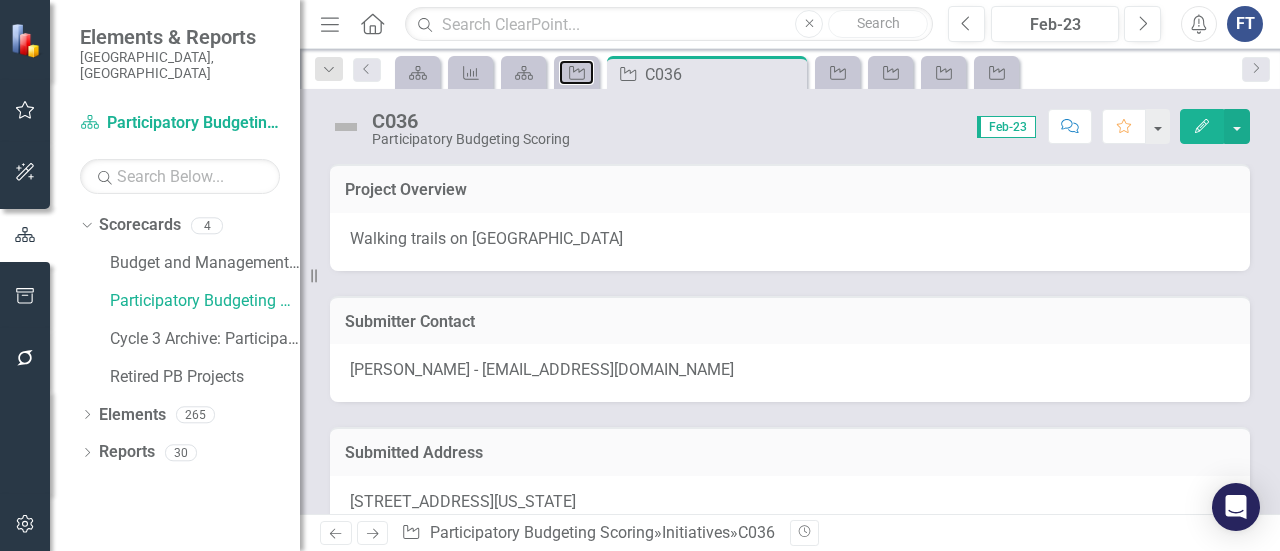 click on "Initiative" 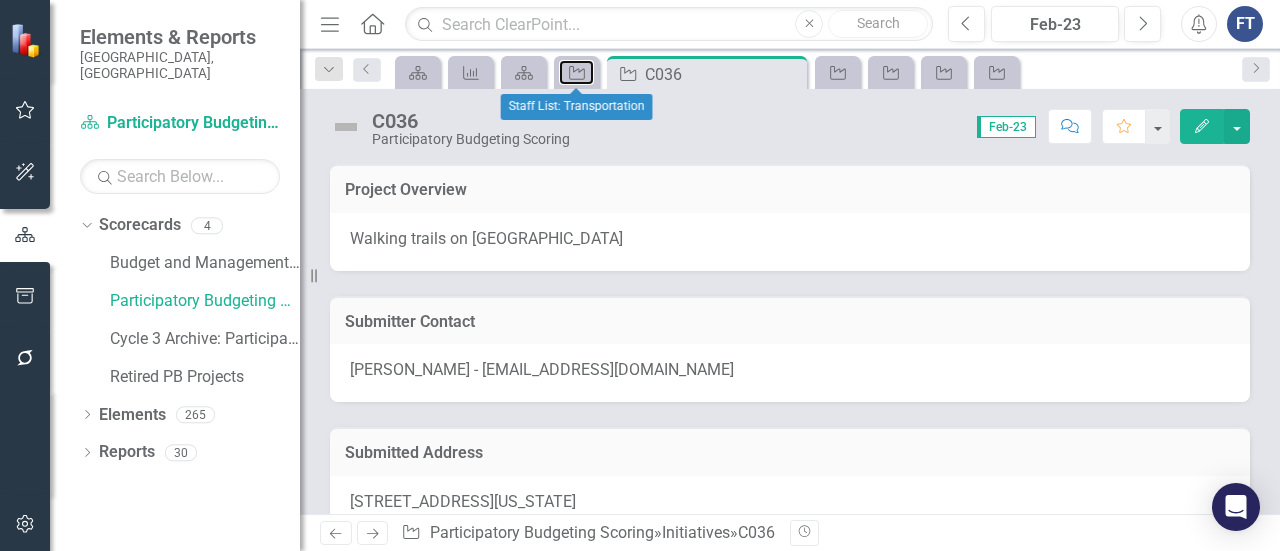 scroll, scrollTop: 100, scrollLeft: 0, axis: vertical 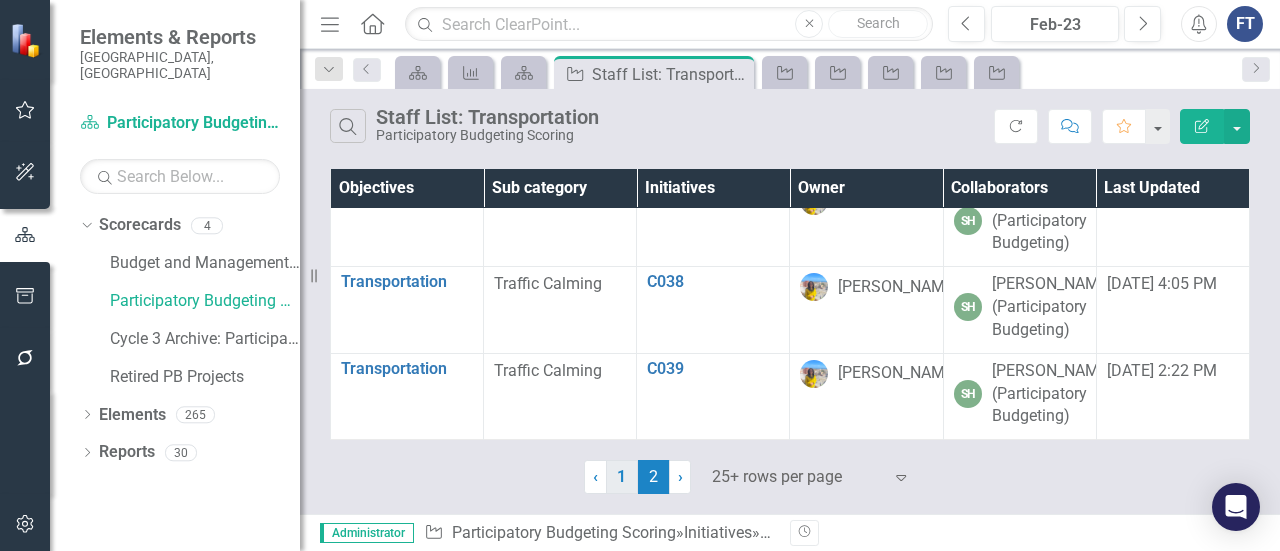 click on "1" at bounding box center (622, 477) 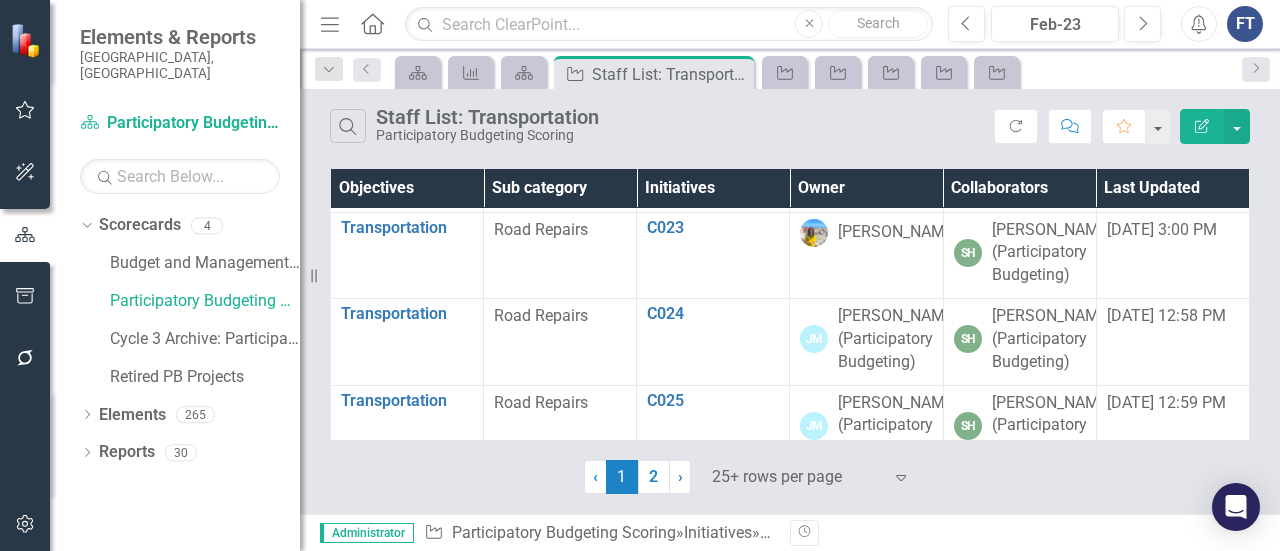 scroll, scrollTop: 2000, scrollLeft: 0, axis: vertical 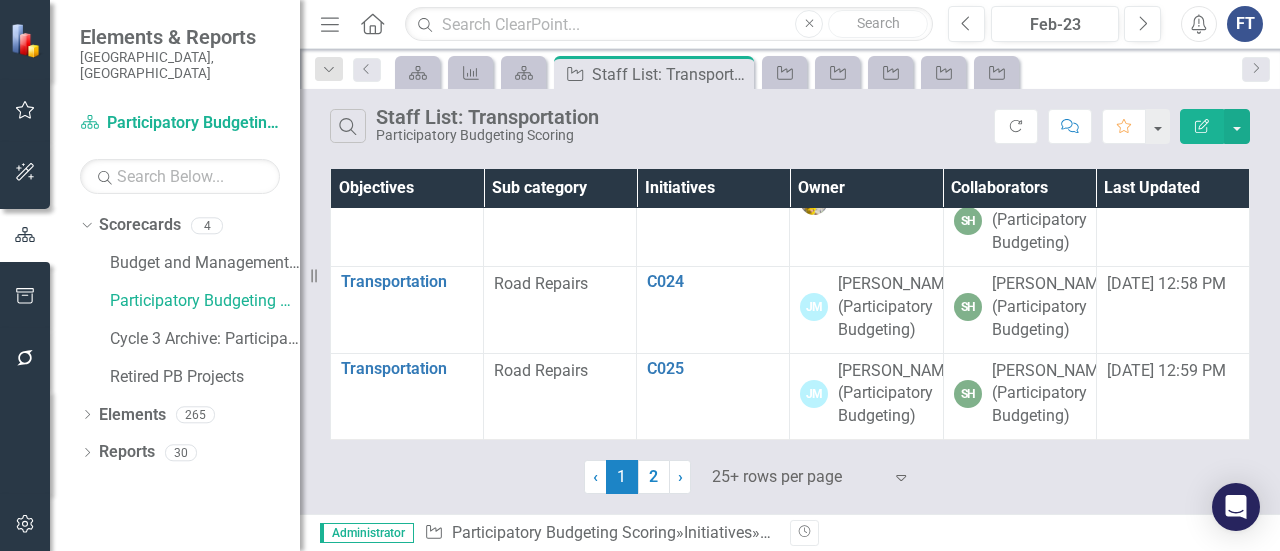click on "C017" at bounding box center (713, -324) 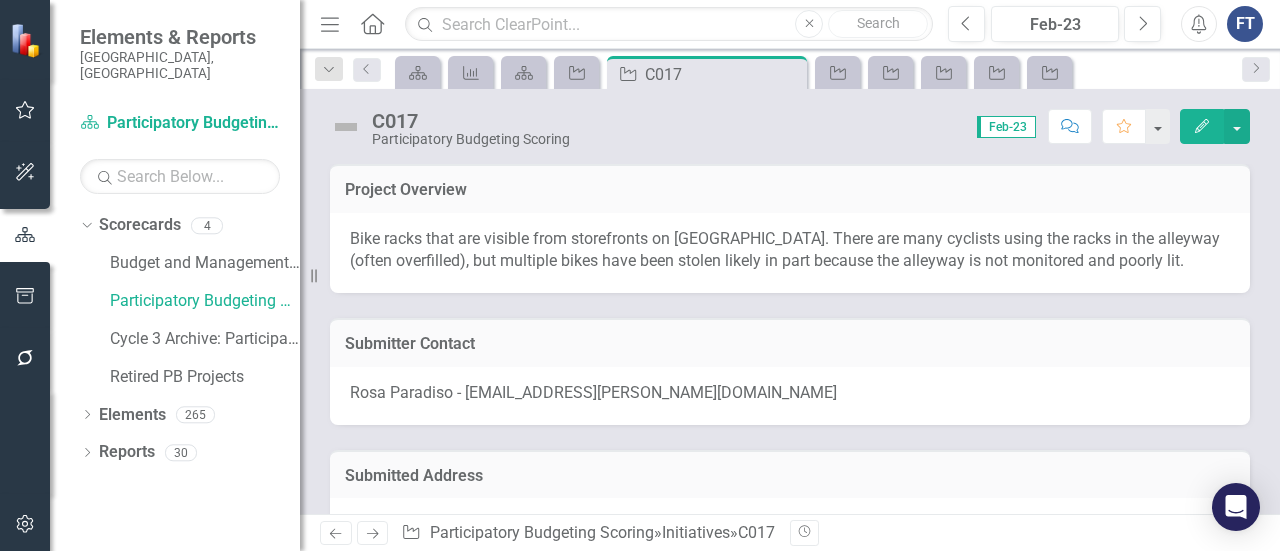 click on "Bike racks that are visible from storefronts on [GEOGRAPHIC_DATA]. There are many cyclists using the racks in the alleyway (often overfilled), but multiple bikes have been stolen likely in part because the alleyway is not monitored and poorly lit." at bounding box center (790, 251) 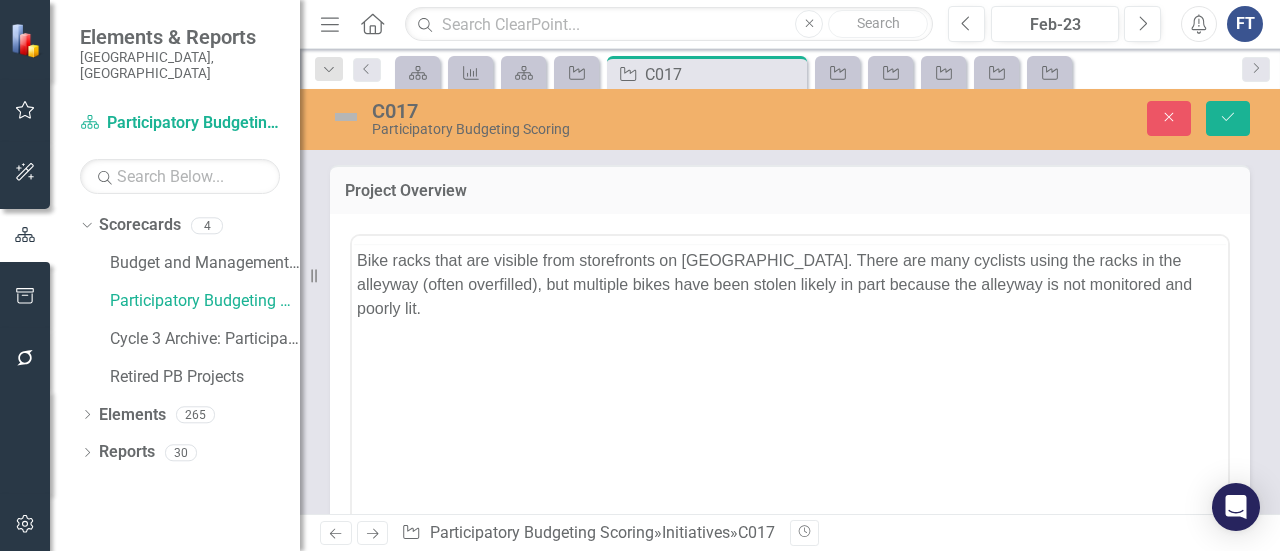 scroll, scrollTop: 0, scrollLeft: 0, axis: both 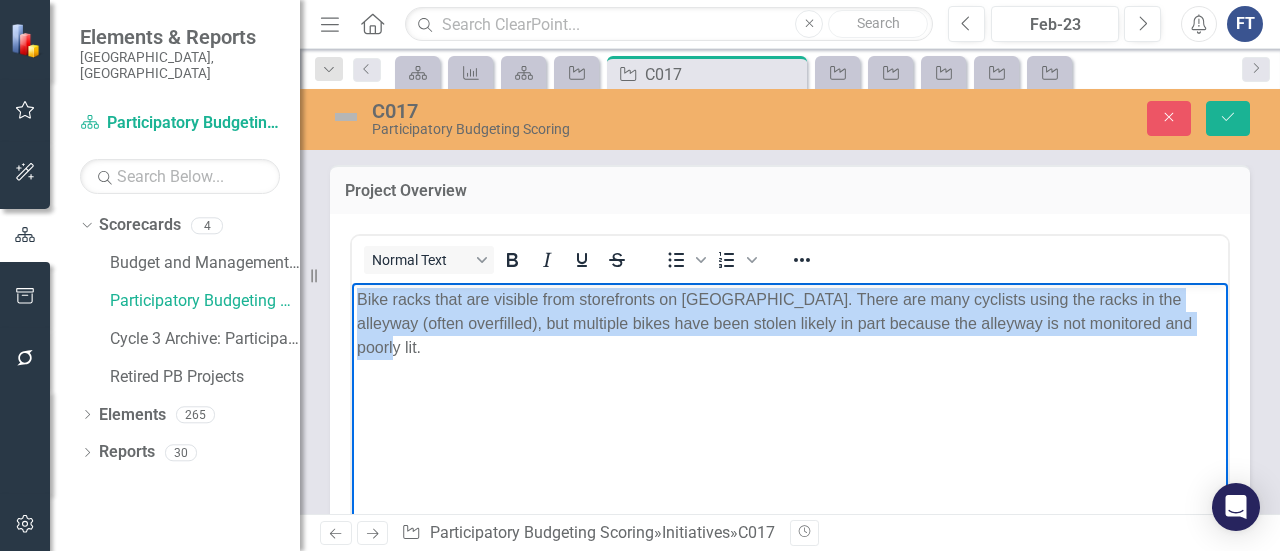 drag, startPoint x: 1162, startPoint y: 326, endPoint x: 715, endPoint y: 563, distance: 505.9427 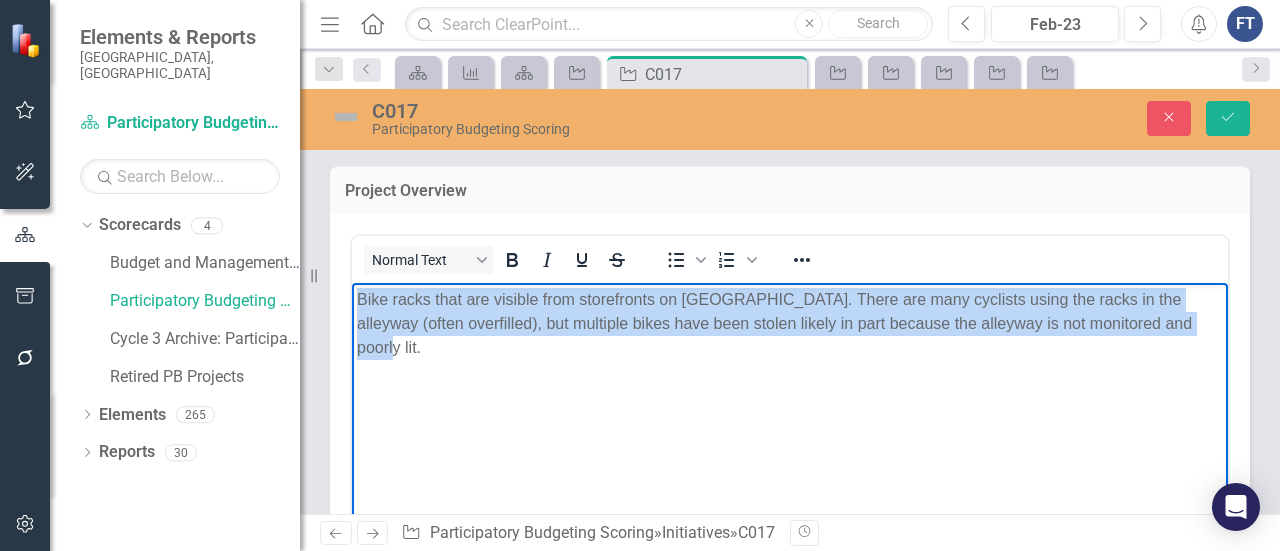 click on "Bike racks that are visible from storefronts on [GEOGRAPHIC_DATA]. There are many cyclists using the racks in the alleyway (often overfilled), but multiple bikes have been stolen likely in part because the alleyway is not monitored and poorly lit." at bounding box center [790, 432] 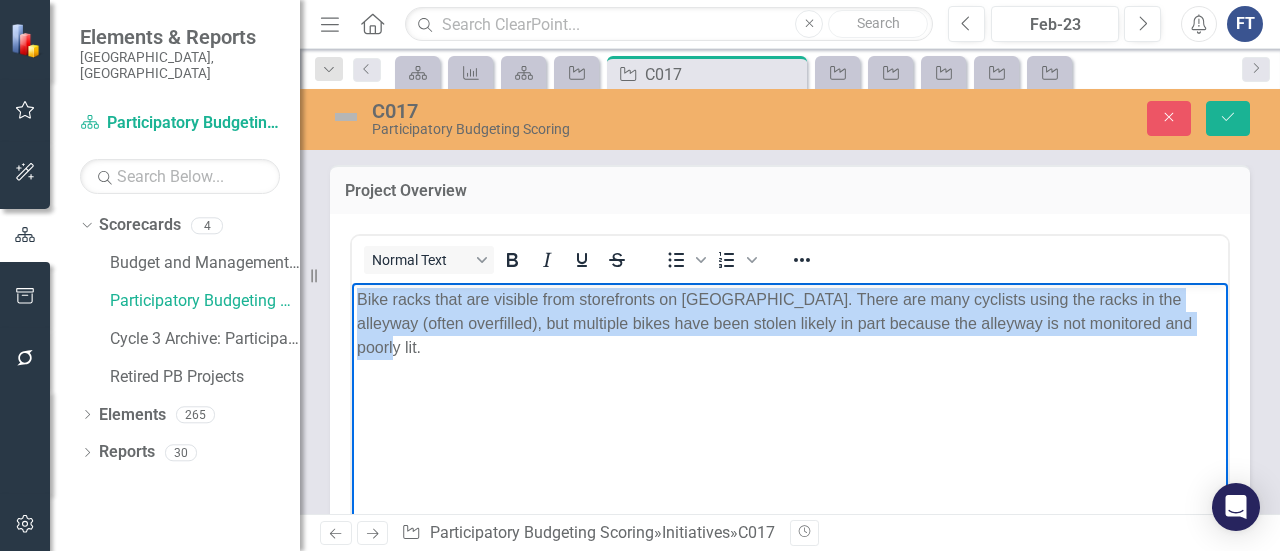 copy on "Bike racks that are visible from storefronts on [GEOGRAPHIC_DATA]. There are many cyclists using the racks in the alleyway (often overfilled), but multiple bikes have been stolen likely in part because the alleyway is not monitored and poorly lit." 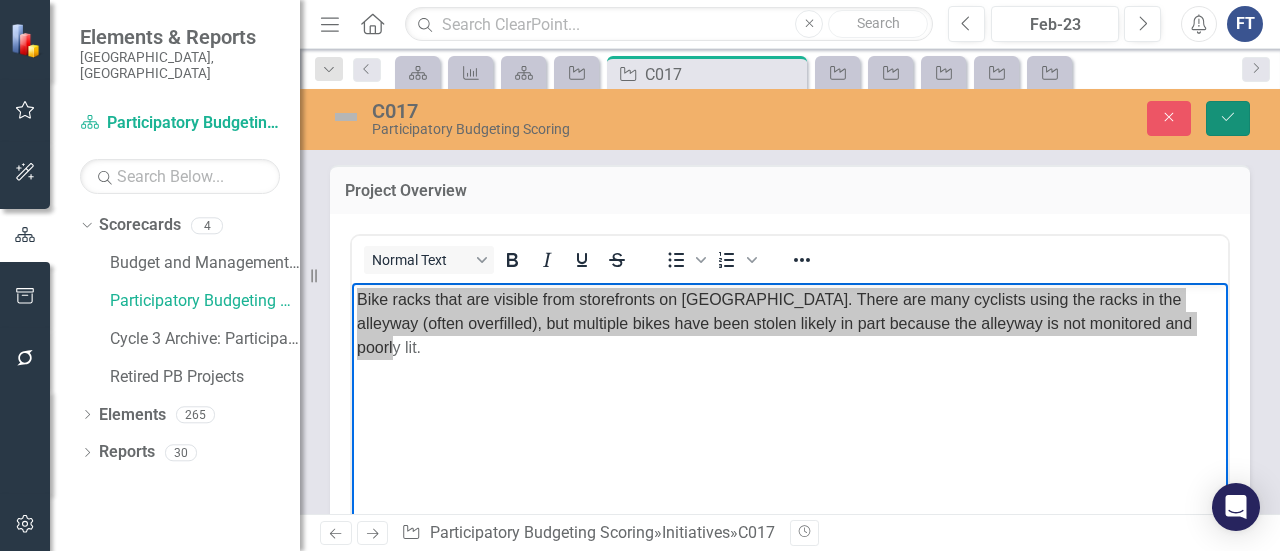 click on "Save" at bounding box center [1228, 118] 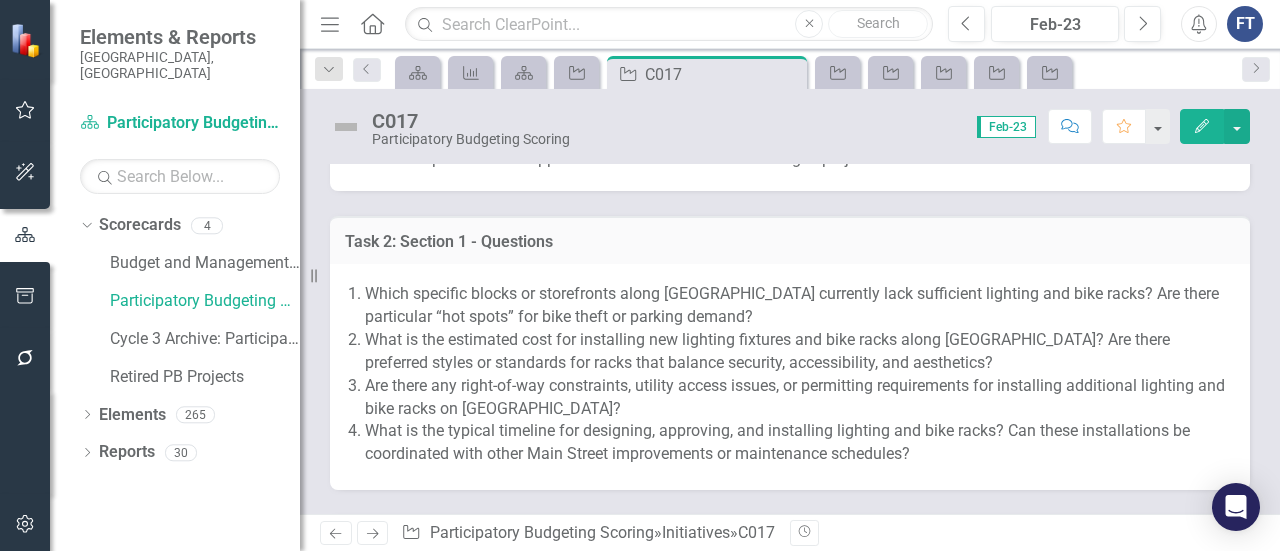 scroll, scrollTop: 1000, scrollLeft: 0, axis: vertical 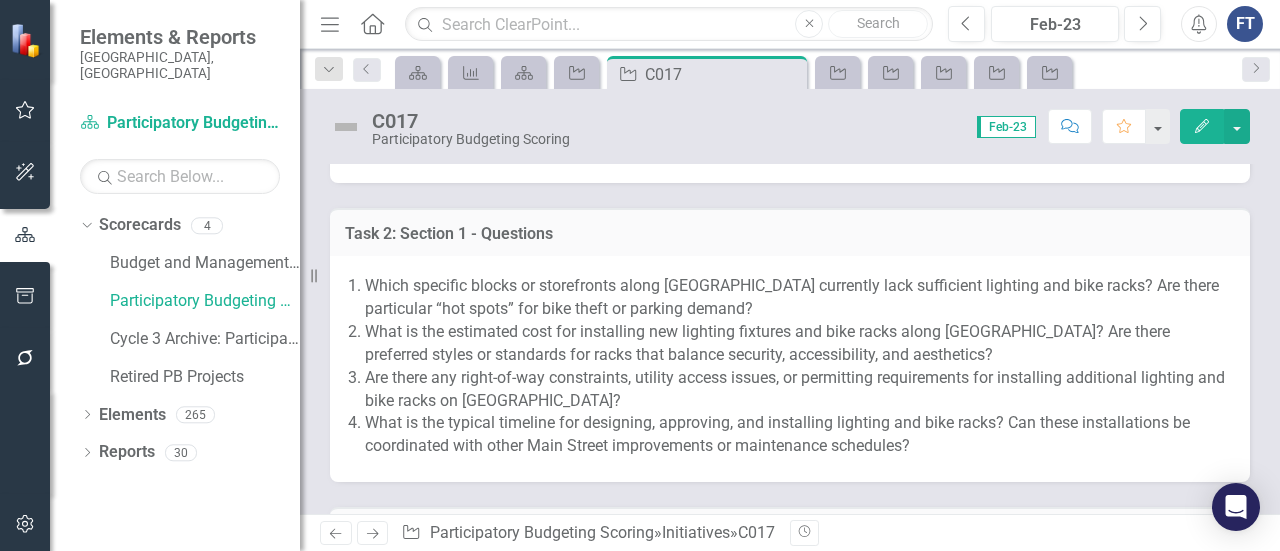click on "Which specific blocks or storefronts along [GEOGRAPHIC_DATA] currently lack sufficient lighting and bike racks? Are there particular “hot spots” for bike theft or parking demand?" at bounding box center [797, 298] 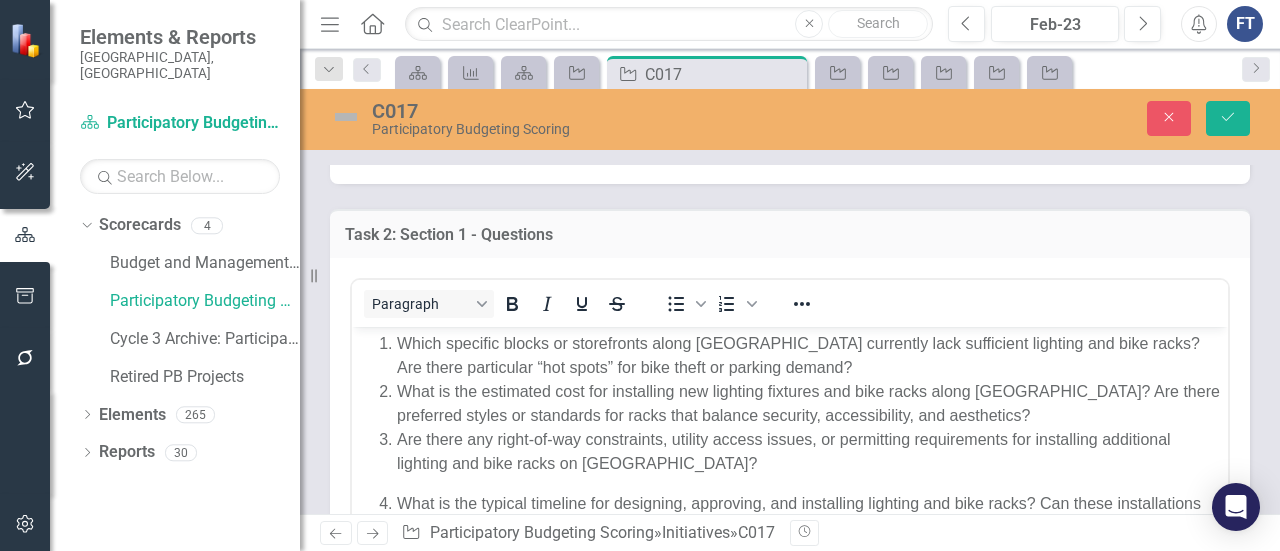 scroll, scrollTop: 0, scrollLeft: 0, axis: both 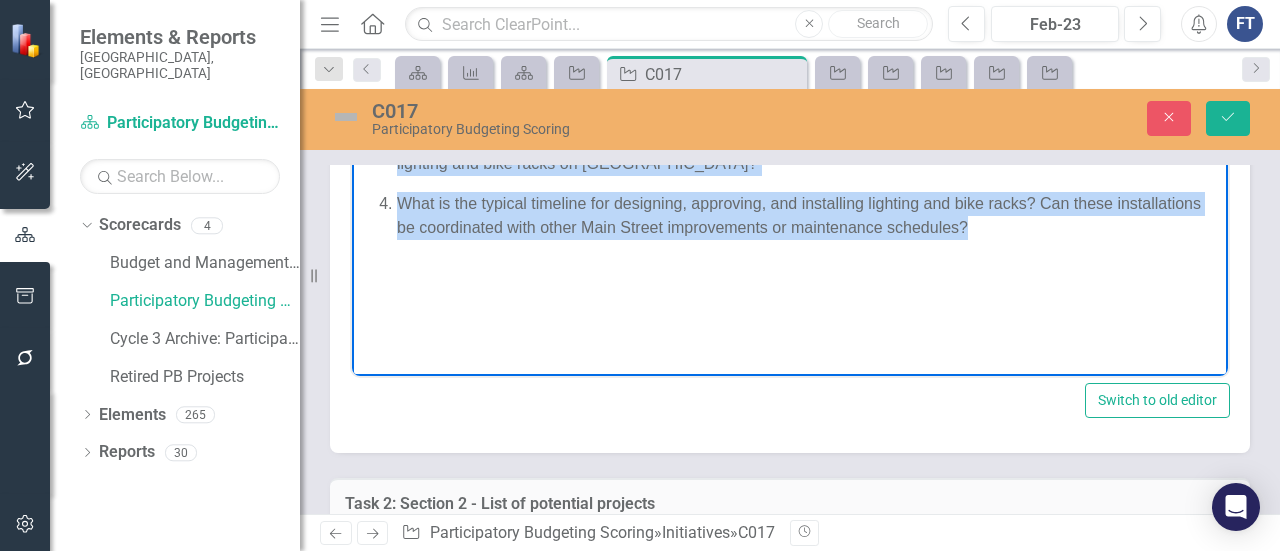 drag, startPoint x: 396, startPoint y: 47, endPoint x: 1004, endPoint y: 229, distance: 634.6558 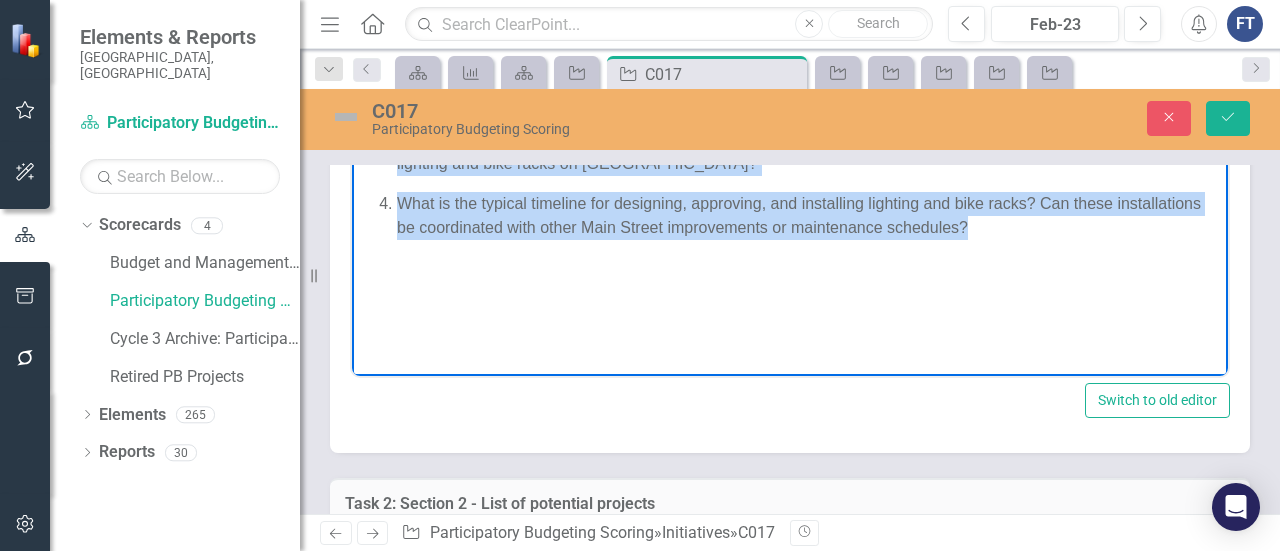 click on "Which specific blocks or storefronts along [GEOGRAPHIC_DATA] currently lack sufficient lighting and bike racks? Are there particular “hot spots” for bike theft or parking demand? What is the estimated cost for installing new lighting fixtures and bike racks along [GEOGRAPHIC_DATA]? Are there preferred styles or standards for racks that balance security, accessibility, and aesthetics? Are there any right-of-way constraints, utility access issues, or permitting requirements for installing additional lighting and bike racks on [GEOGRAPHIC_DATA]? What is the typical timeline for designing, approving, and installing lighting and bike racks? Can these installations be coordinated with other Main Street improvements or maintenance schedules?" at bounding box center (790, 135) 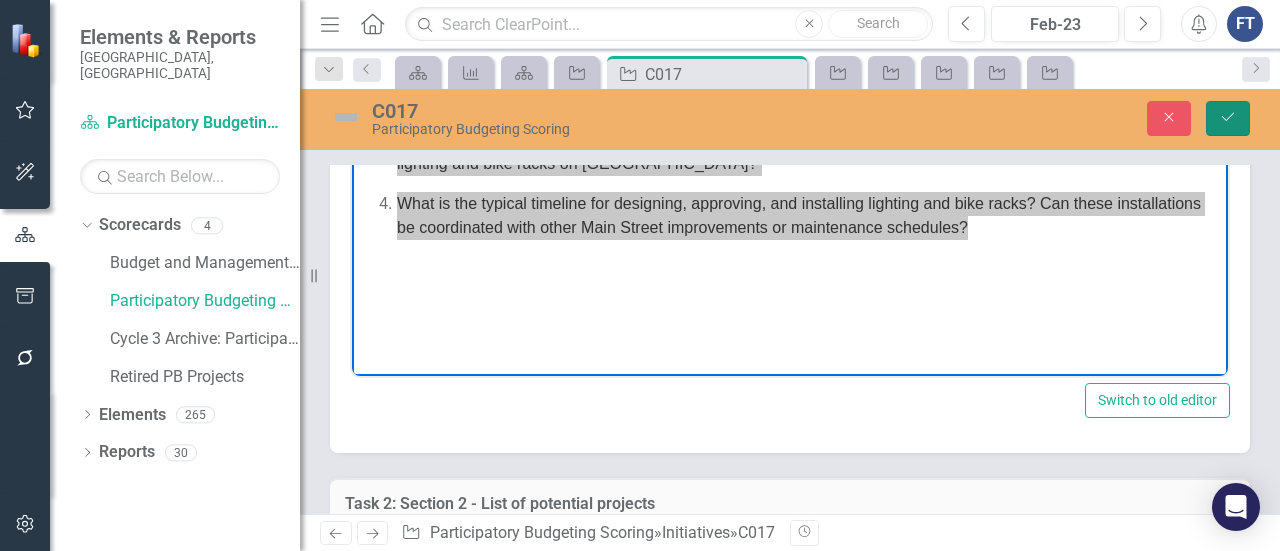 click on "Save" at bounding box center [1228, 118] 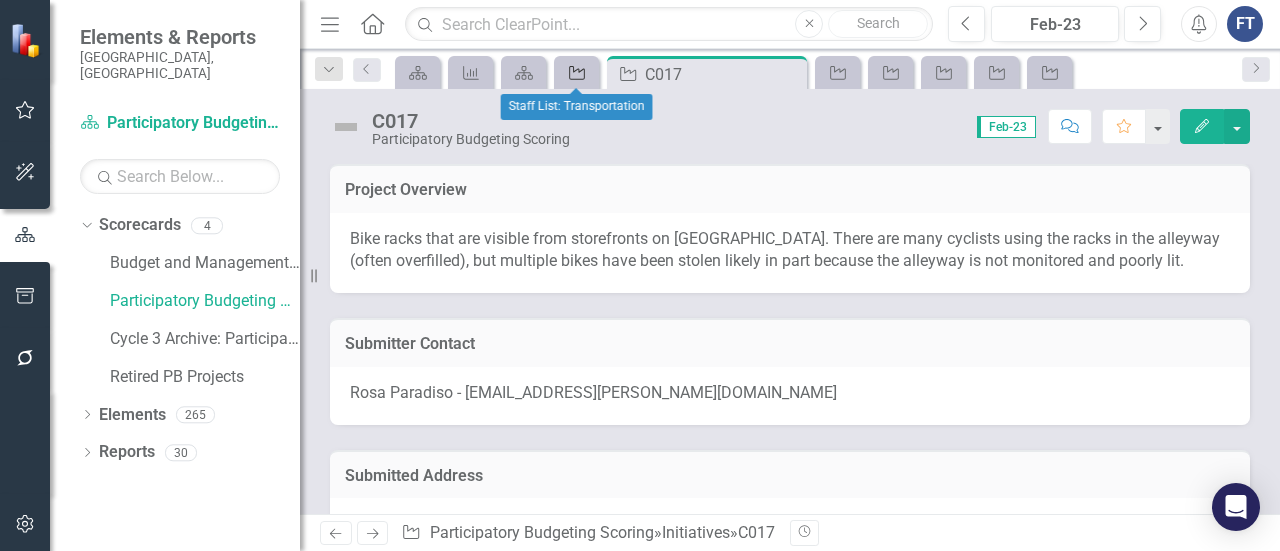 click on "Initiative" 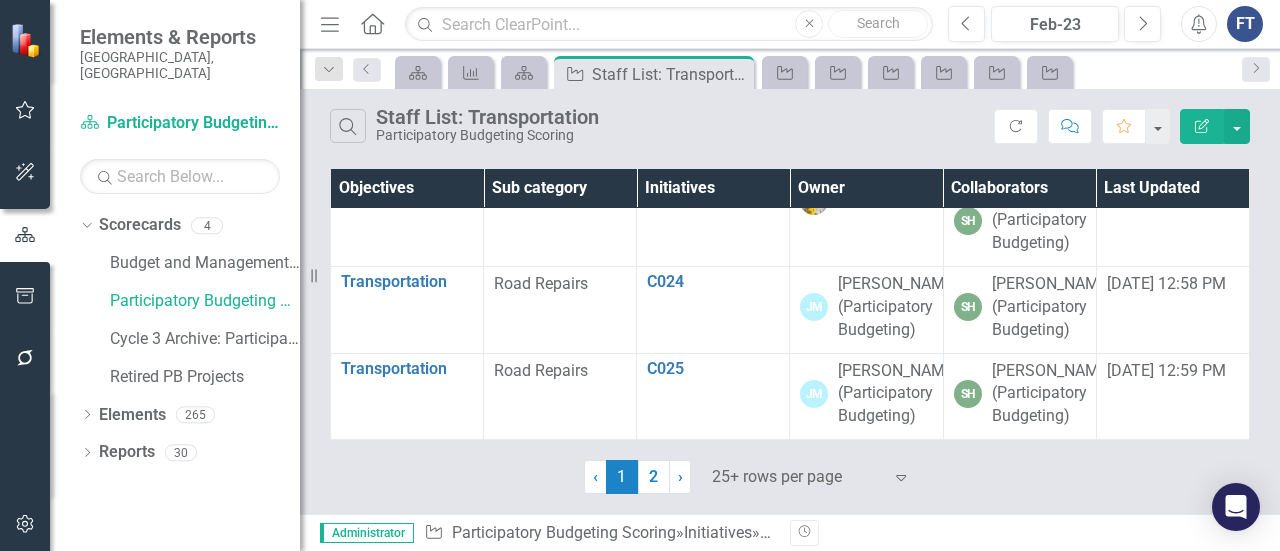 scroll, scrollTop: 2100, scrollLeft: 0, axis: vertical 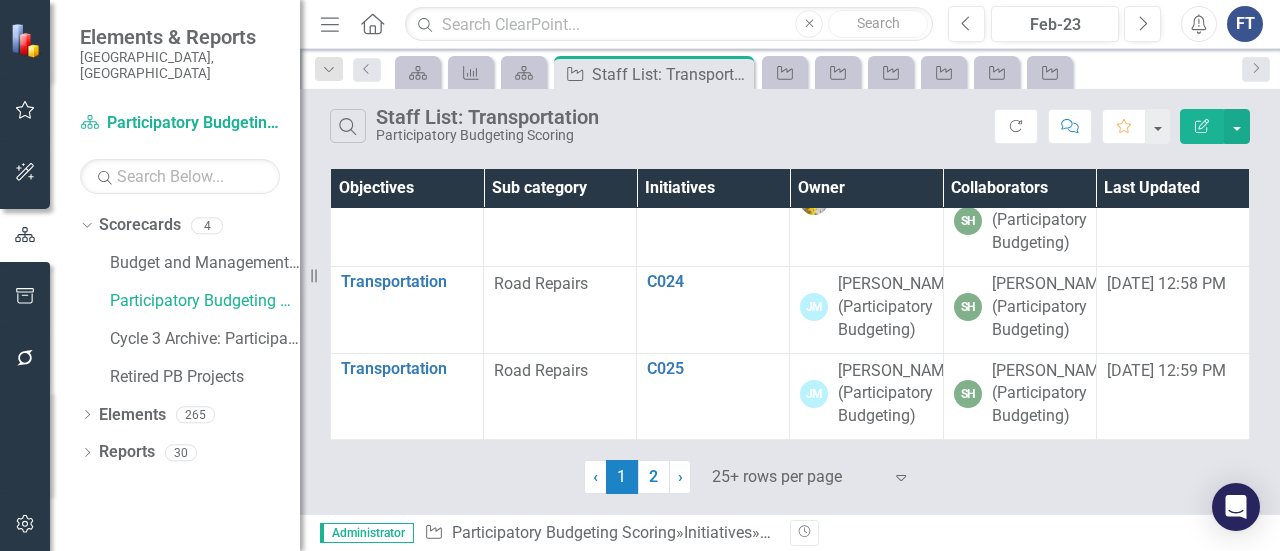click on "C018" at bounding box center [713, -237] 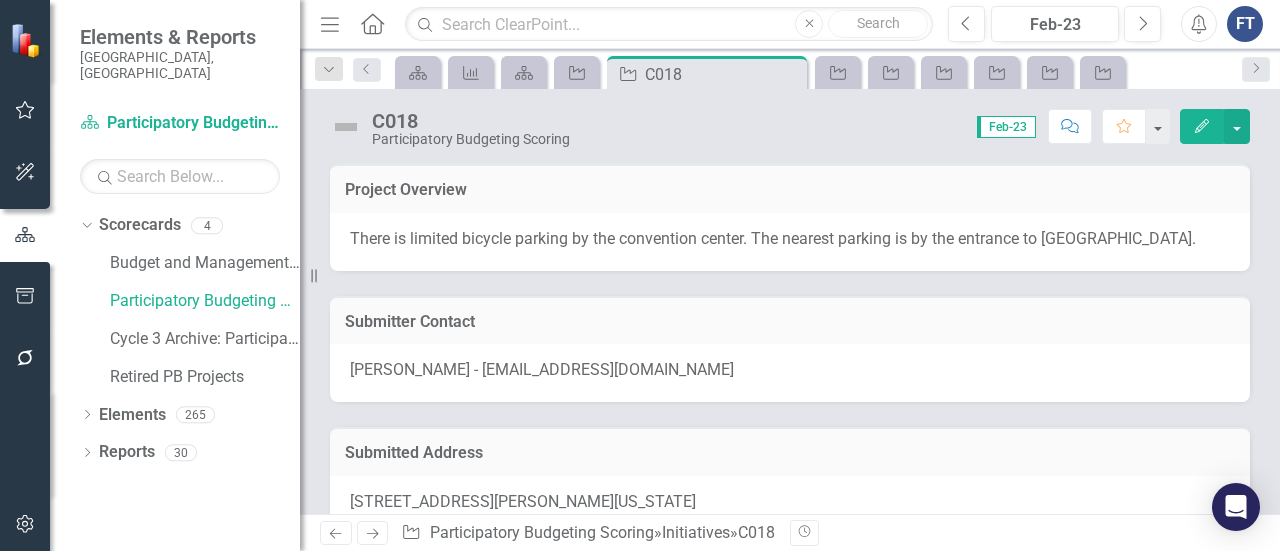 click on "There is limited bicycle parking by the convention center. The nearest parking is by the entrance to [GEOGRAPHIC_DATA]." at bounding box center [790, 239] 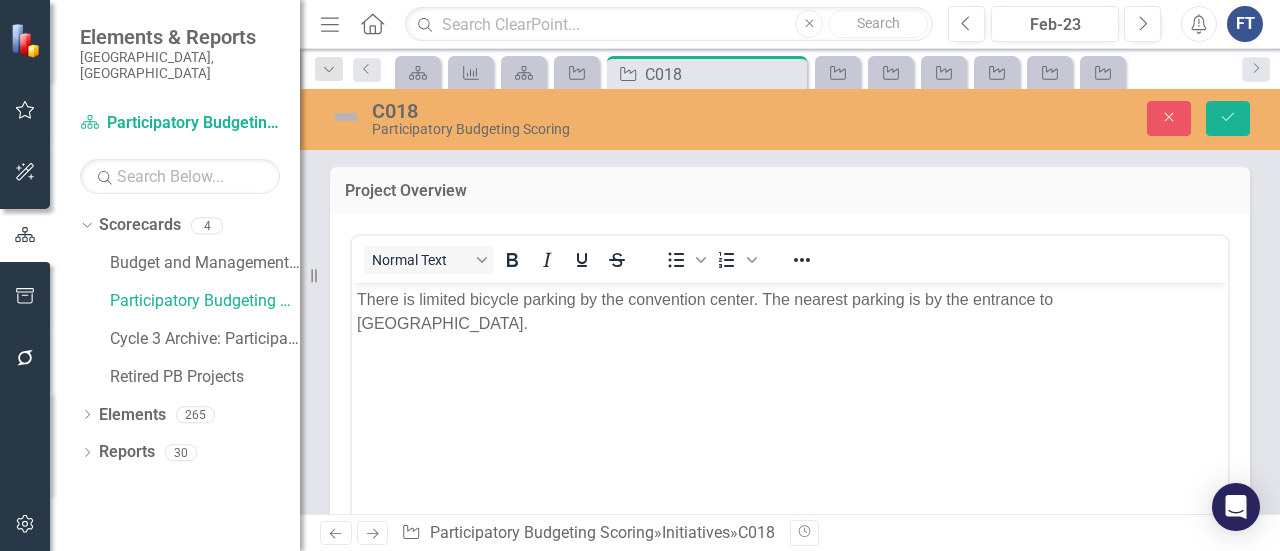 scroll, scrollTop: 0, scrollLeft: 0, axis: both 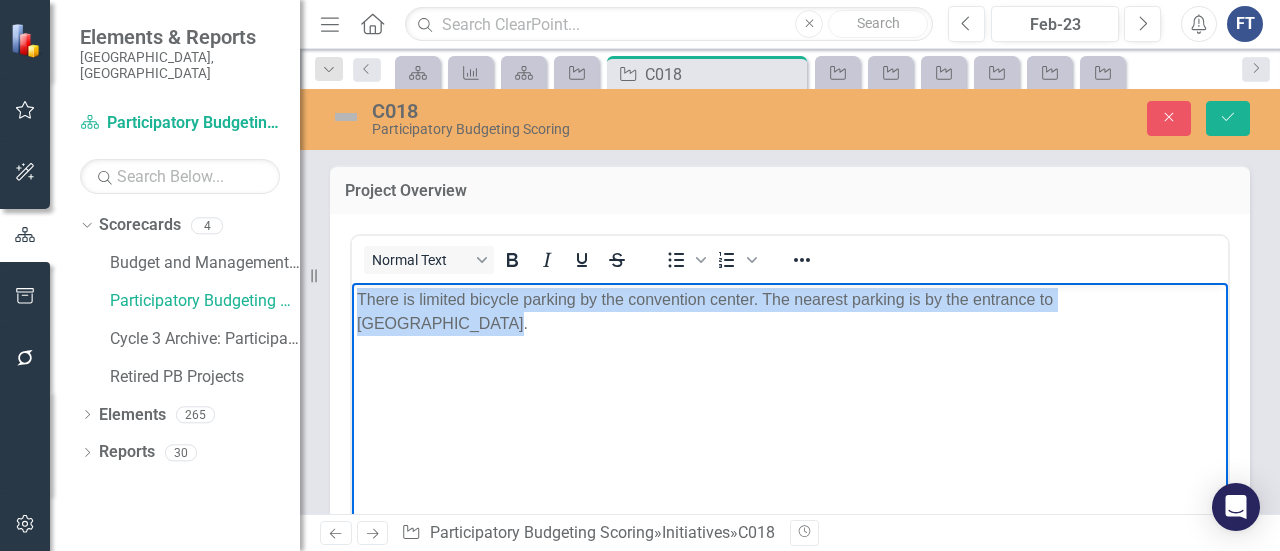 drag, startPoint x: 357, startPoint y: 297, endPoint x: 1188, endPoint y: 297, distance: 831 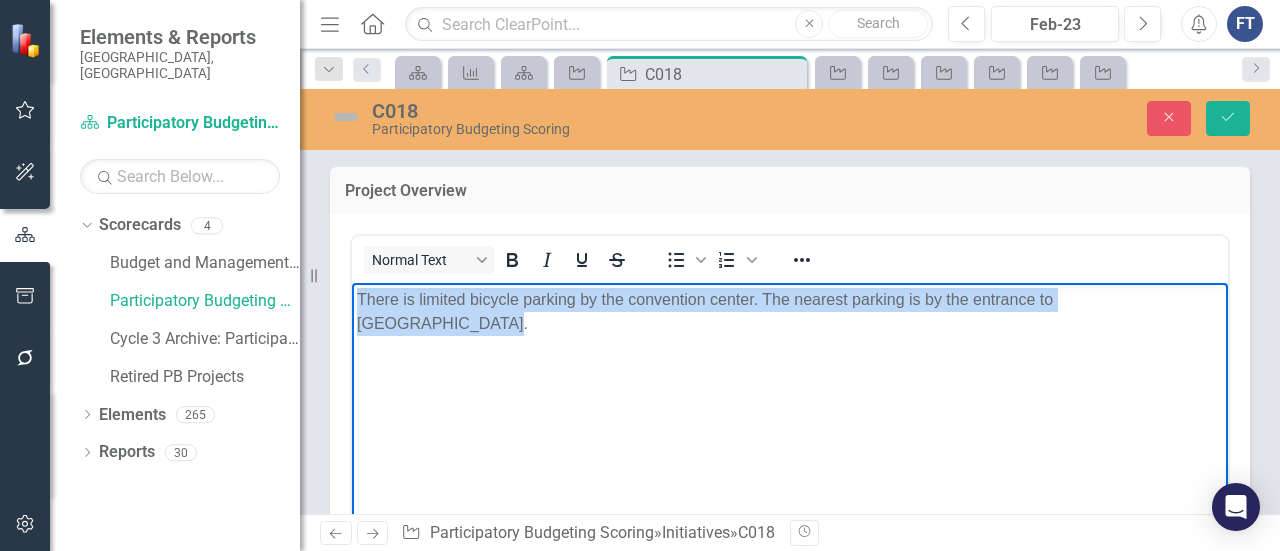 click on "There is limited bicycle parking by the convention center. The nearest parking is by the entrance to [GEOGRAPHIC_DATA]." at bounding box center (790, 311) 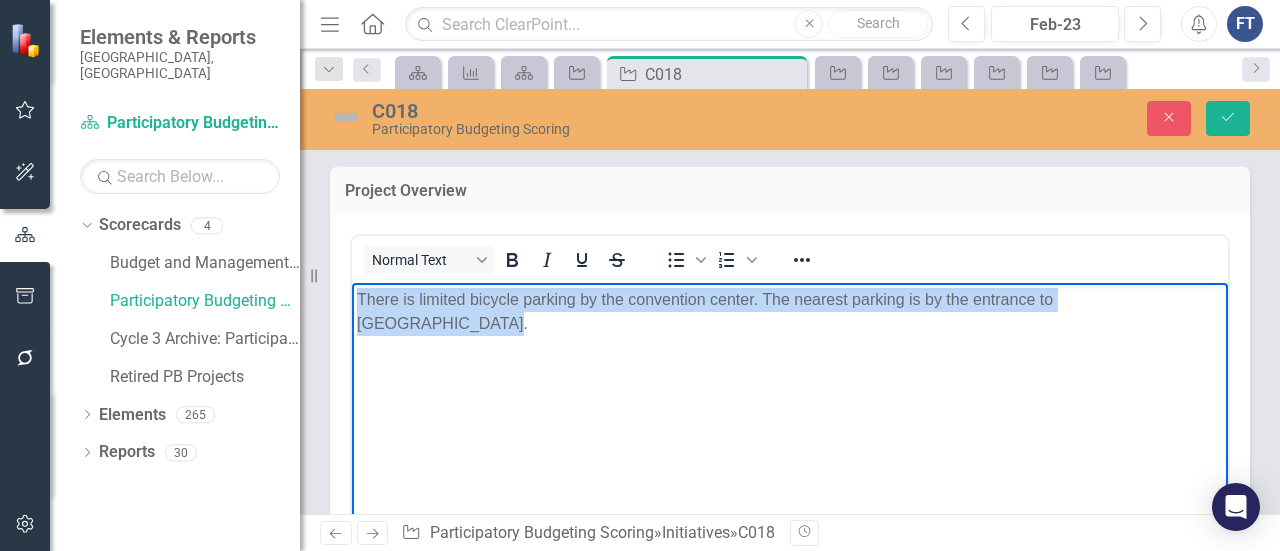 copy on "There is limited bicycle parking by the convention center. The nearest parking is by the entrance to [GEOGRAPHIC_DATA]." 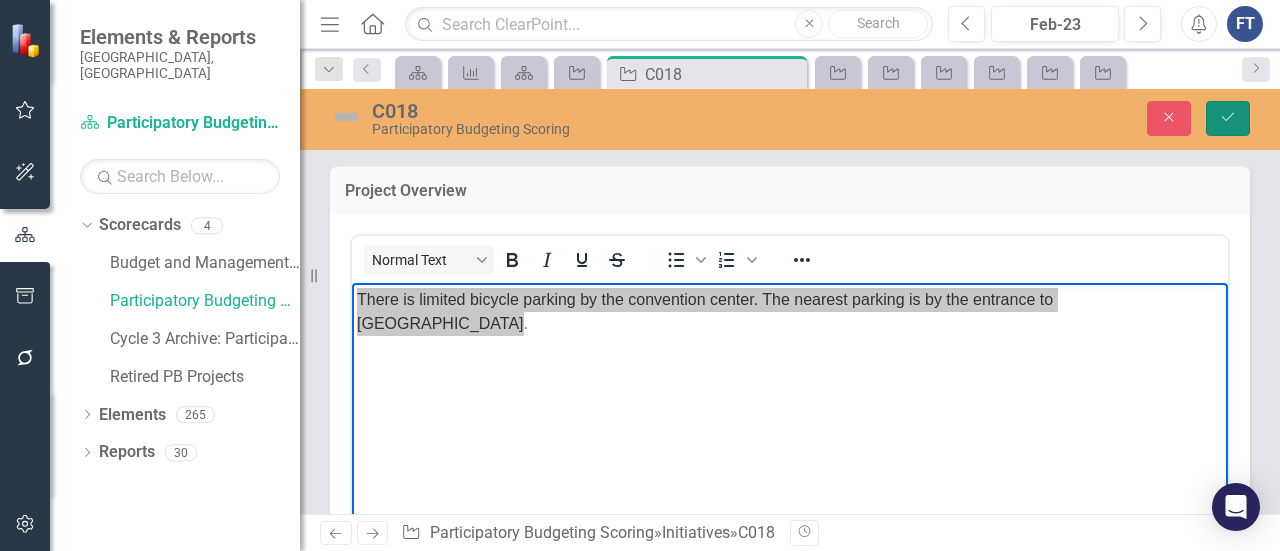 click on "Save" at bounding box center (1228, 118) 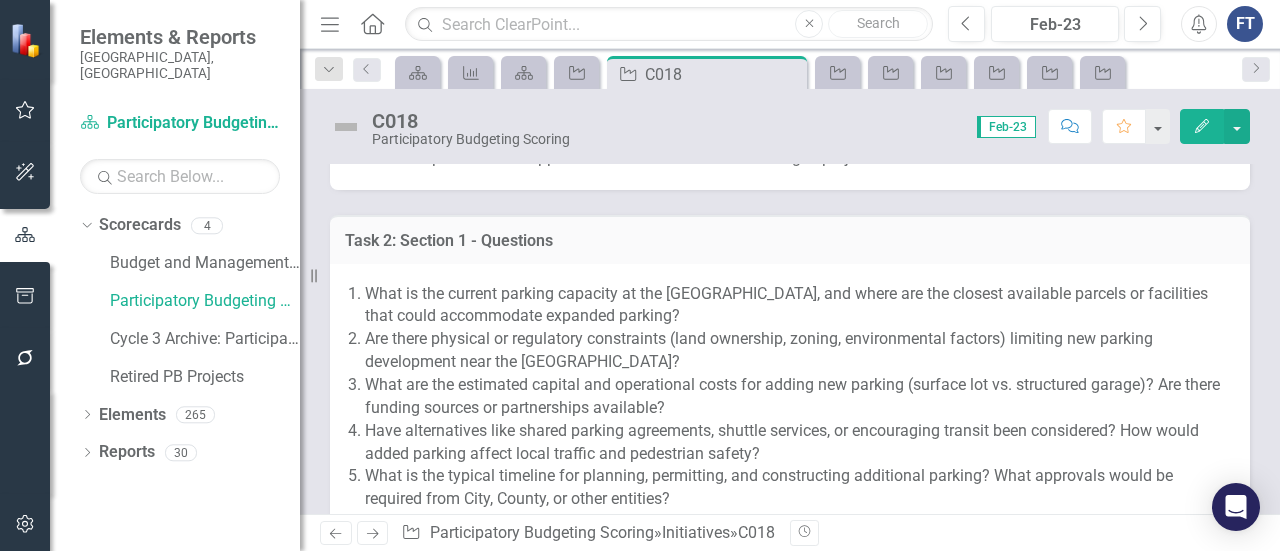 scroll, scrollTop: 1000, scrollLeft: 0, axis: vertical 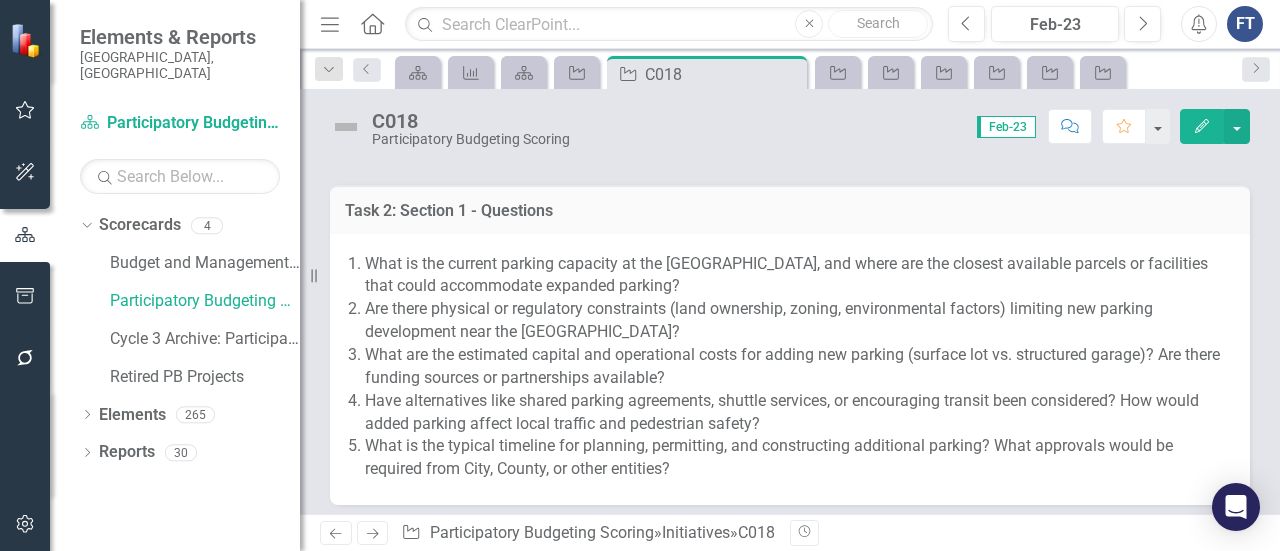 click on "What are the estimated capital and operational costs for adding new parking (surface lot vs. structured garage)? Are there funding sources or partnerships available?" at bounding box center (797, 367) 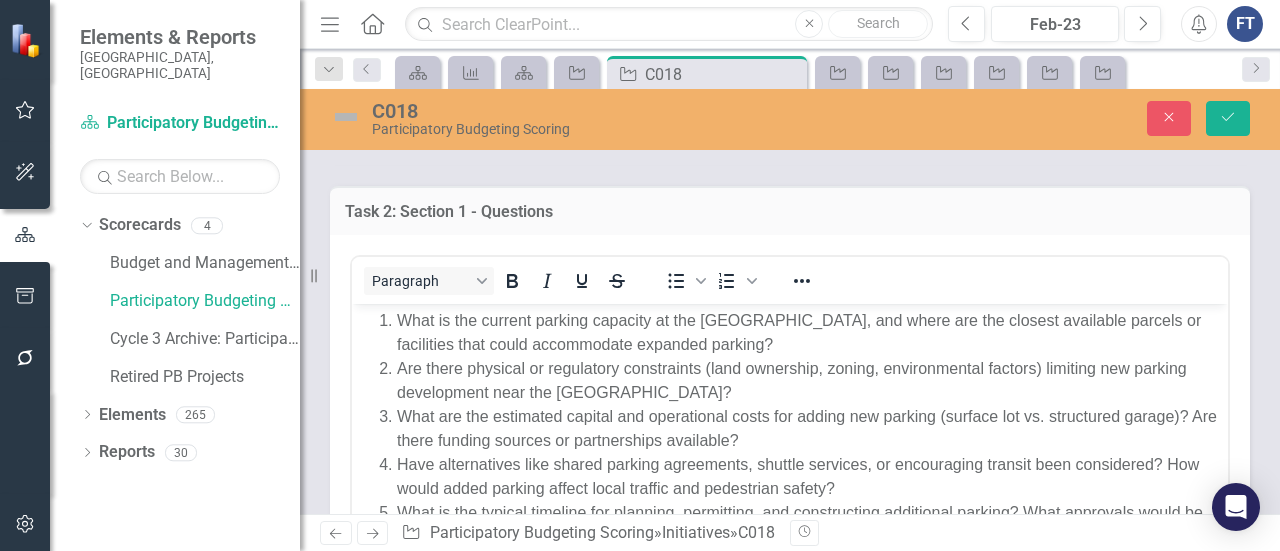 scroll, scrollTop: 0, scrollLeft: 0, axis: both 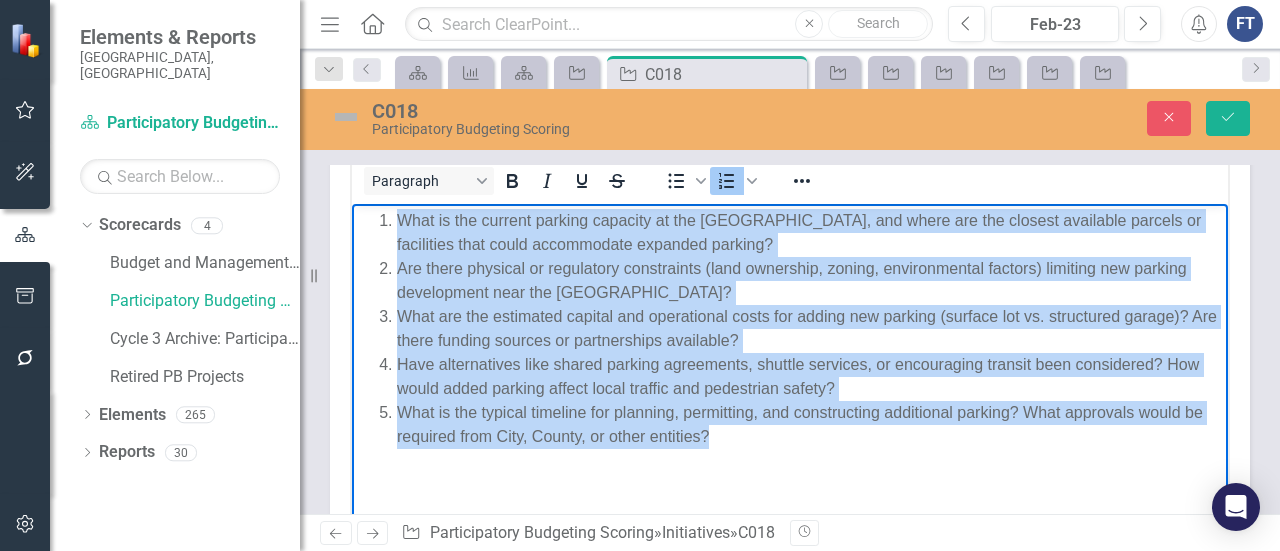 drag, startPoint x: 715, startPoint y: 432, endPoint x: 398, endPoint y: 216, distance: 383.59485 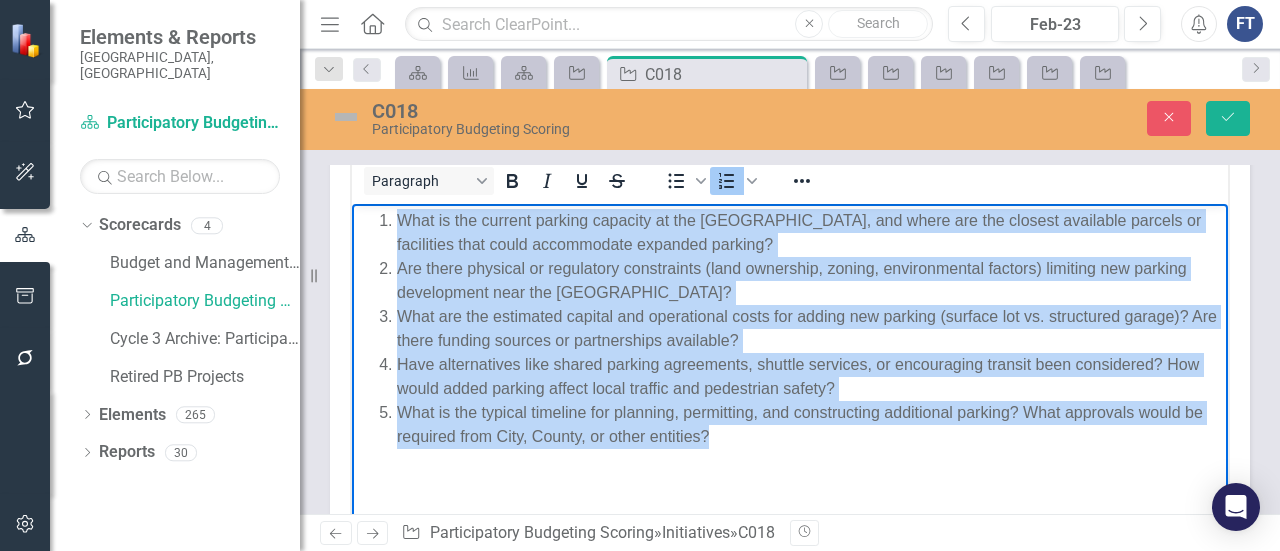 click on "What is the current parking capacity at the [GEOGRAPHIC_DATA], and where are the closest available parcels or facilities that could accommodate expanded parking? Are there physical or regulatory constraints (land ownership, zoning, environmental factors) limiting new parking development near the [GEOGRAPHIC_DATA]? What are the estimated capital and operational costs for adding new parking (surface lot vs. structured garage)? Are there funding sources or partnerships available? Have alternatives like shared parking agreements, shuttle services, or encouraging transit been considered? How would added parking affect local traffic and pedestrian safety? What is the typical timeline for planning, permitting, and constructing additional parking? What approvals would be required from City, County, or other entities?" at bounding box center (790, 328) 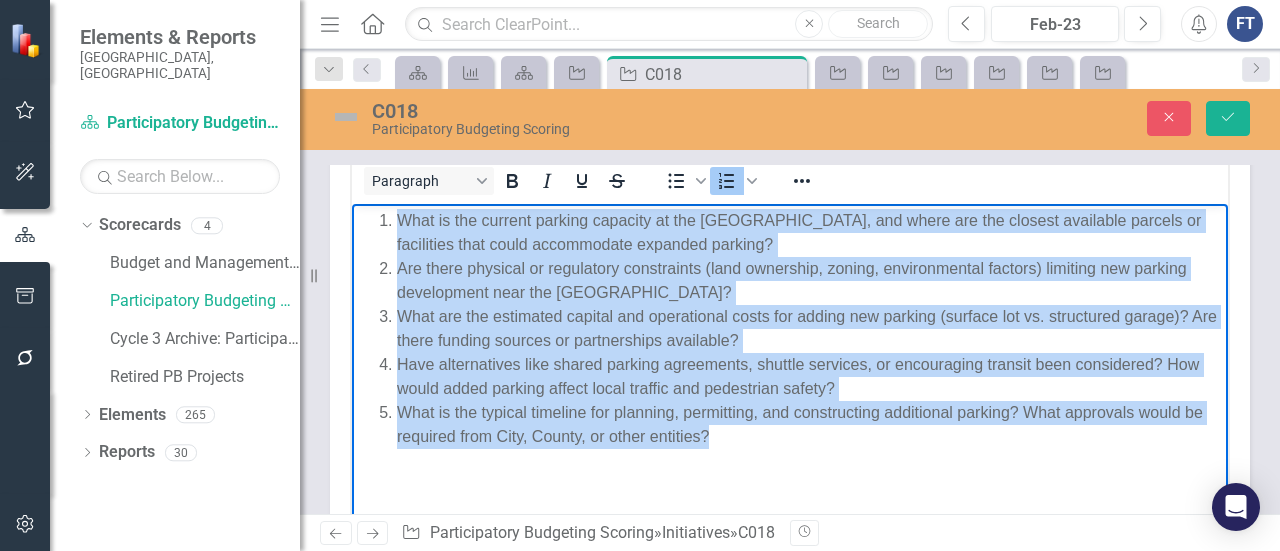 copy on "What is the current parking capacity at the [GEOGRAPHIC_DATA], and where are the closest available parcels or facilities that could accommodate expanded parking? Are there physical or regulatory constraints (land ownership, zoning, environmental factors) limiting new parking development near the [GEOGRAPHIC_DATA]? What are the estimated capital and operational costs for adding new parking (surface lot vs. structured garage)? Are there funding sources or partnerships available? Have alternatives like shared parking agreements, shuttle services, or encouraging transit been considered? How would added parking affect local traffic and pedestrian safety? What is the typical timeline for planning, permitting, and constructing additional parking? What approvals would be required from City, County, or other entities?" 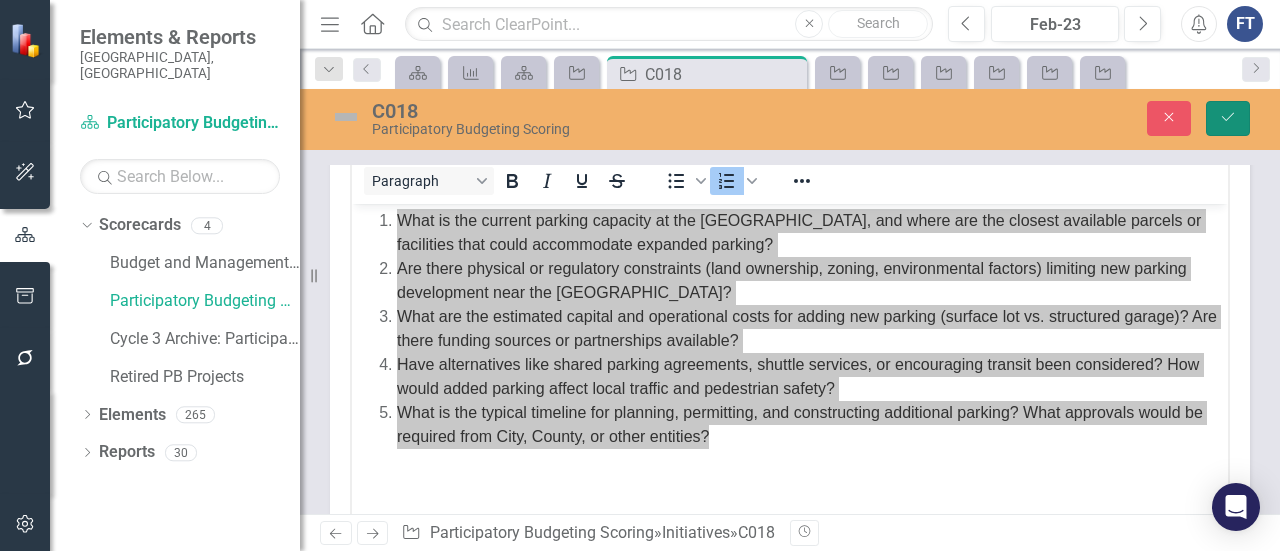 click on "Save" 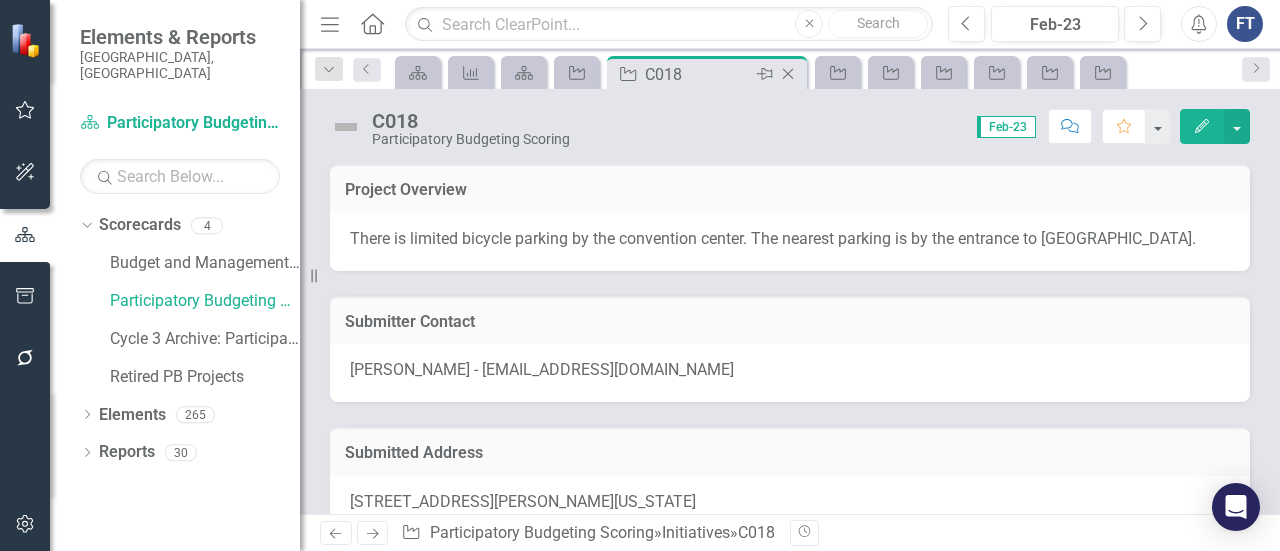 click 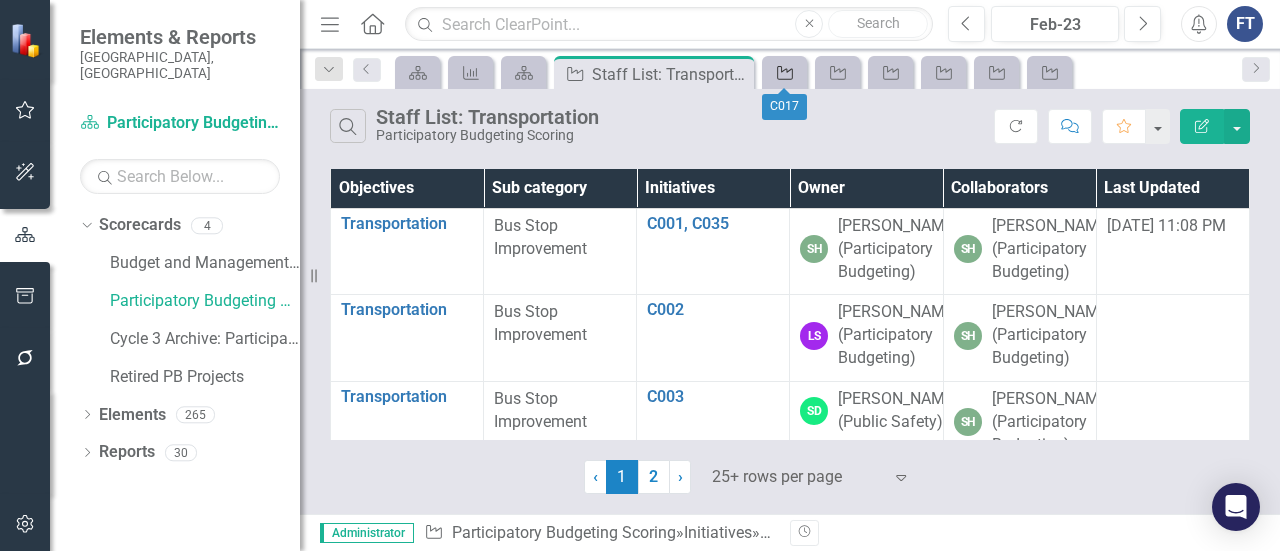 click on "Initiative" at bounding box center [784, 72] 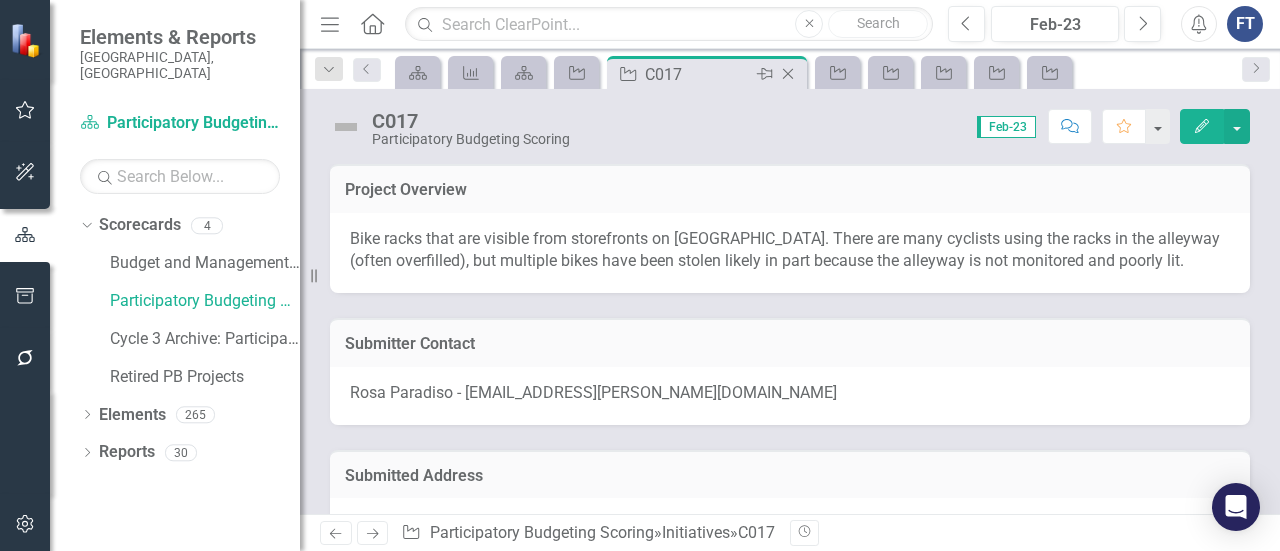 click on "Close" 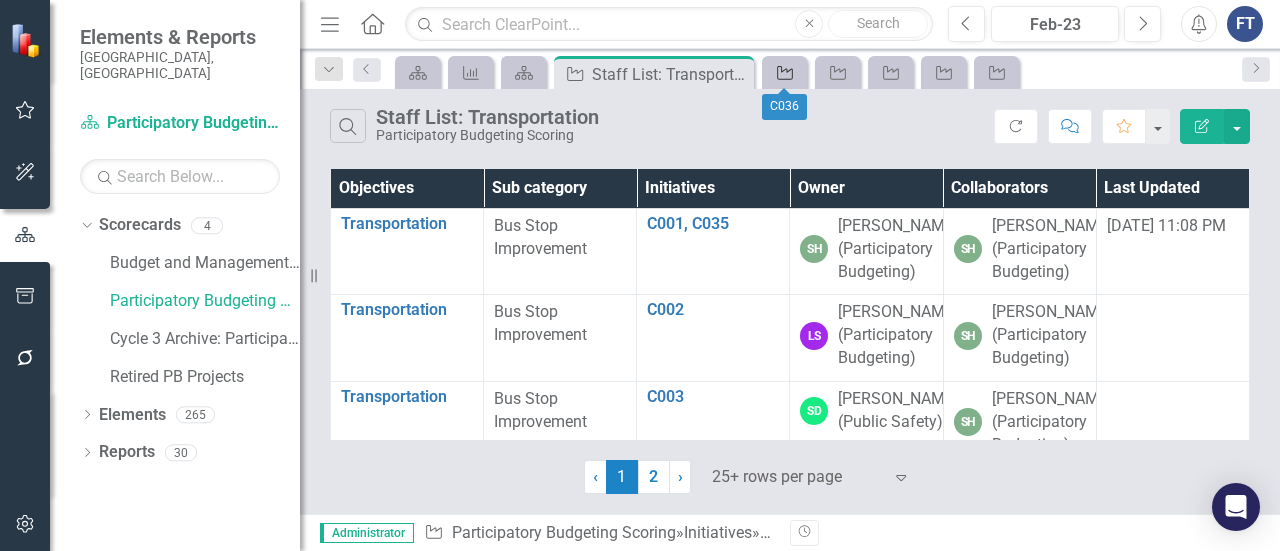 click on "Initiative" 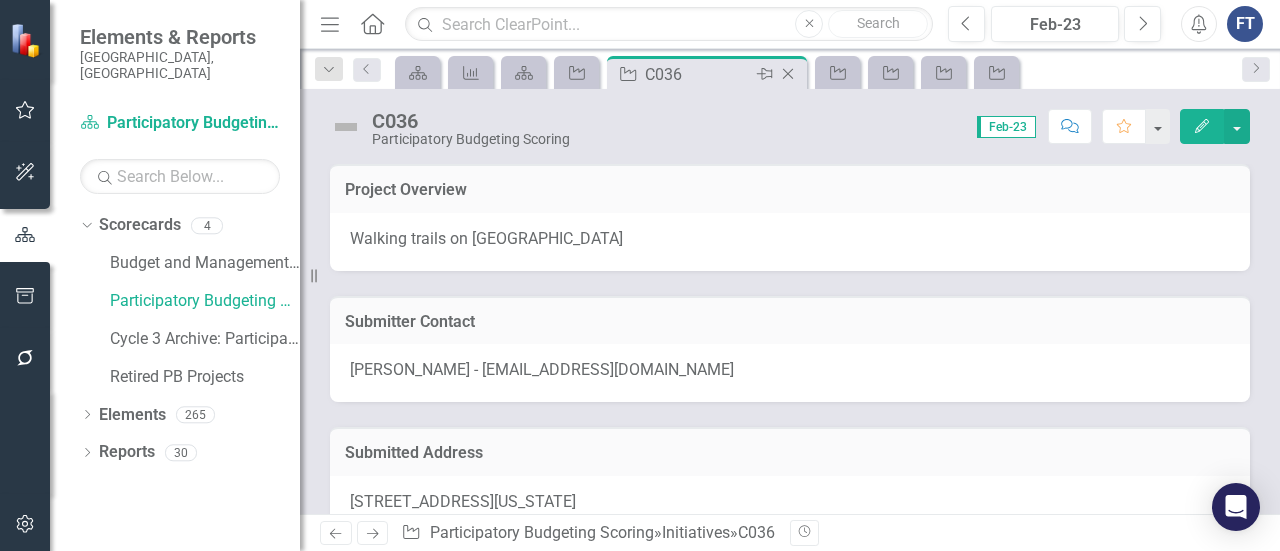 click on "Close" 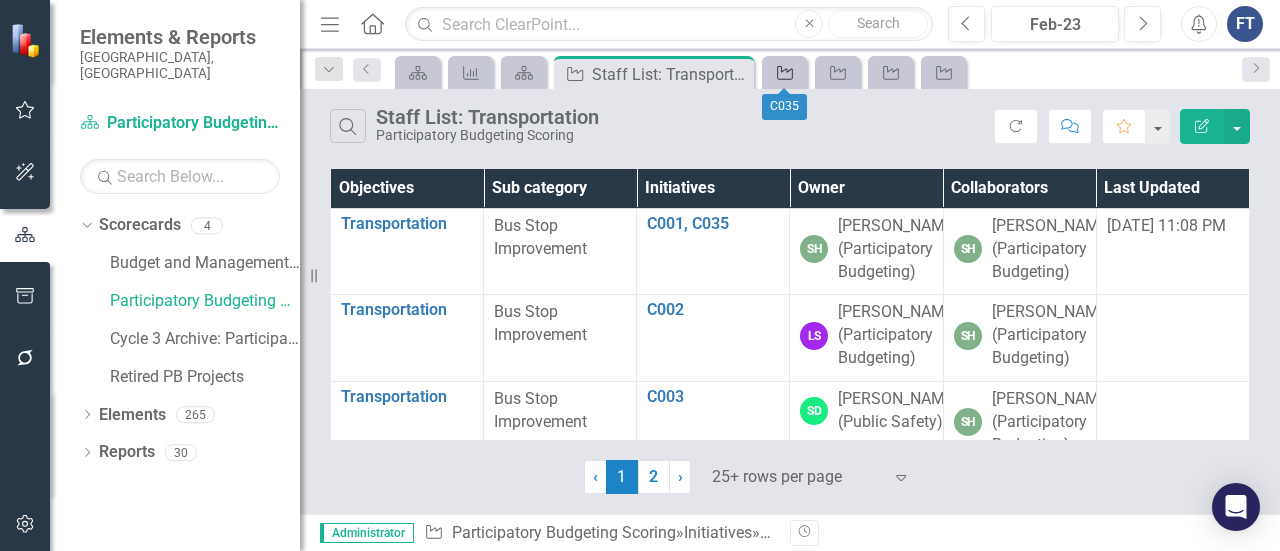click on "Initiative" at bounding box center [784, 72] 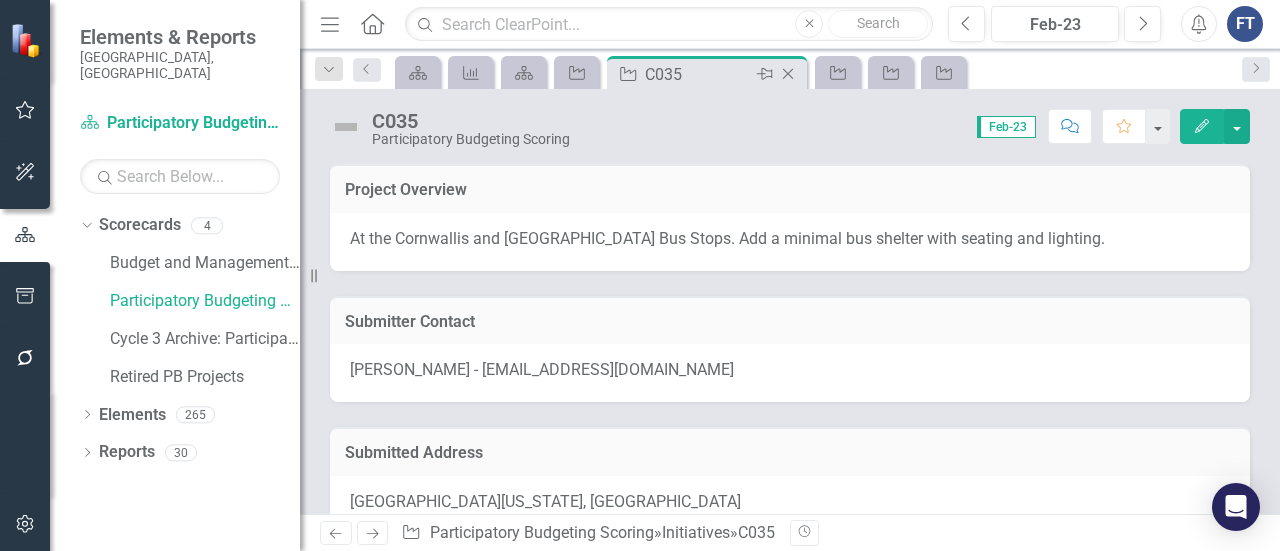 click on "Close" 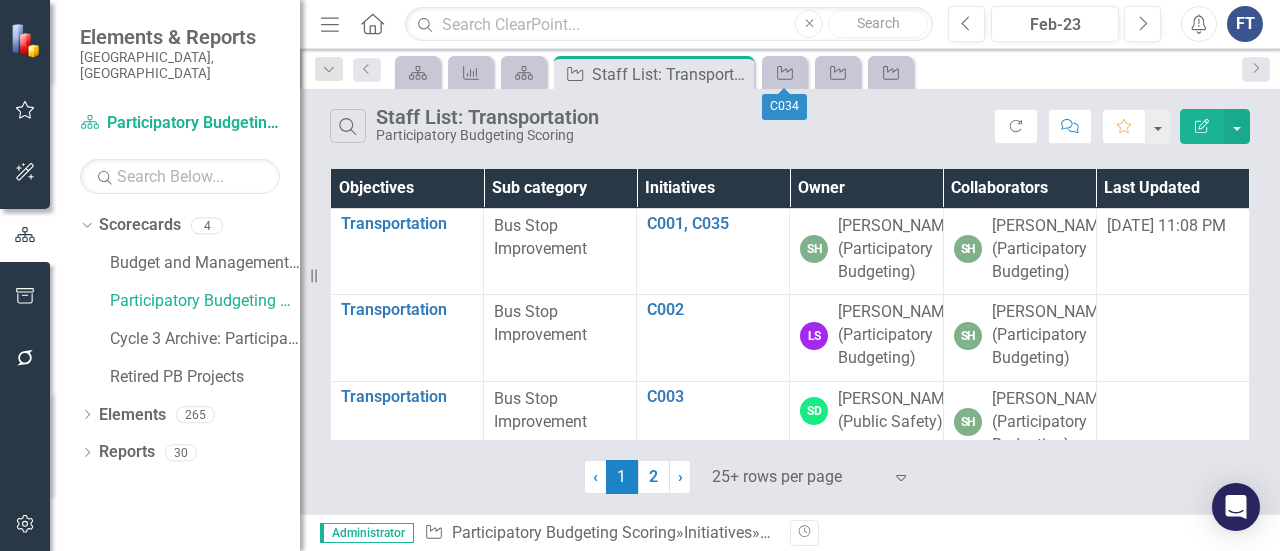 click on "Initiative" at bounding box center (784, 72) 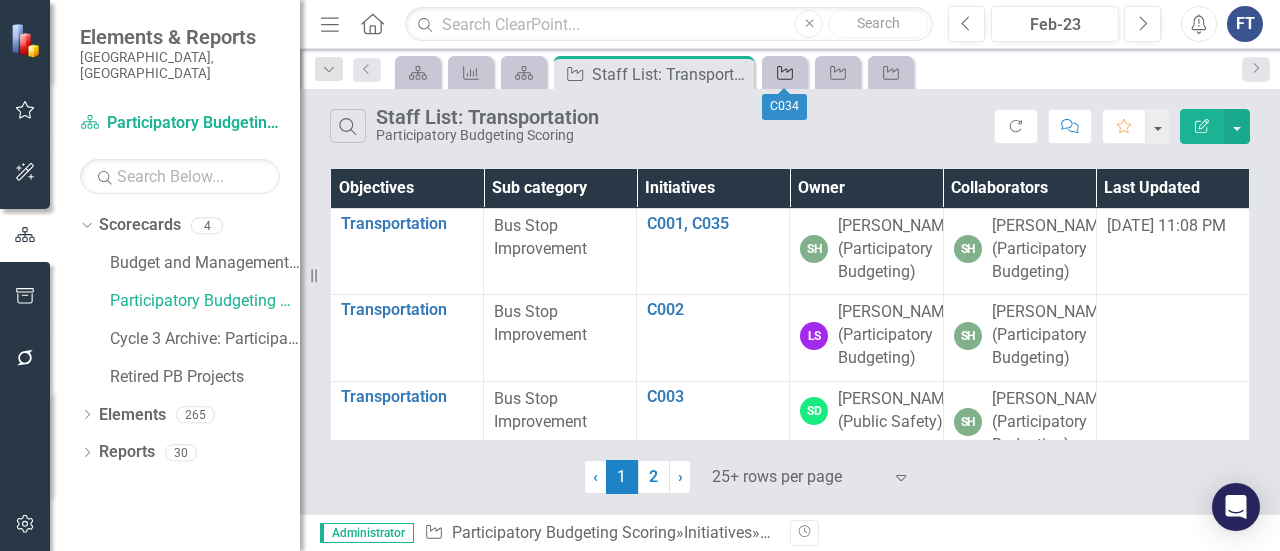 click on "Initiative" at bounding box center (784, 72) 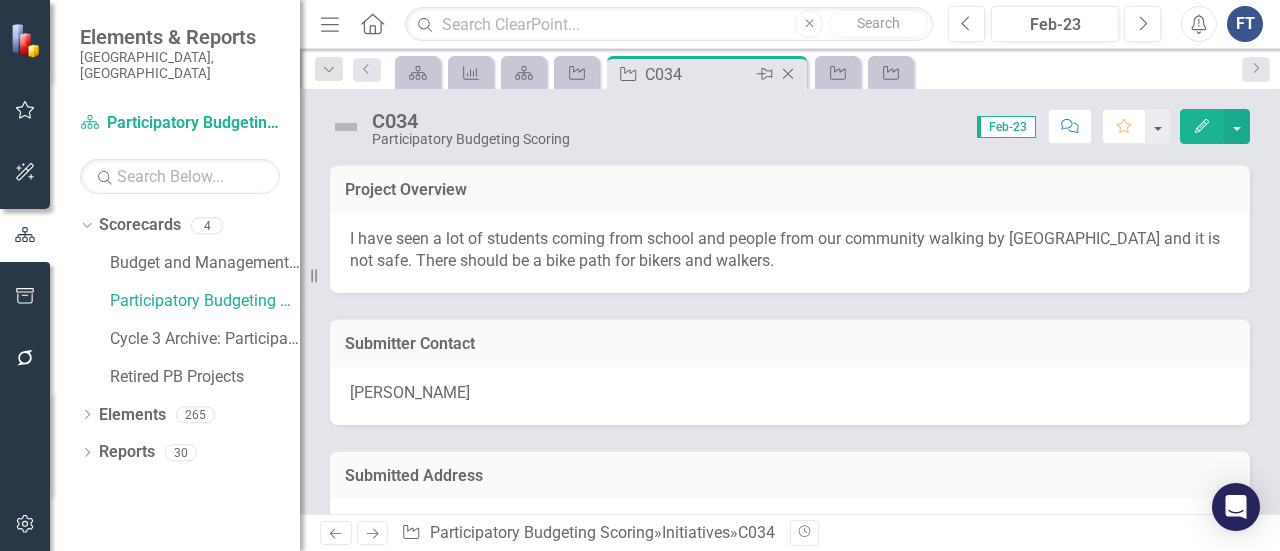 click on "Close" 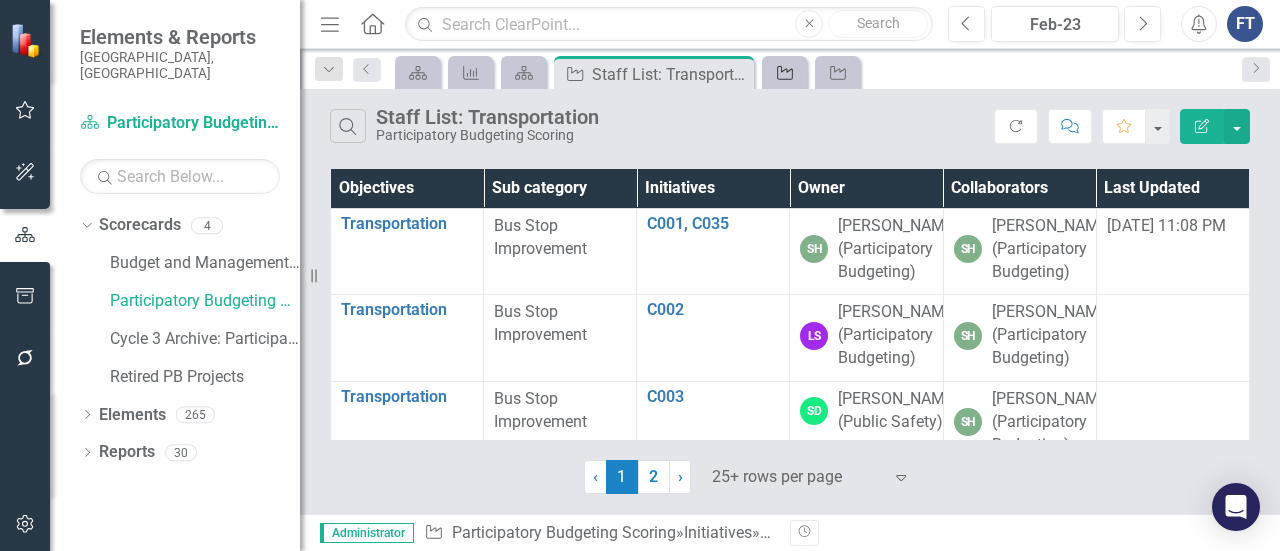 click on "Initiative" 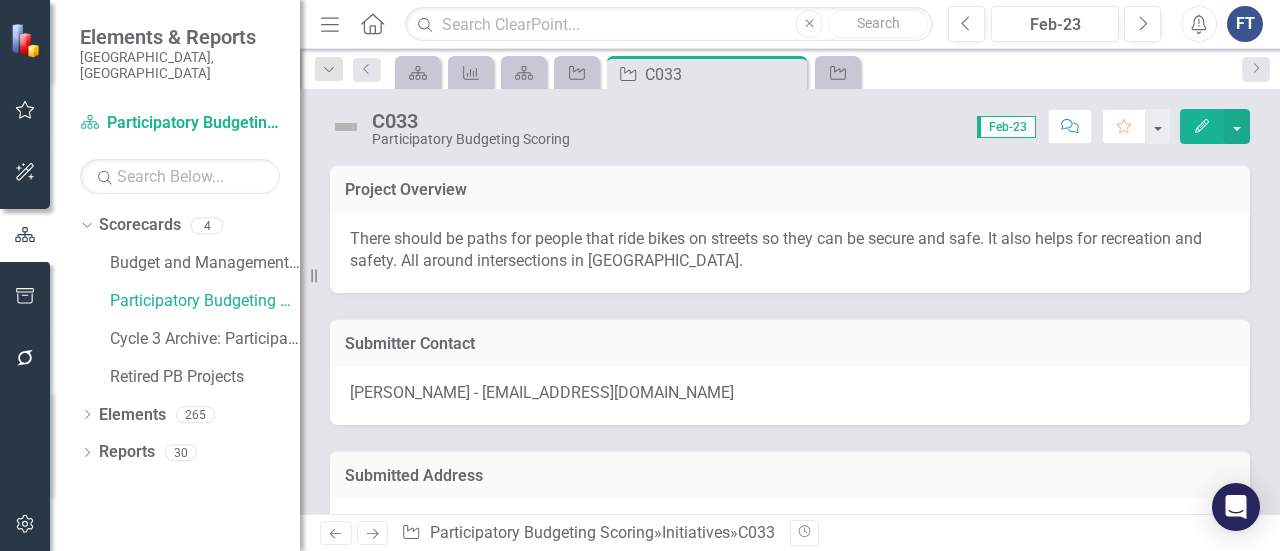 click on "Close" 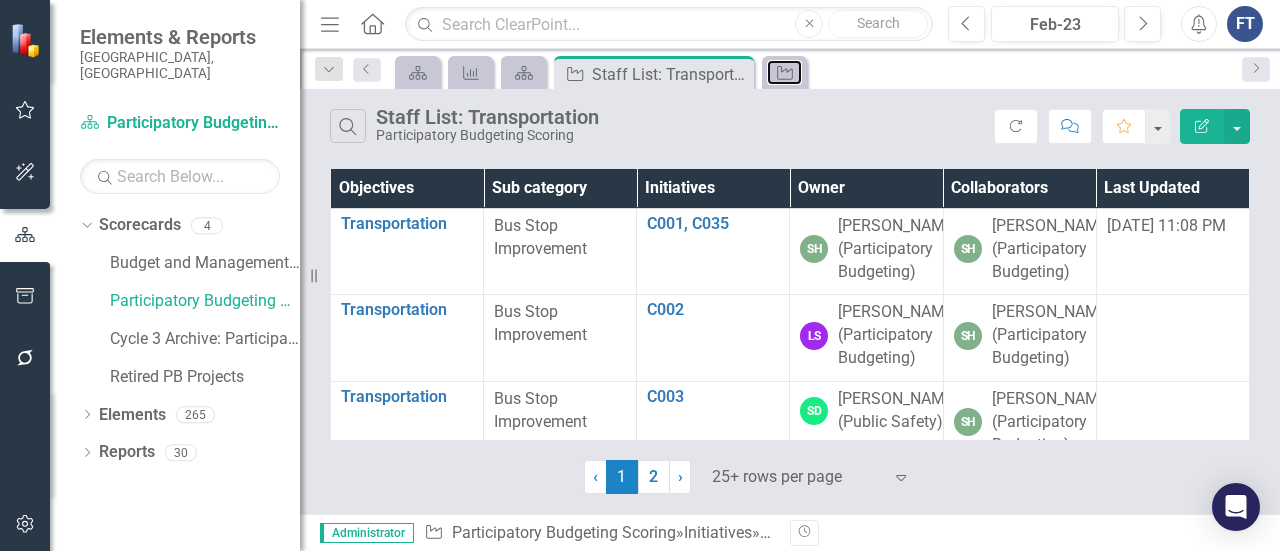 click on "Initiative" 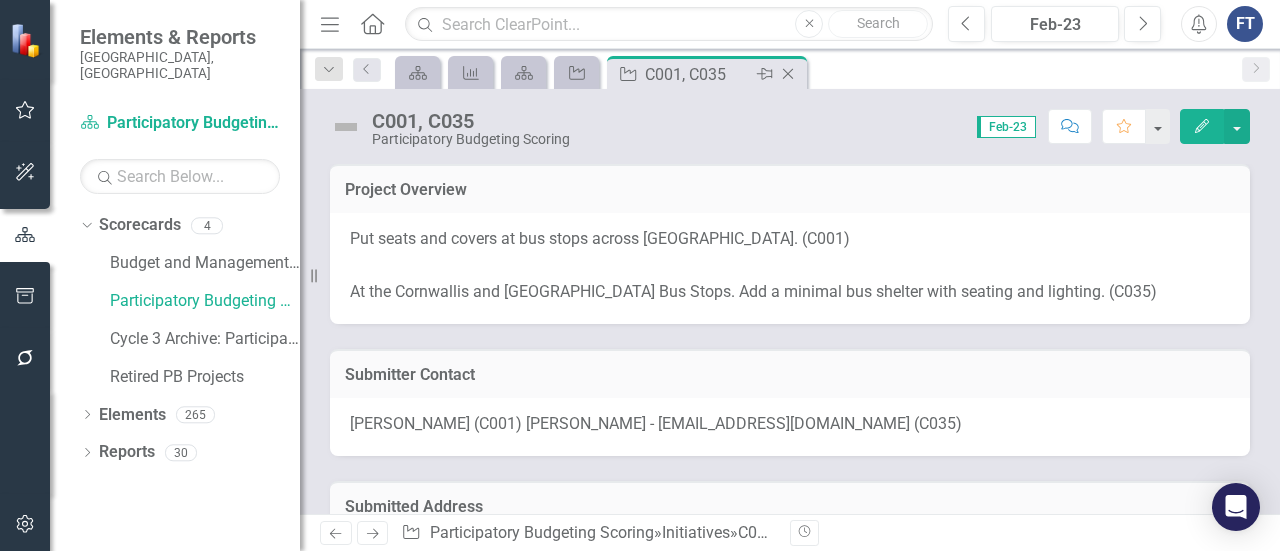 click on "Close" 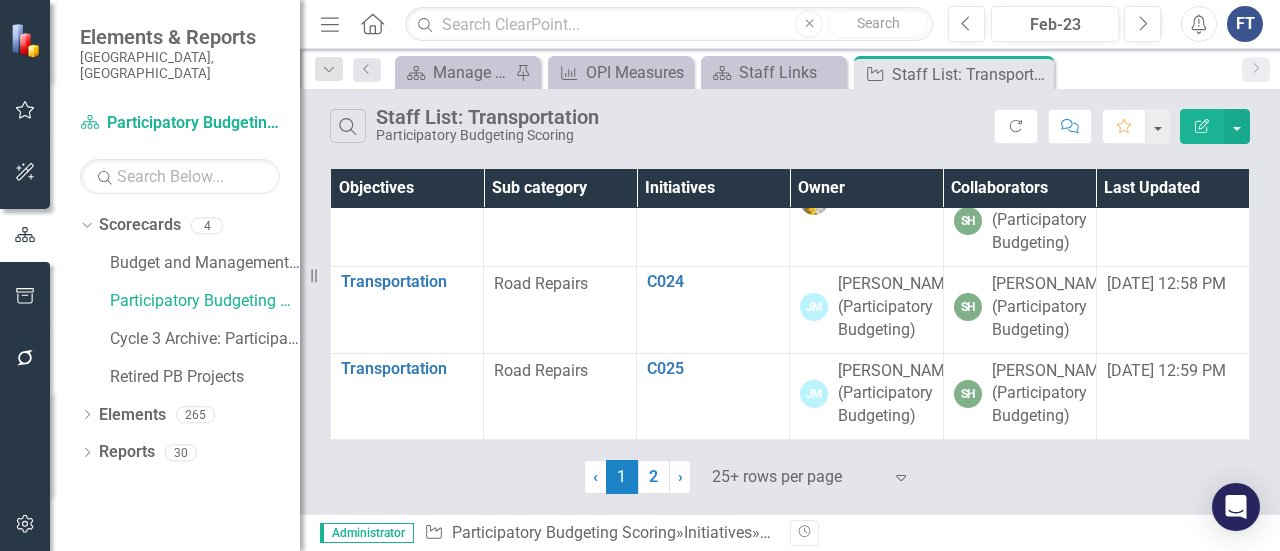 scroll, scrollTop: 2100, scrollLeft: 0, axis: vertical 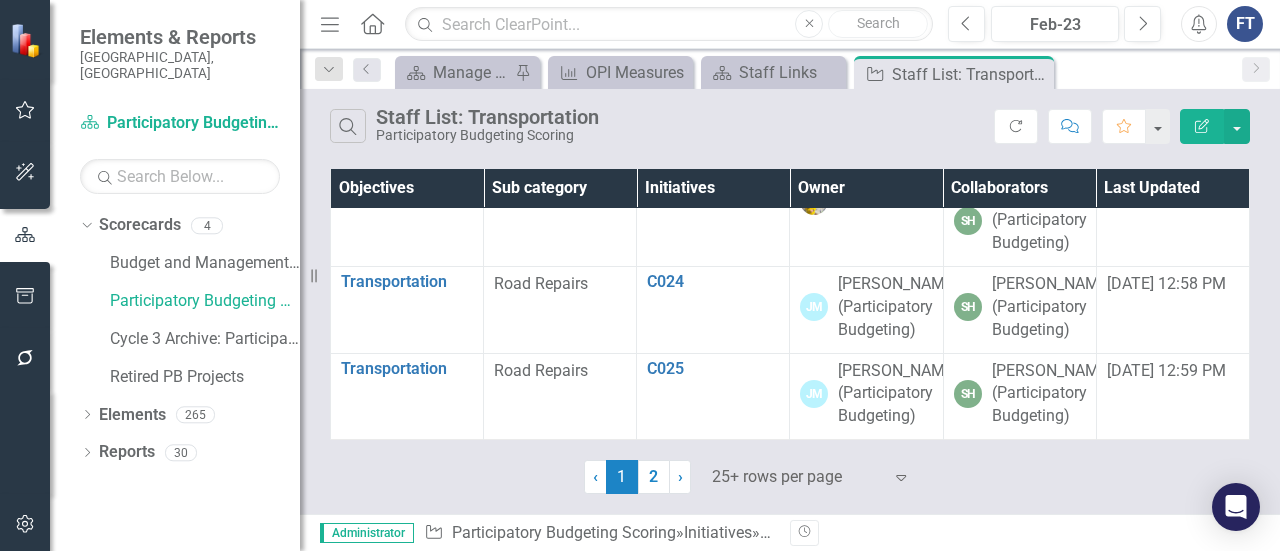 click on "C018" at bounding box center [713, -237] 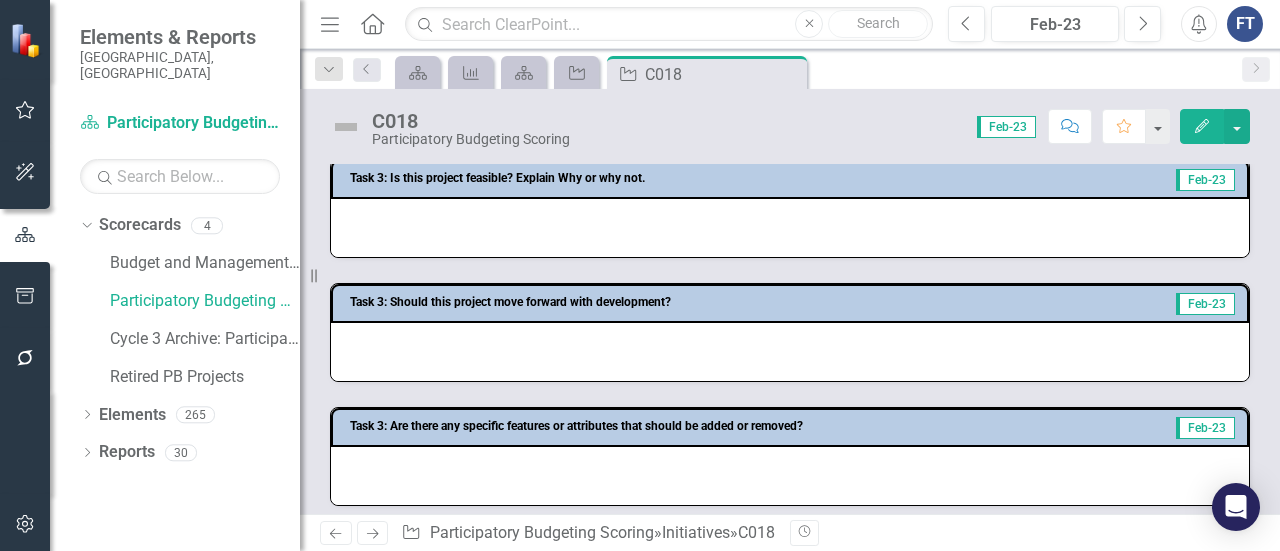 scroll, scrollTop: 700, scrollLeft: 0, axis: vertical 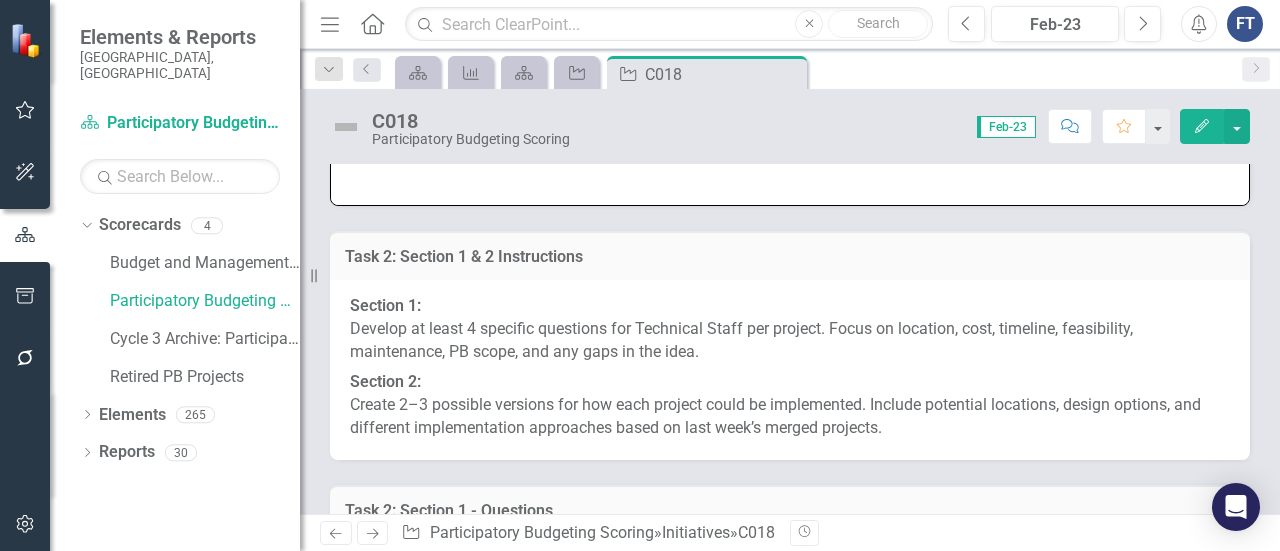 click on "Section 1: Develop at least 4 specific questions for Technical Staff per project. Focus on location, cost, timeline, feasibility, maintenance, PB scope, and any gaps in the idea." at bounding box center [790, 331] 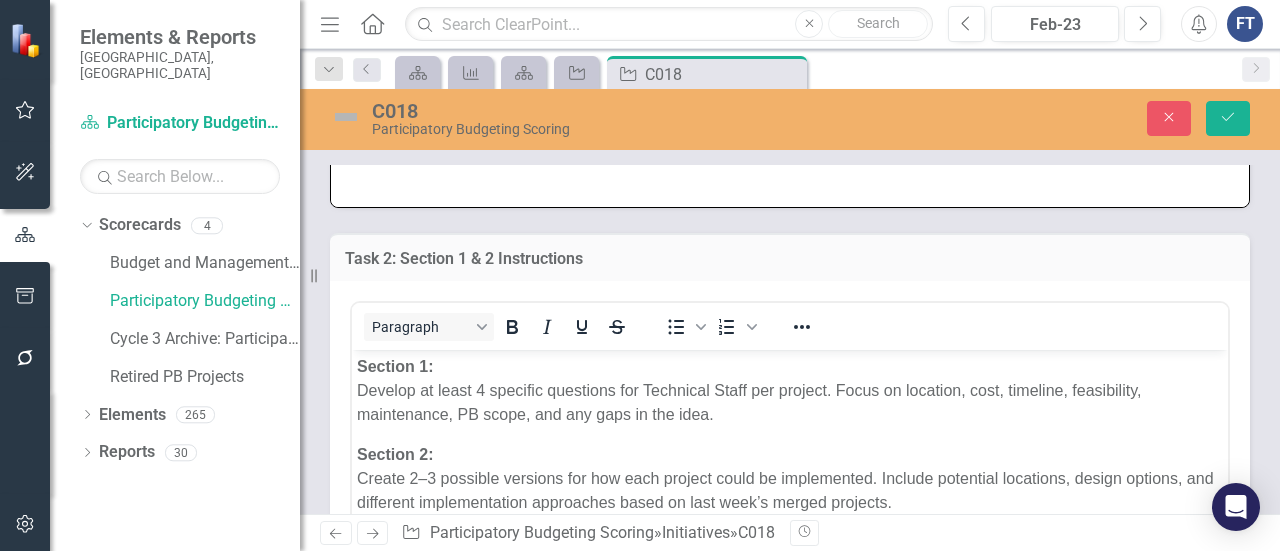 scroll, scrollTop: 0, scrollLeft: 0, axis: both 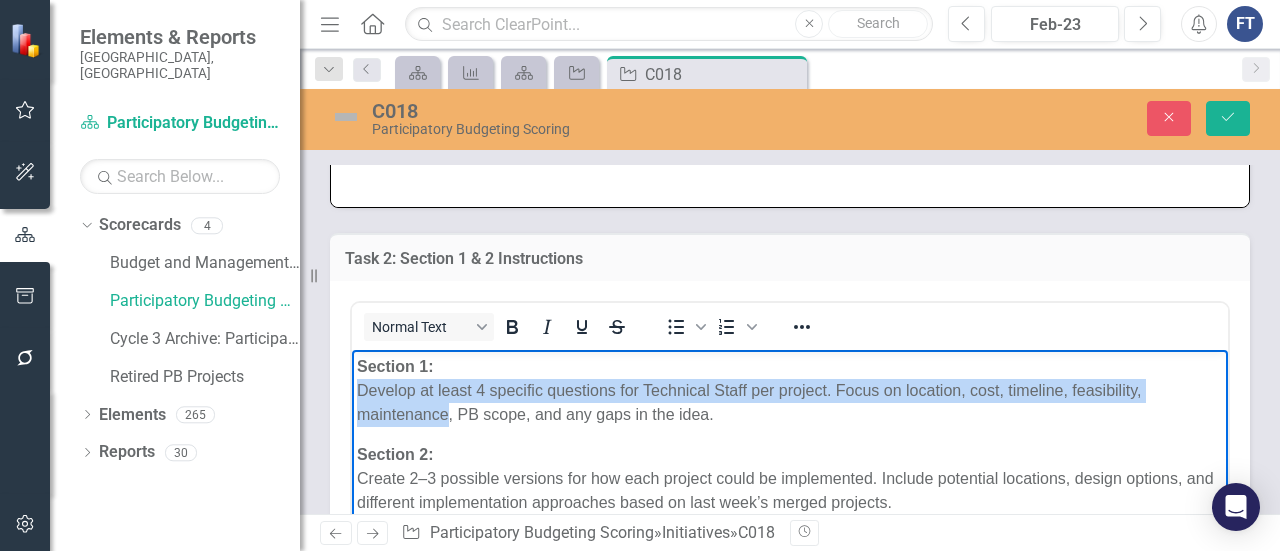 drag, startPoint x: 373, startPoint y: 390, endPoint x: 449, endPoint y: 412, distance: 79.12016 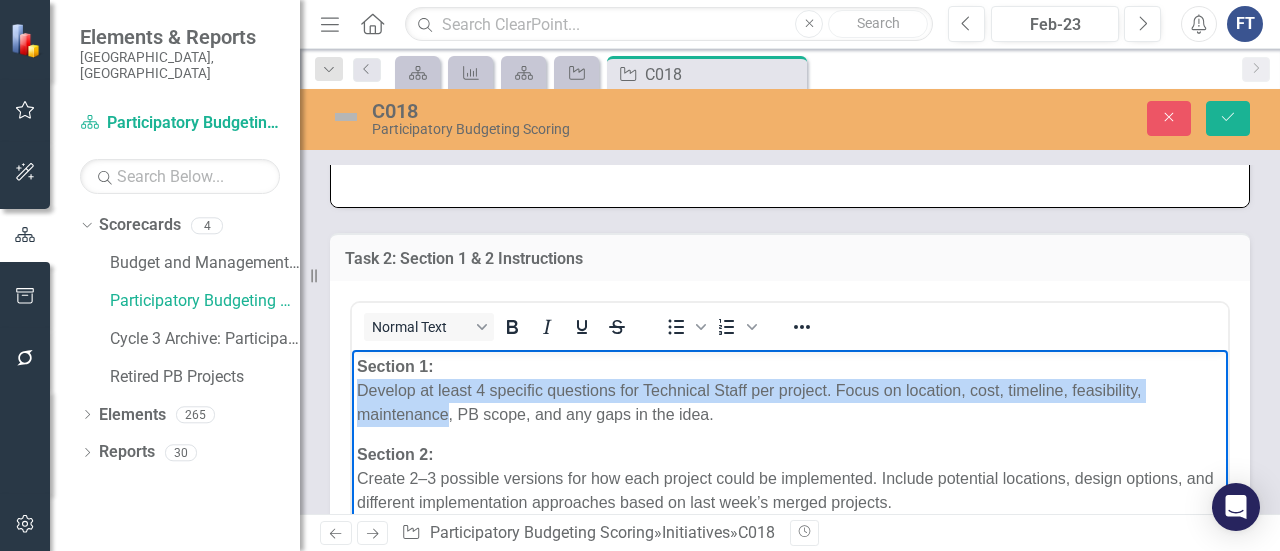 click on "Section 1: Develop at least 4 specific questions for Technical Staff per project. Focus on location, cost, timeline, feasibility, maintenance, PB scope, and any gaps in the idea. Section 2: Create 2–3 possible versions for how each project could be implemented. Include potential locations, design options, and different implementation approaches based on last week’s merged projects." at bounding box center (790, 500) 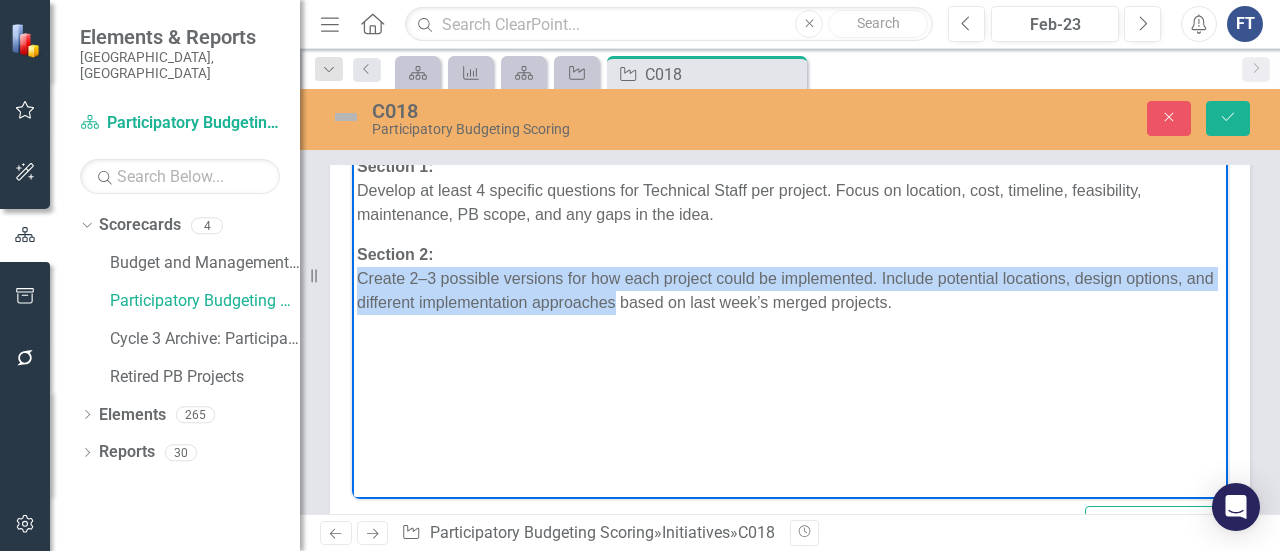 drag, startPoint x: 361, startPoint y: 275, endPoint x: 644, endPoint y: 300, distance: 284.10208 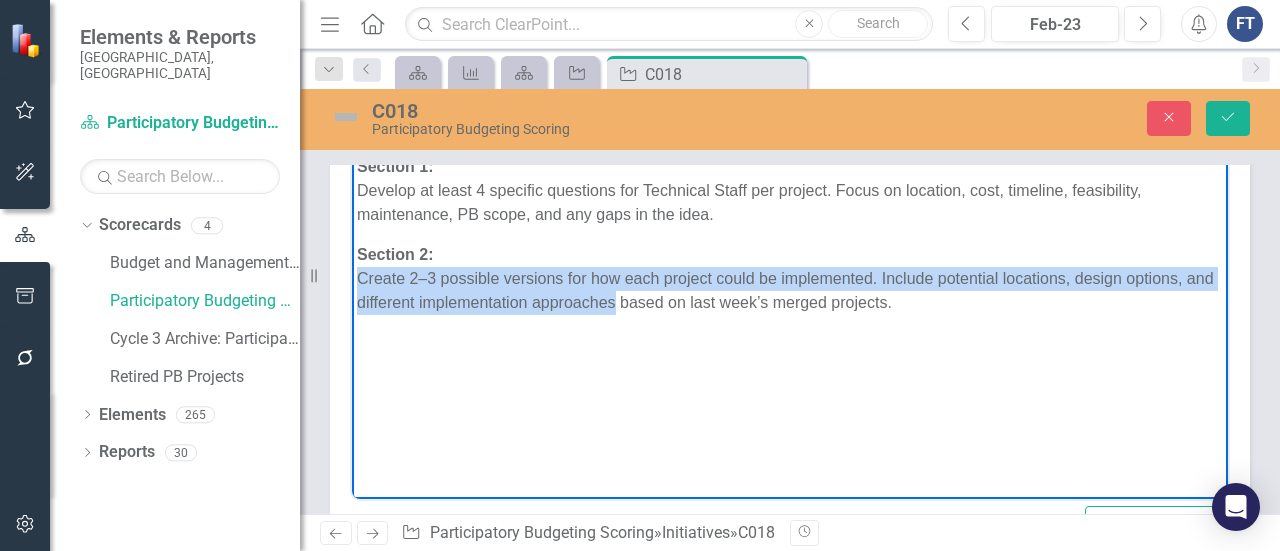 click on "Section 2: Create 2–3 possible versions for how each project could be implemented. Include potential locations, design options, and different implementation approaches based on last week’s merged projects." at bounding box center [790, 279] 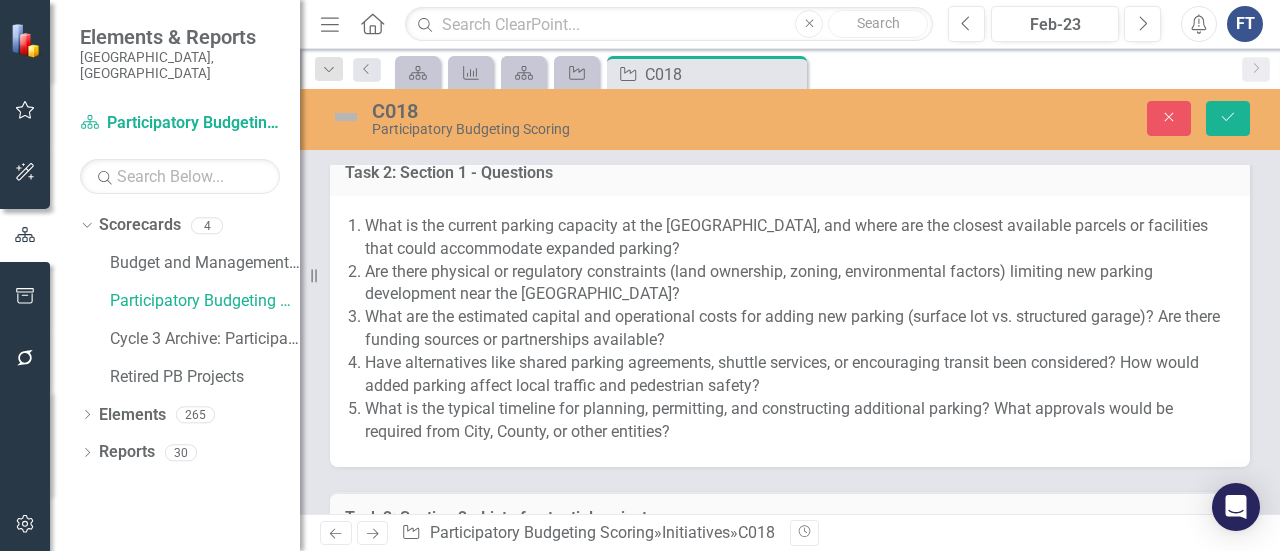 scroll, scrollTop: 1400, scrollLeft: 0, axis: vertical 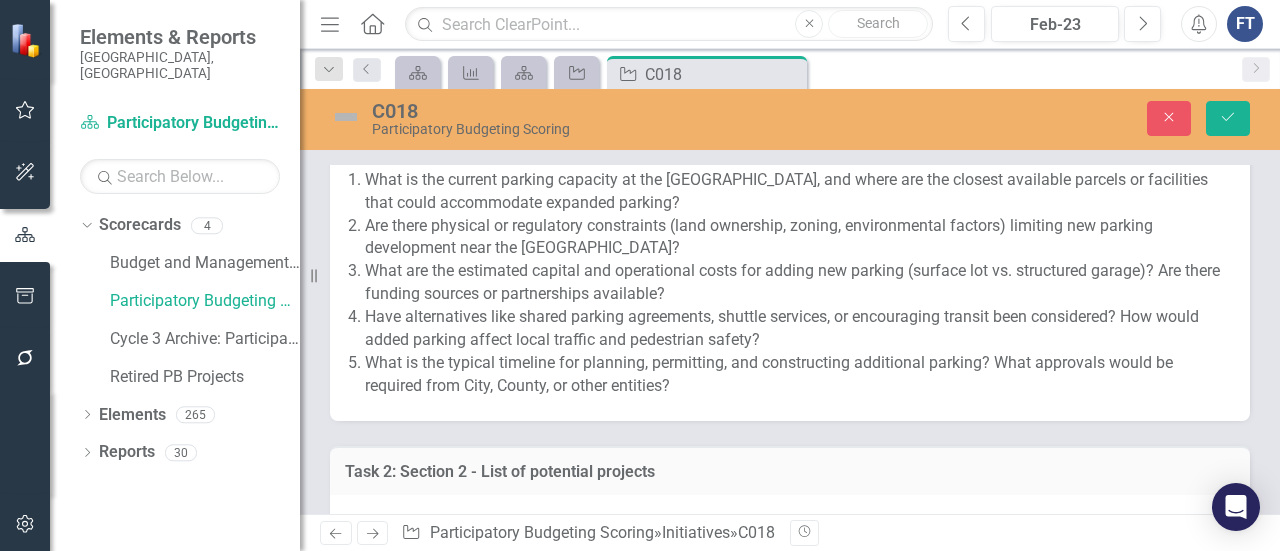 click on "Have alternatives like shared parking agreements, shuttle services, or encouraging transit been considered? How would added parking affect local traffic and pedestrian safety?" at bounding box center [797, 329] 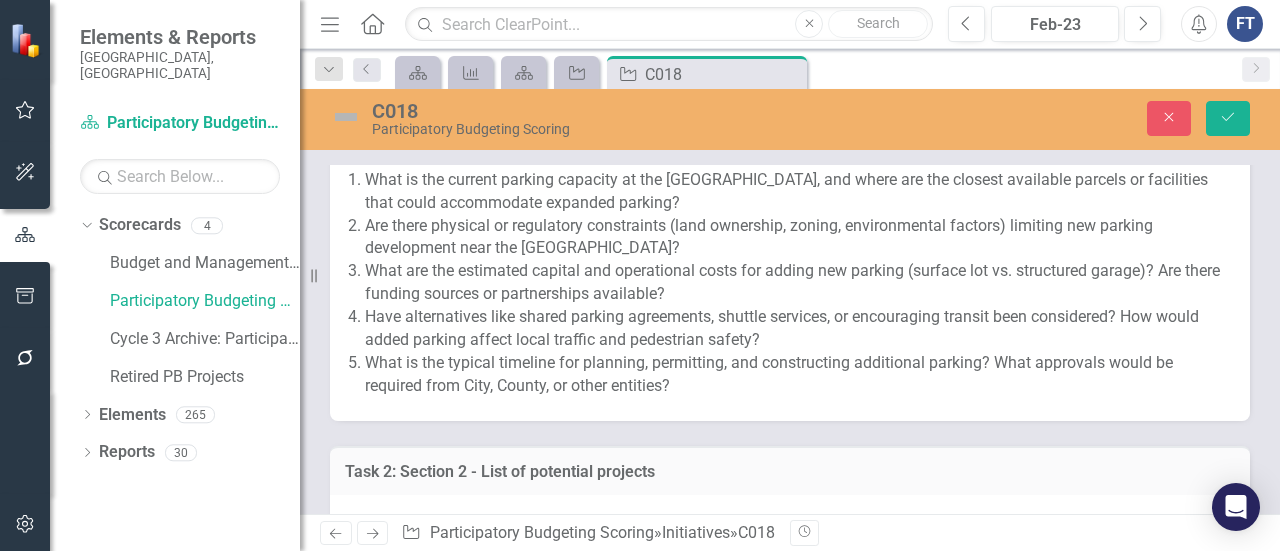 click on "Have alternatives like shared parking agreements, shuttle services, or encouraging transit been considered? How would added parking affect local traffic and pedestrian safety?" at bounding box center (797, 329) 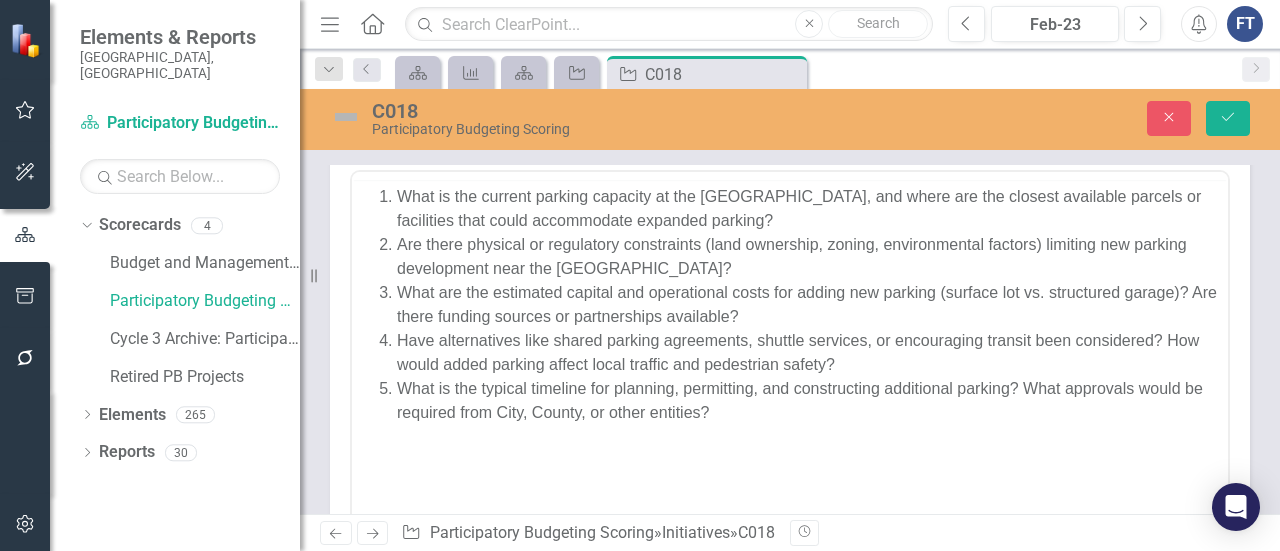 scroll, scrollTop: 0, scrollLeft: 0, axis: both 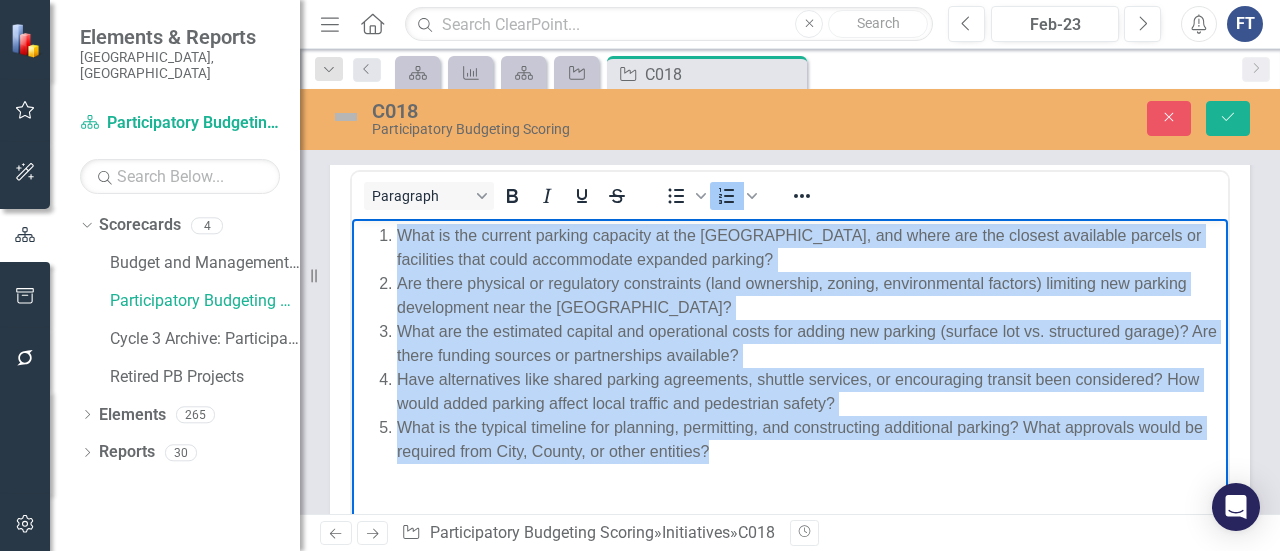 drag, startPoint x: 740, startPoint y: 450, endPoint x: 730, endPoint y: 432, distance: 20.59126 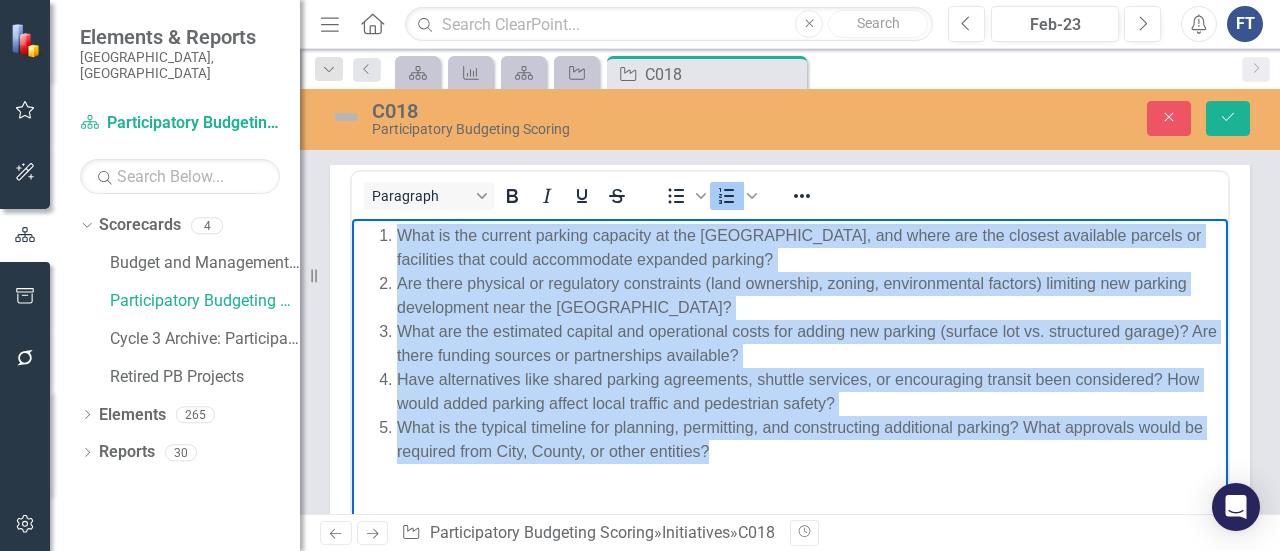 click on "What is the current parking capacity at the [GEOGRAPHIC_DATA], and where are the closest available parcels or facilities that could accommodate expanded parking? Are there physical or regulatory constraints (land ownership, zoning, environmental factors) limiting new parking development near the [GEOGRAPHIC_DATA]? What are the estimated capital and operational costs for adding new parking (surface lot vs. structured garage)? Are there funding sources or partnerships available? Have alternatives like shared parking agreements, shuttle services, or encouraging transit been considered? How would added parking affect local traffic and pedestrian safety? What is the typical timeline for planning, permitting, and constructing additional parking? What approvals would be required from City, County, or other entities?" at bounding box center (790, 368) 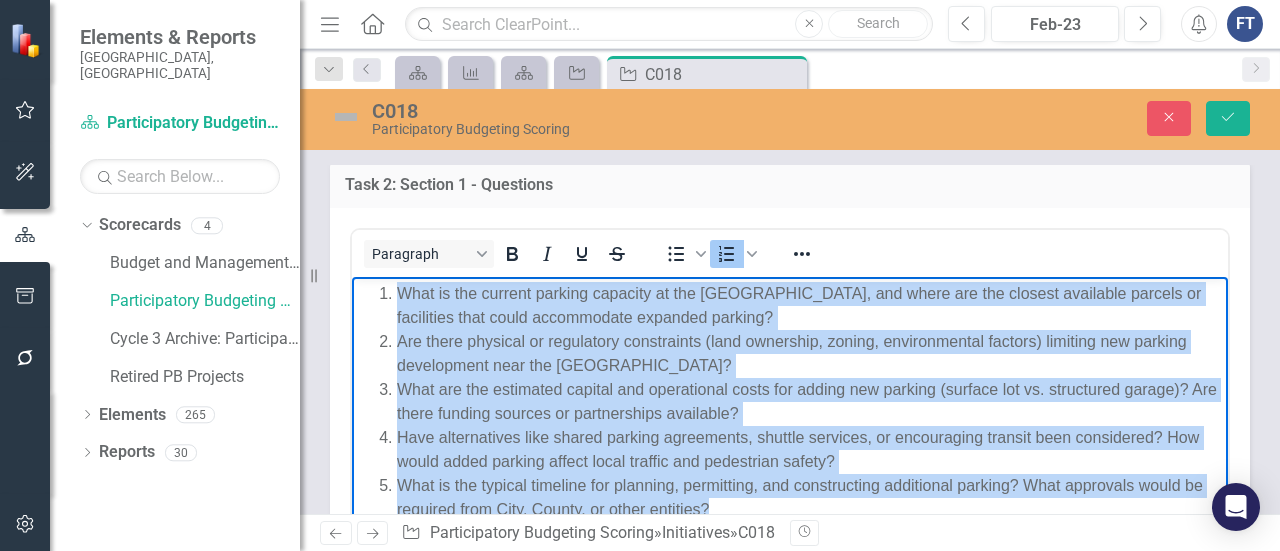 scroll, scrollTop: 1300, scrollLeft: 0, axis: vertical 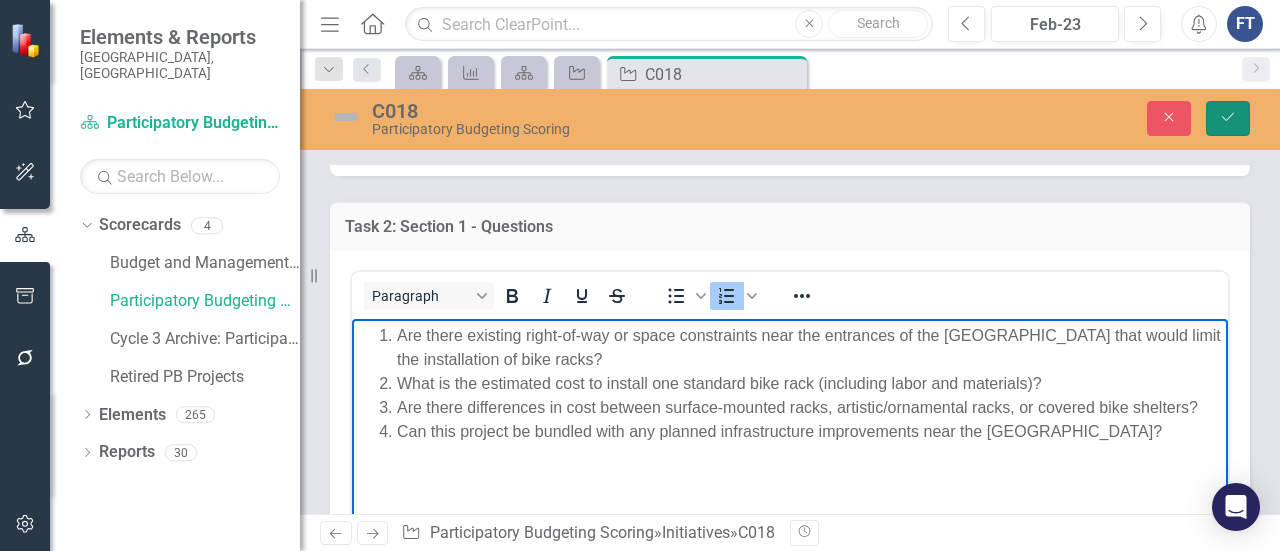 click on "Save" at bounding box center [1228, 118] 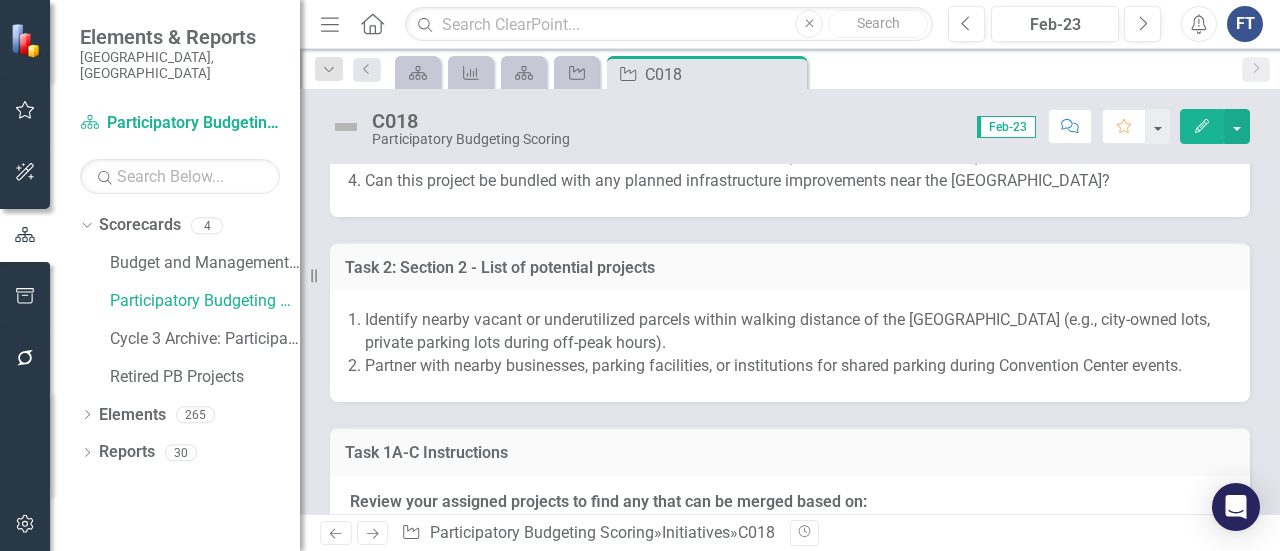 scroll, scrollTop: 1200, scrollLeft: 0, axis: vertical 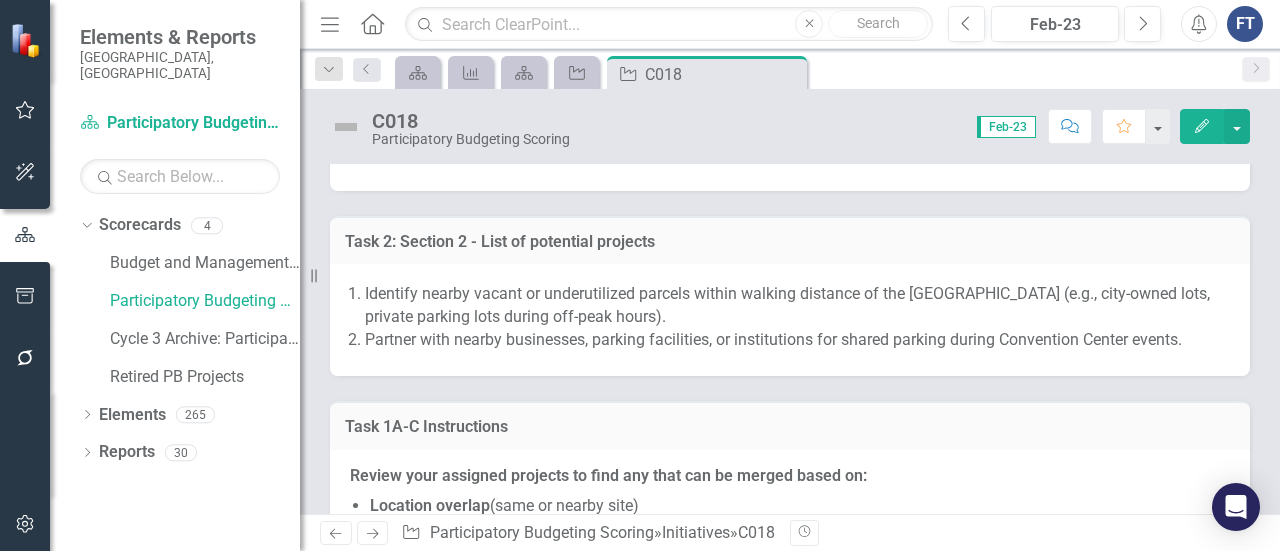 click on "Partner with nearby businesses, parking facilities, or institutions for shared parking during Convention Center events." at bounding box center [797, 340] 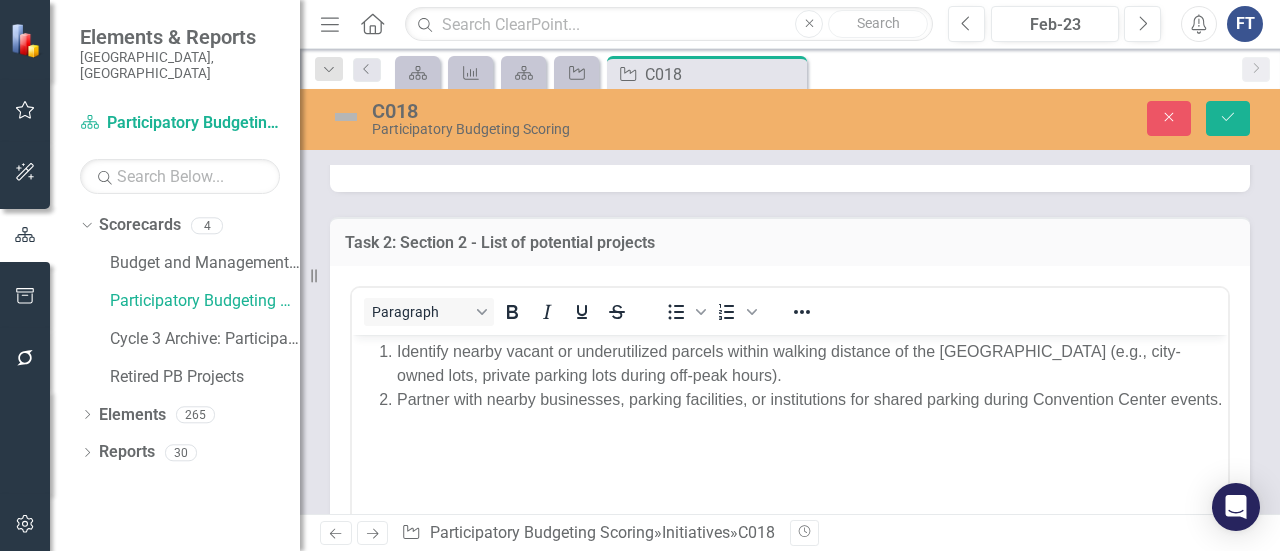 scroll, scrollTop: 0, scrollLeft: 0, axis: both 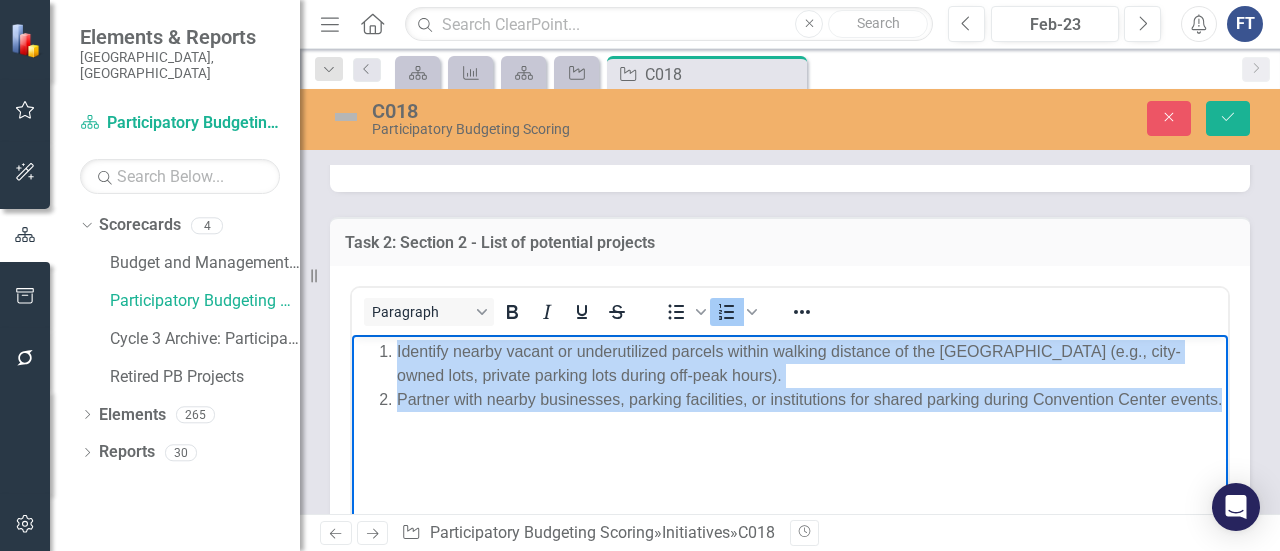 drag, startPoint x: 456, startPoint y: 411, endPoint x: 364, endPoint y: 324, distance: 126.62148 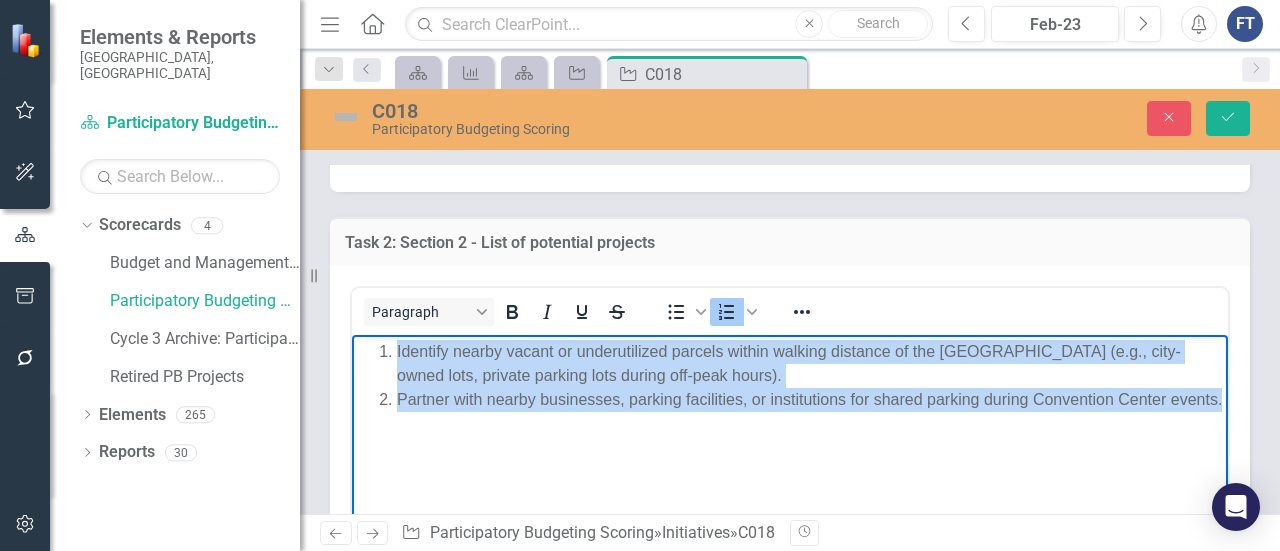 click on "Identify nearby vacant or underutilized parcels within walking distance of the [GEOGRAPHIC_DATA] (e.g., city-owned lots, private parking lots during off-peak hours). Partner with nearby businesses, parking facilities, or institutions for shared parking during Convention Center events." at bounding box center [790, 484] 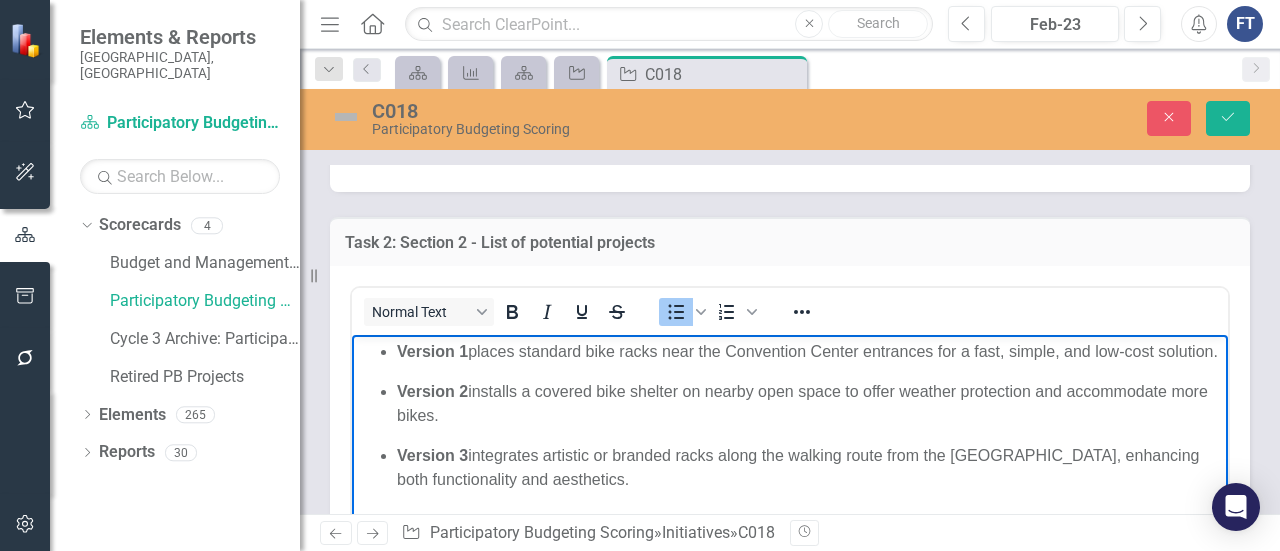 click on "Version 1  places standard bike racks near the Convention Center entrances for a fast, simple, and low-cost solution. Version 2  installs a covered bike shelter on nearby open space to offer weather protection and accommodate more bikes. Version 3  integrates artistic or branded racks along the walking route from the [GEOGRAPHIC_DATA], enhancing both functionality and aesthetics." at bounding box center [790, 415] 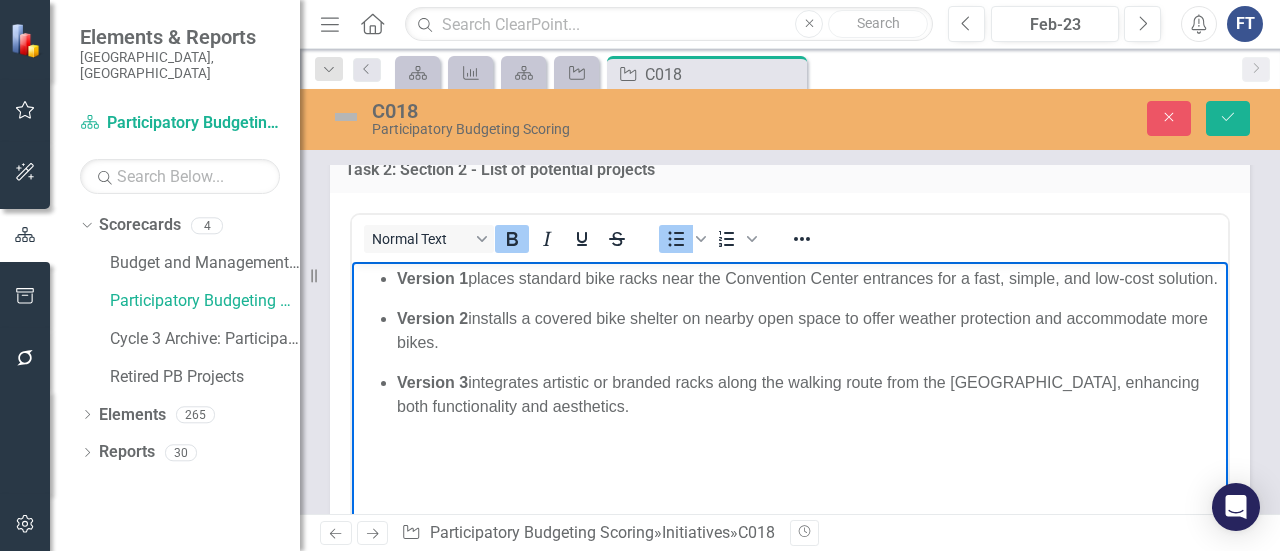 scroll, scrollTop: 1300, scrollLeft: 0, axis: vertical 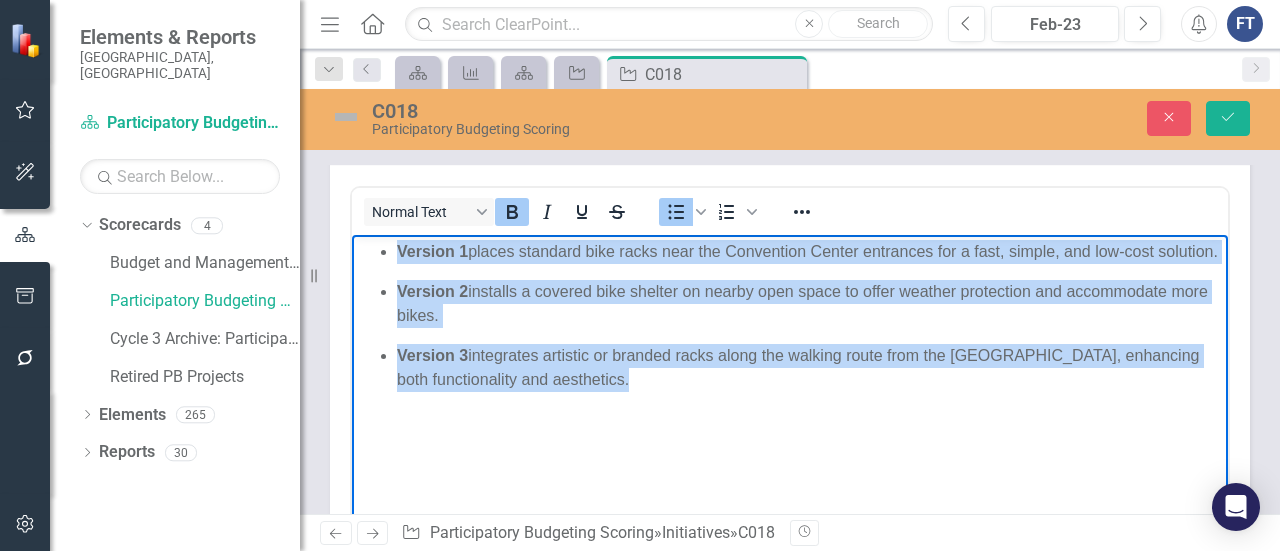 drag, startPoint x: 618, startPoint y: 403, endPoint x: 382, endPoint y: 233, distance: 290.8539 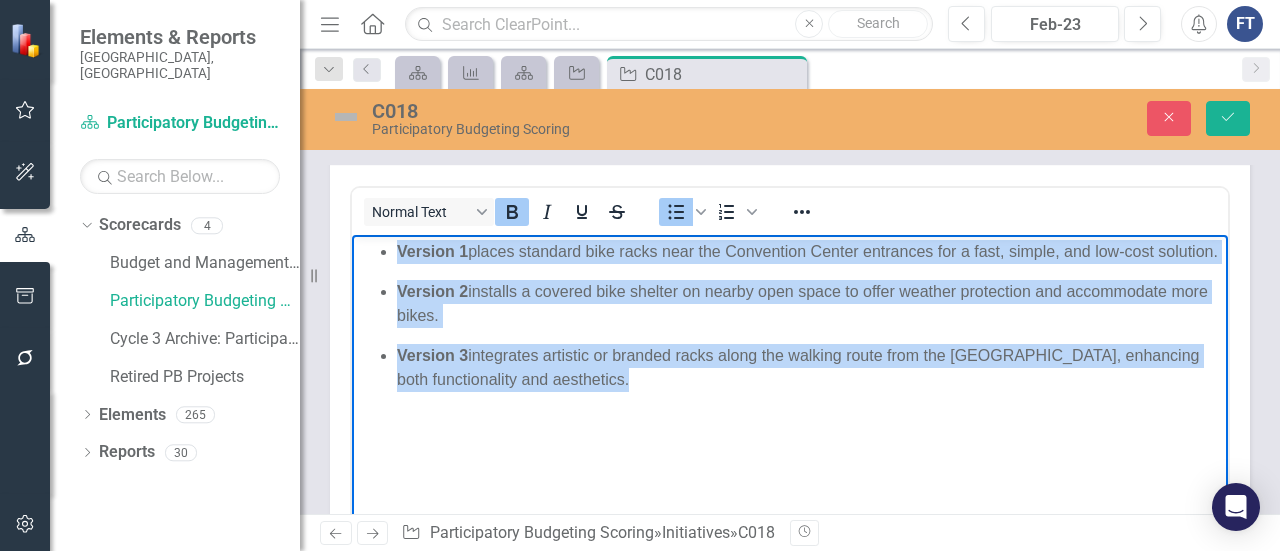 click on "Version 1  places standard bike racks near the Convention Center entrances for a fast, simple, and low-cost solution. Version 2  installs a covered bike shelter on nearby open space to offer weather protection and accommodate more bikes. Version 3  integrates artistic or branded racks along the walking route from the [GEOGRAPHIC_DATA], enhancing both functionality and aesthetics." at bounding box center (790, 384) 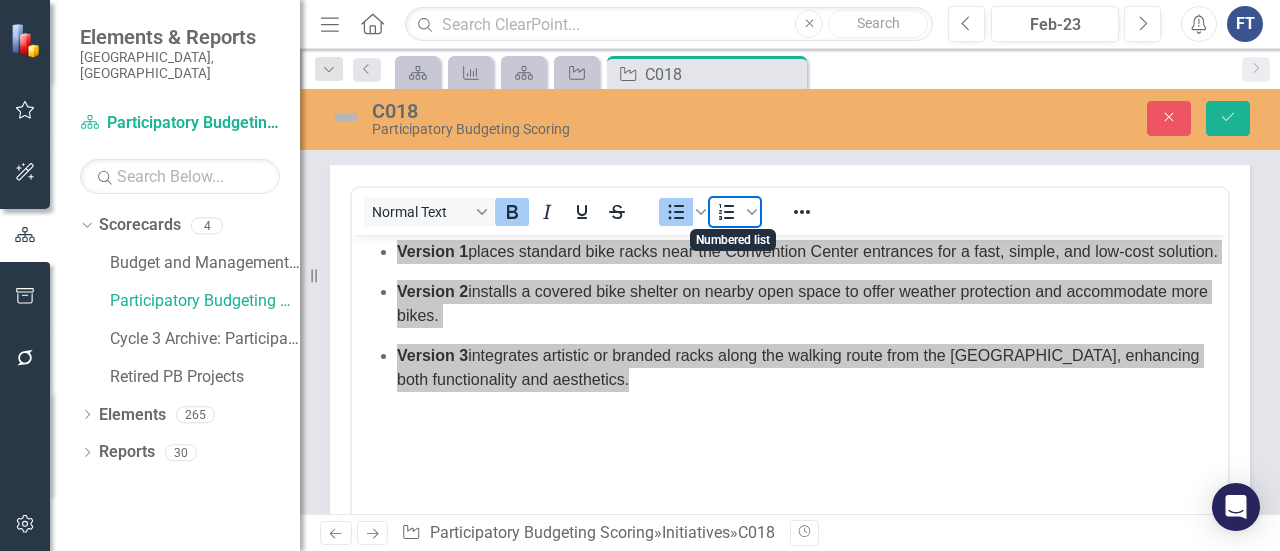 click 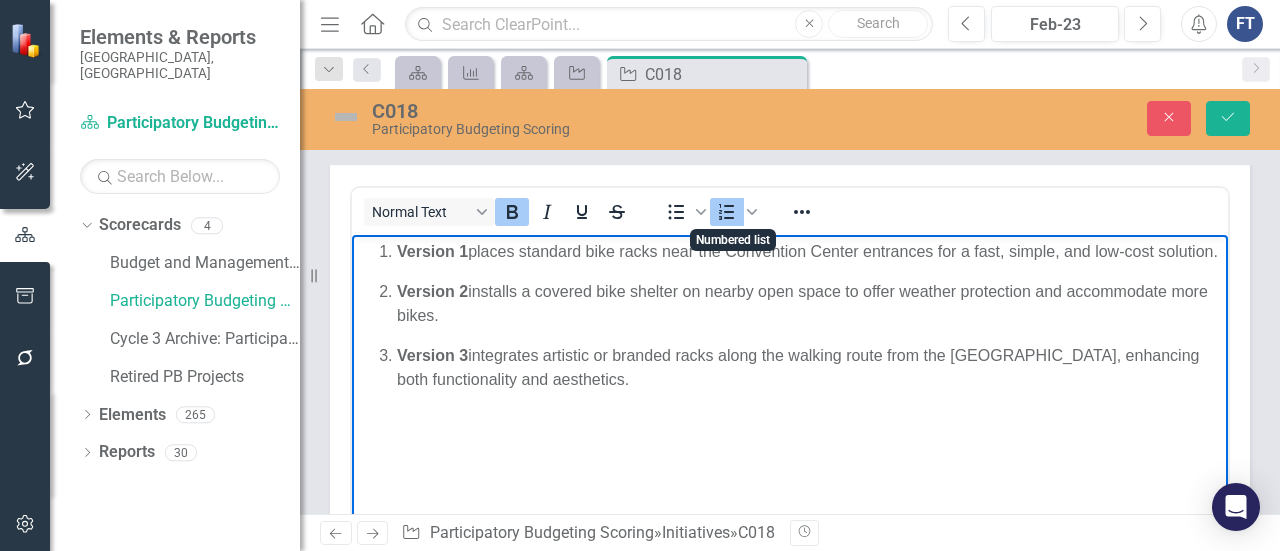 click on "Version 1  places standard bike racks near the Convention Center entrances for a fast, simple, and low-cost solution. Version 2  installs a covered bike shelter on nearby open space to offer weather protection and accommodate more bikes. Version 3  integrates artistic or branded racks along the walking route from the [GEOGRAPHIC_DATA], enhancing both functionality and aesthetics." at bounding box center [790, 315] 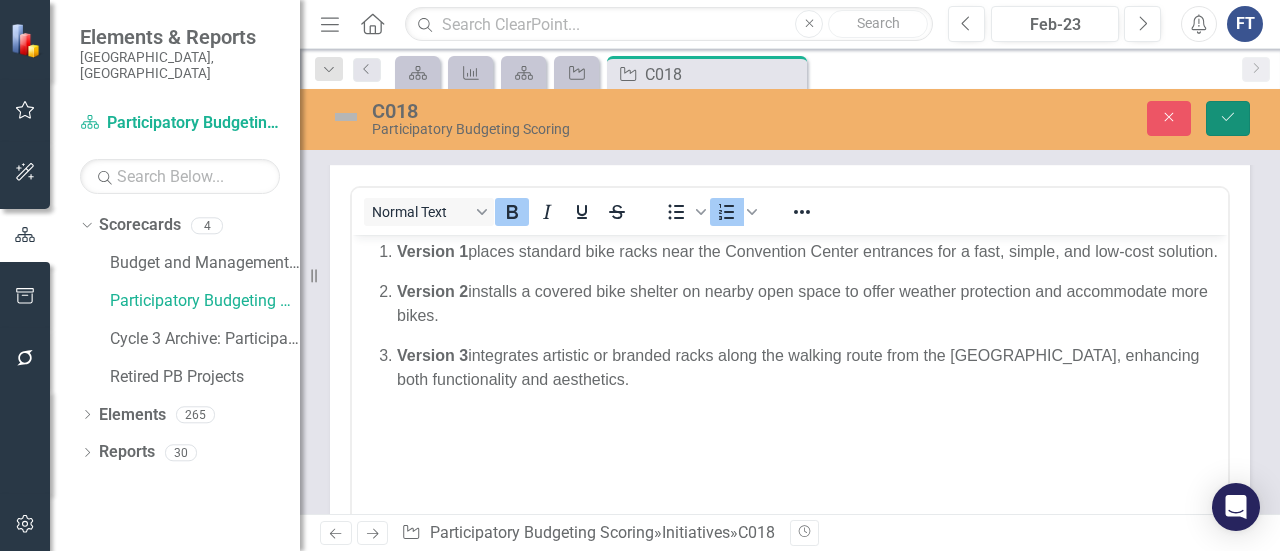 click on "Save" at bounding box center (1228, 118) 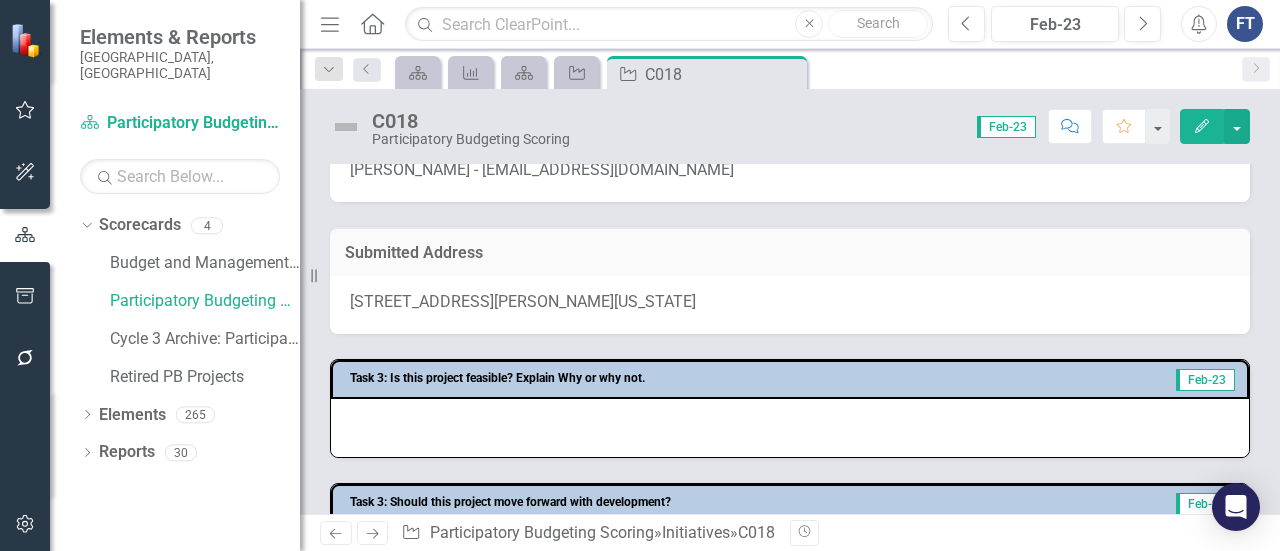 scroll, scrollTop: 0, scrollLeft: 0, axis: both 